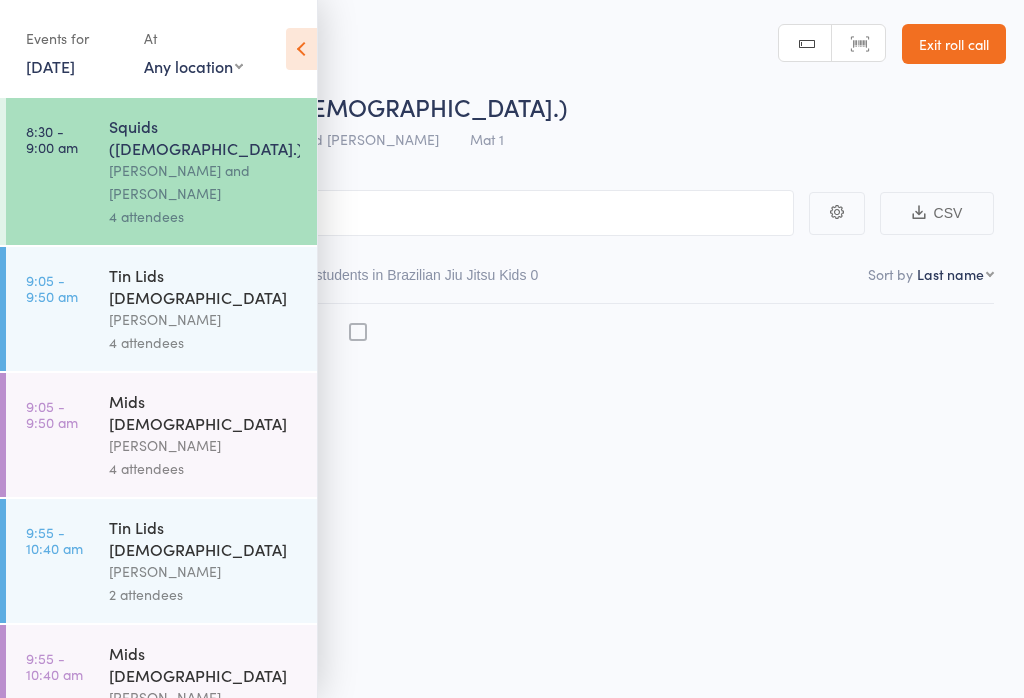 scroll, scrollTop: 0, scrollLeft: 0, axis: both 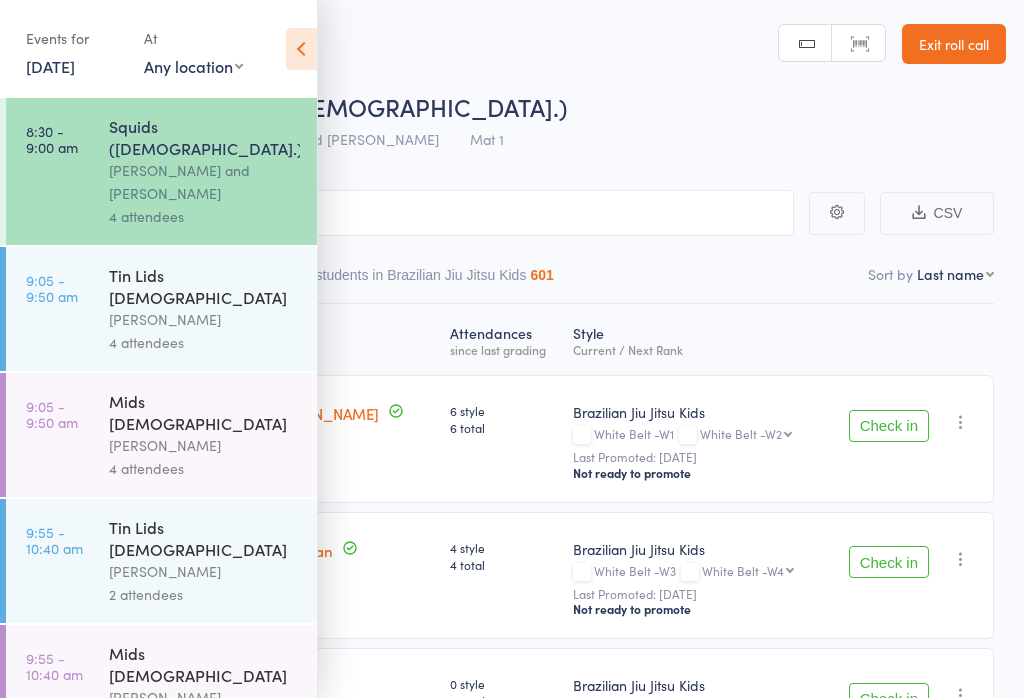 click at bounding box center (412, 213) 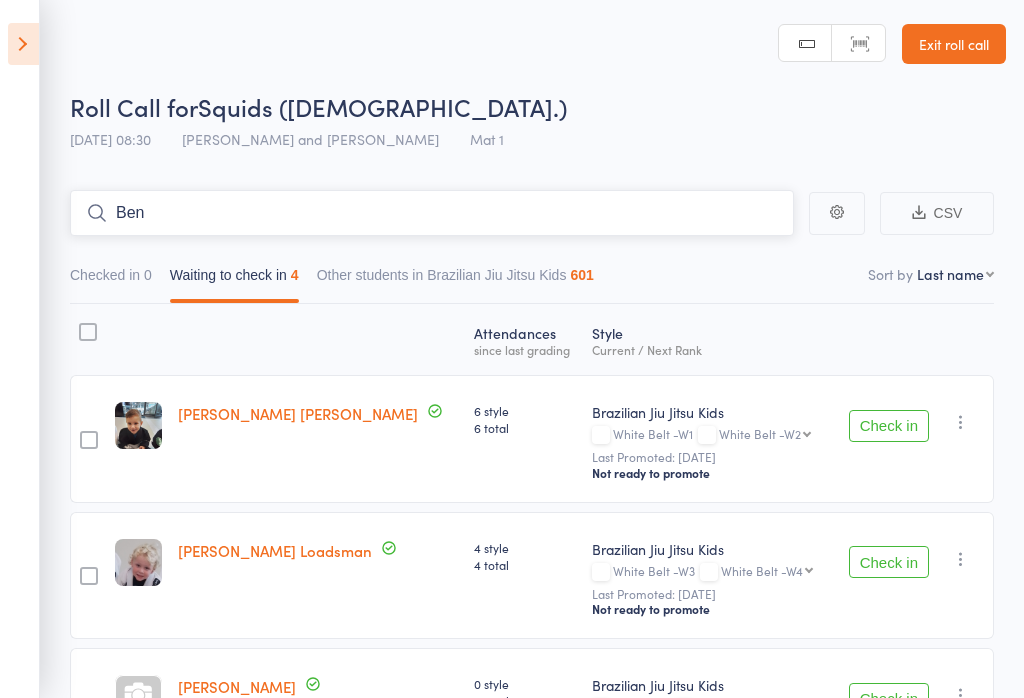 click on "Ben" at bounding box center [432, 213] 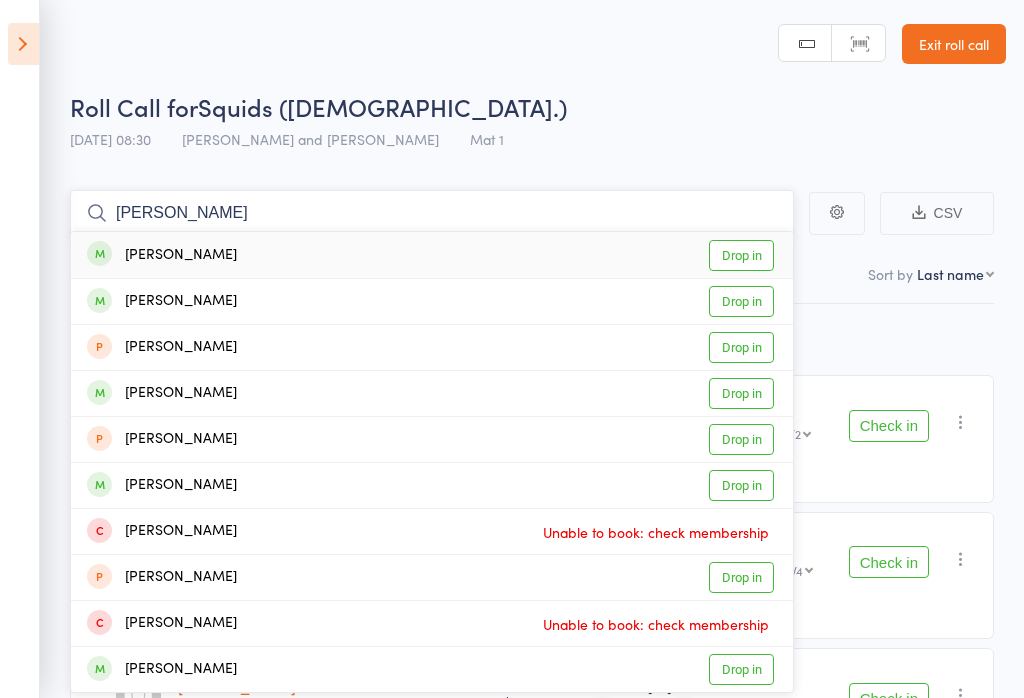 type on "[PERSON_NAME]" 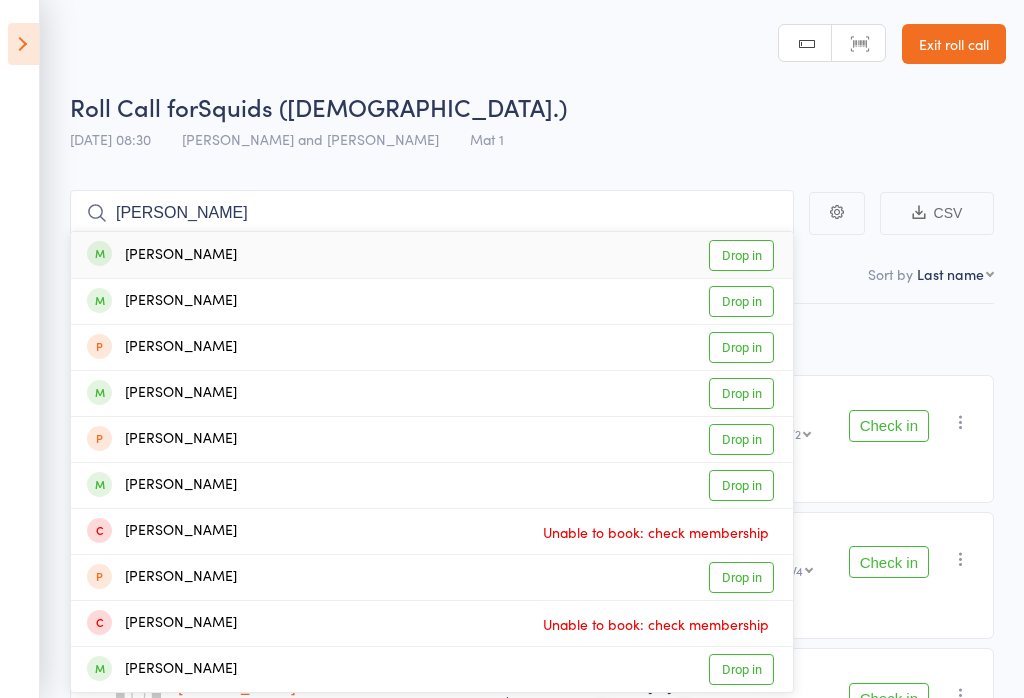 click on "Drop in" at bounding box center [741, 255] 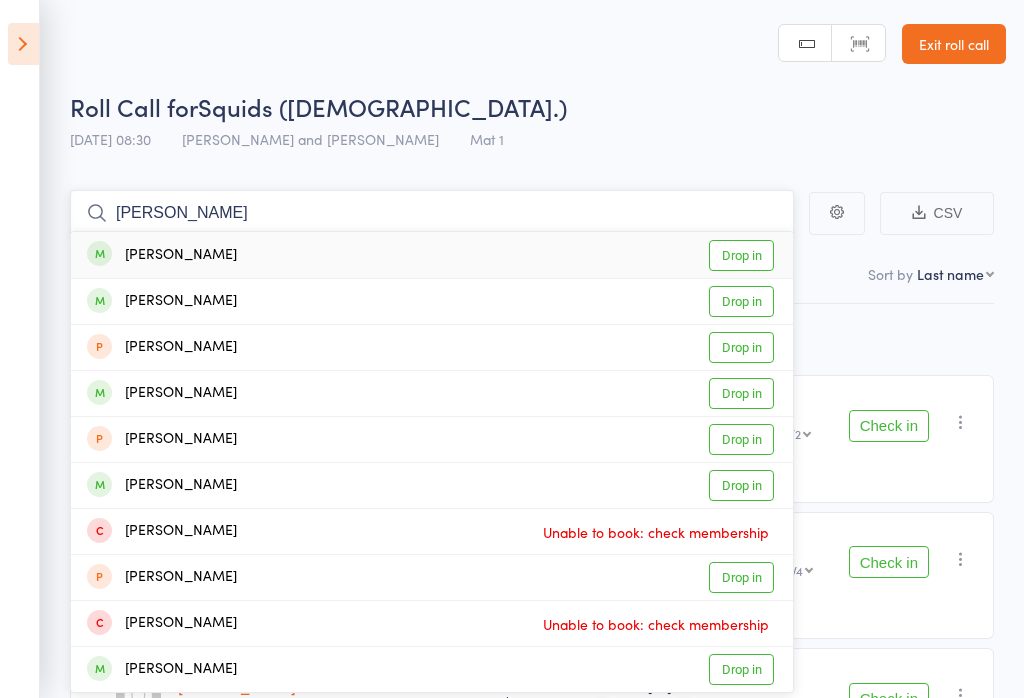 type 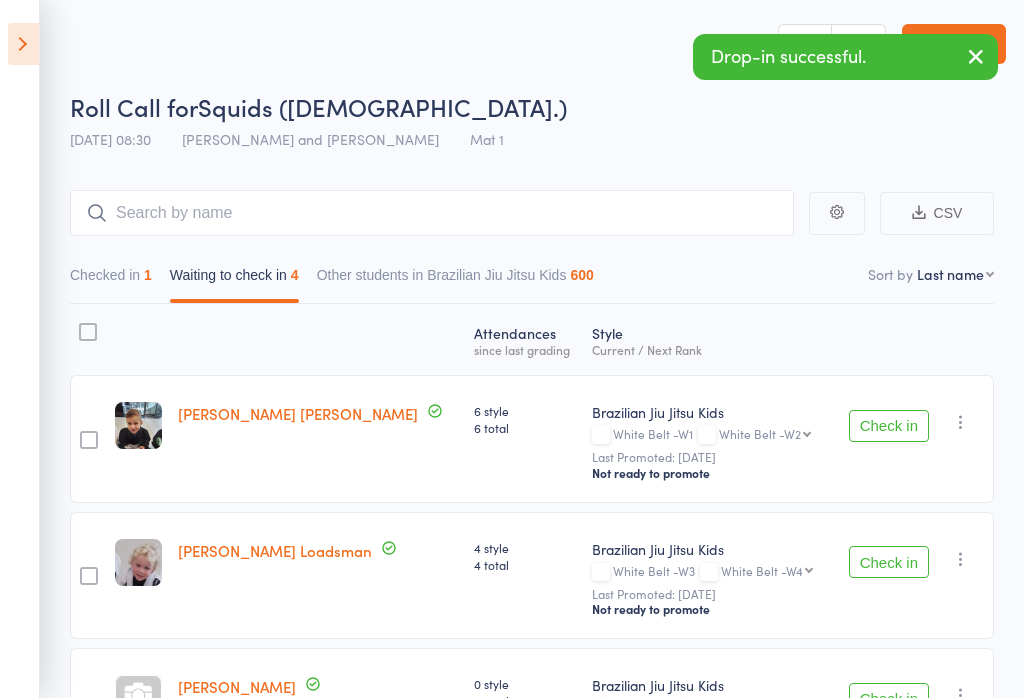 click at bounding box center (976, 56) 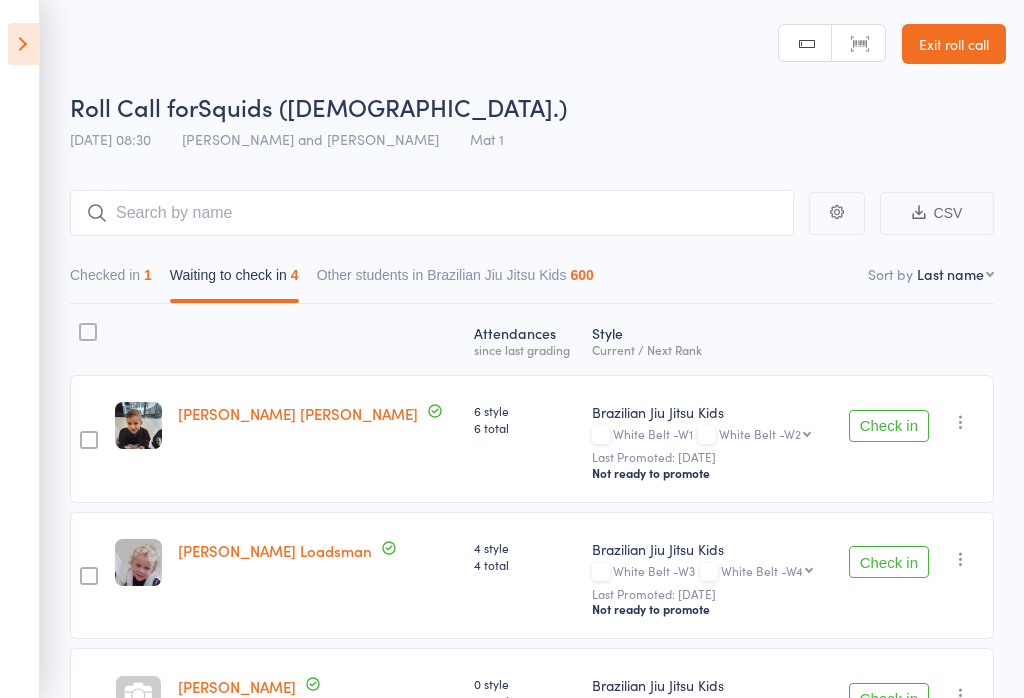 click at bounding box center [23, 44] 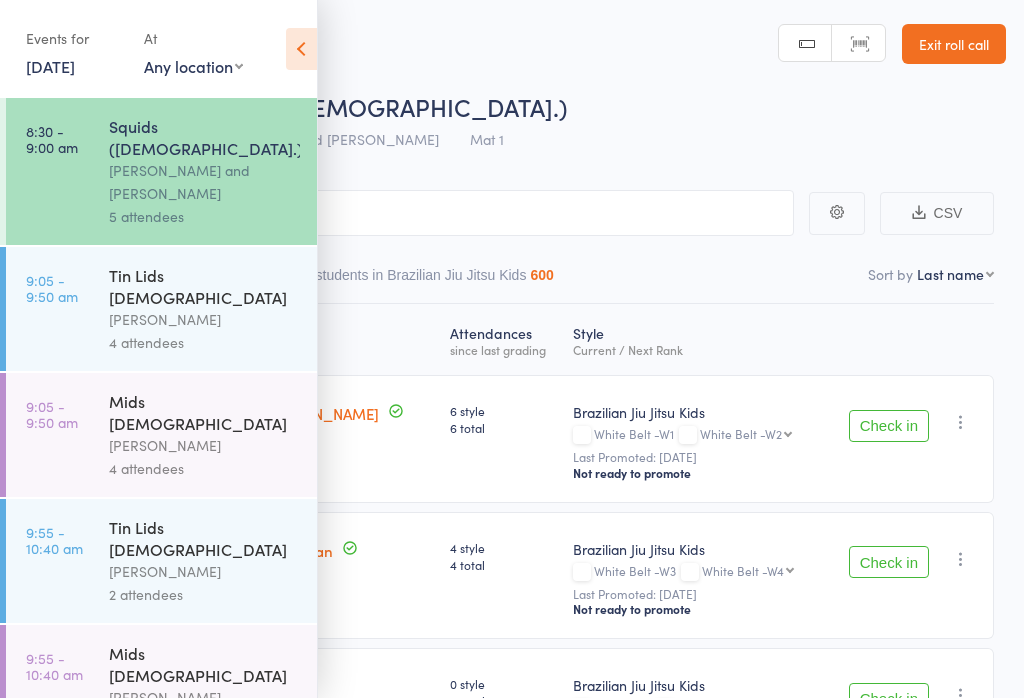 click on "[PERSON_NAME]" at bounding box center (204, 319) 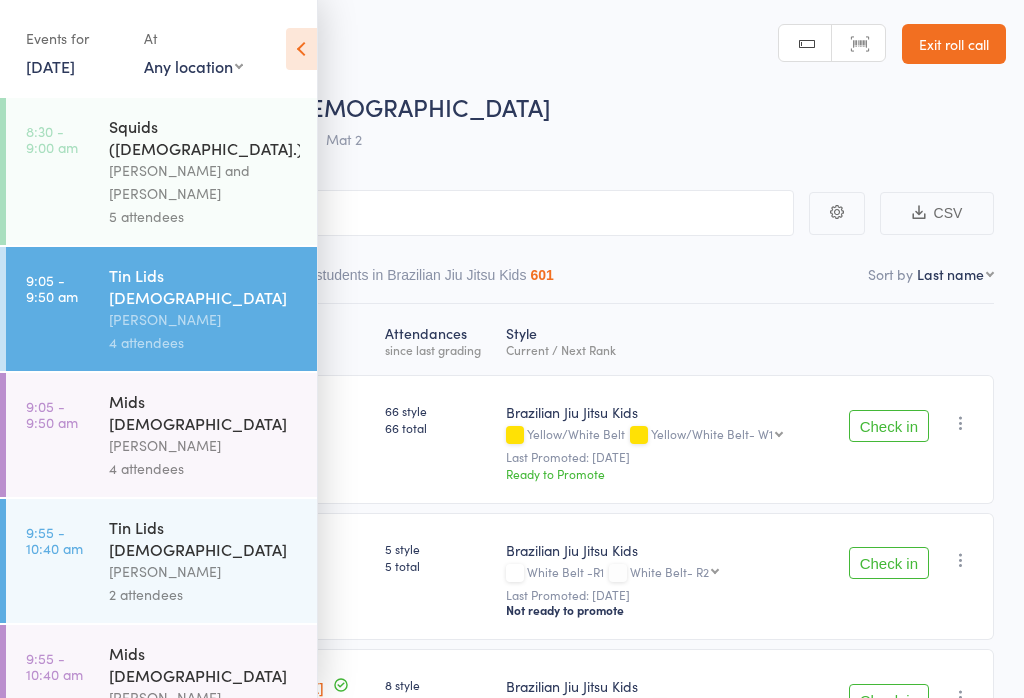 click at bounding box center [301, 49] 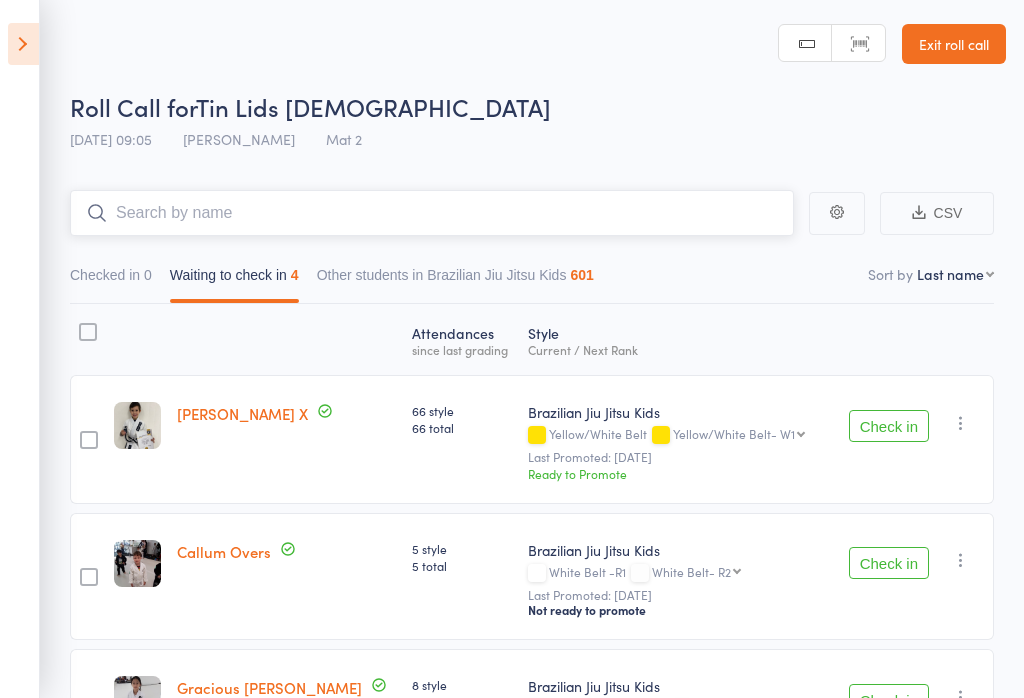 click at bounding box center (432, 213) 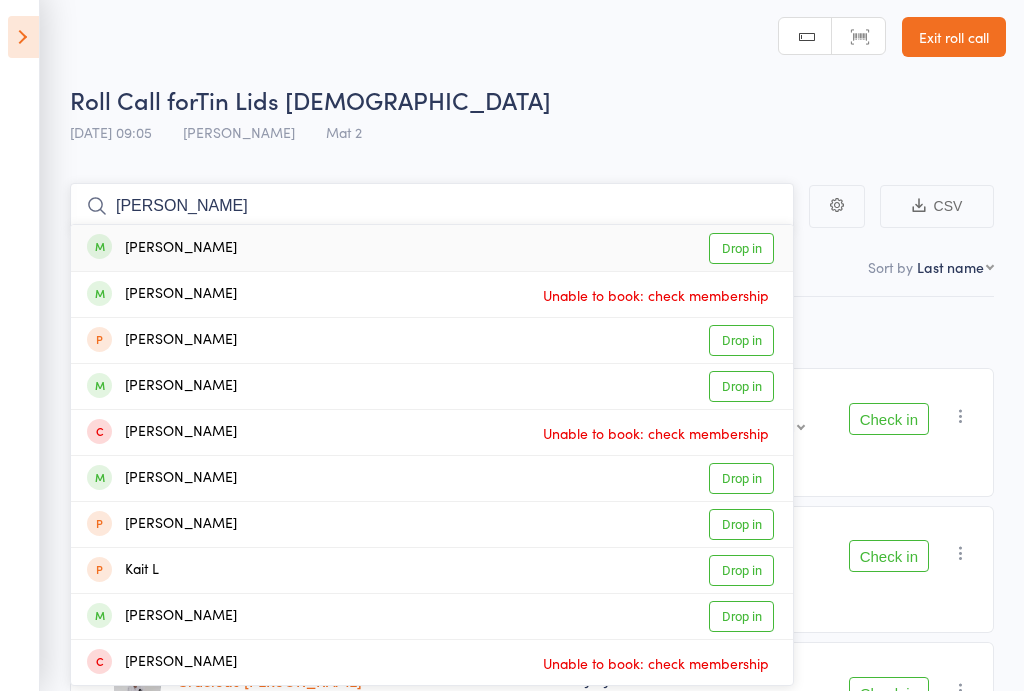 type on "[PERSON_NAME]" 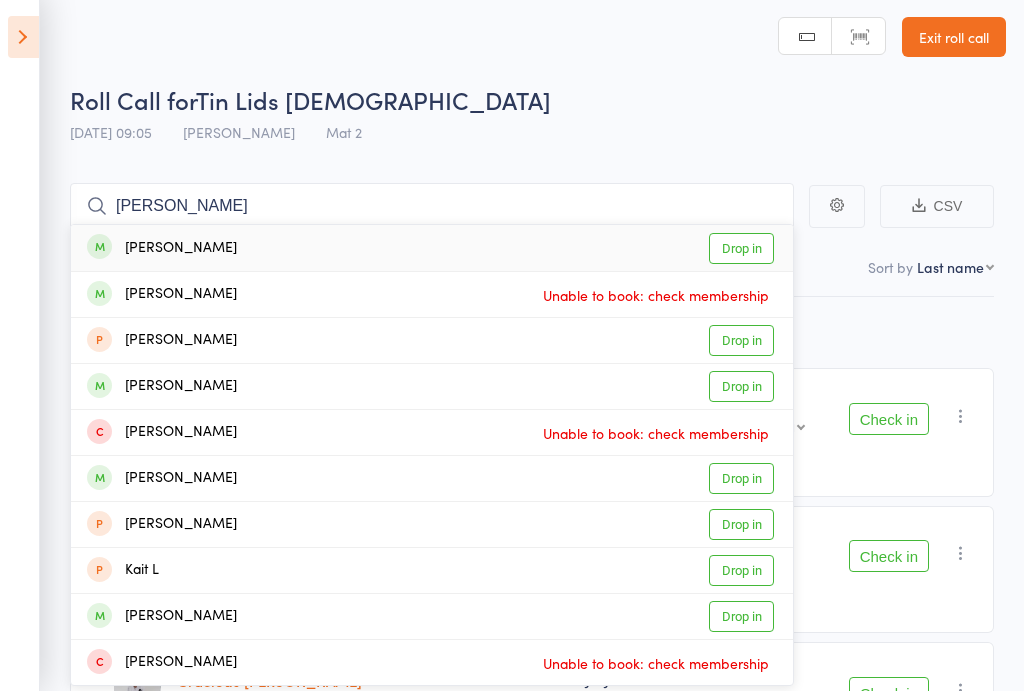 click on "Drop in" at bounding box center [741, 255] 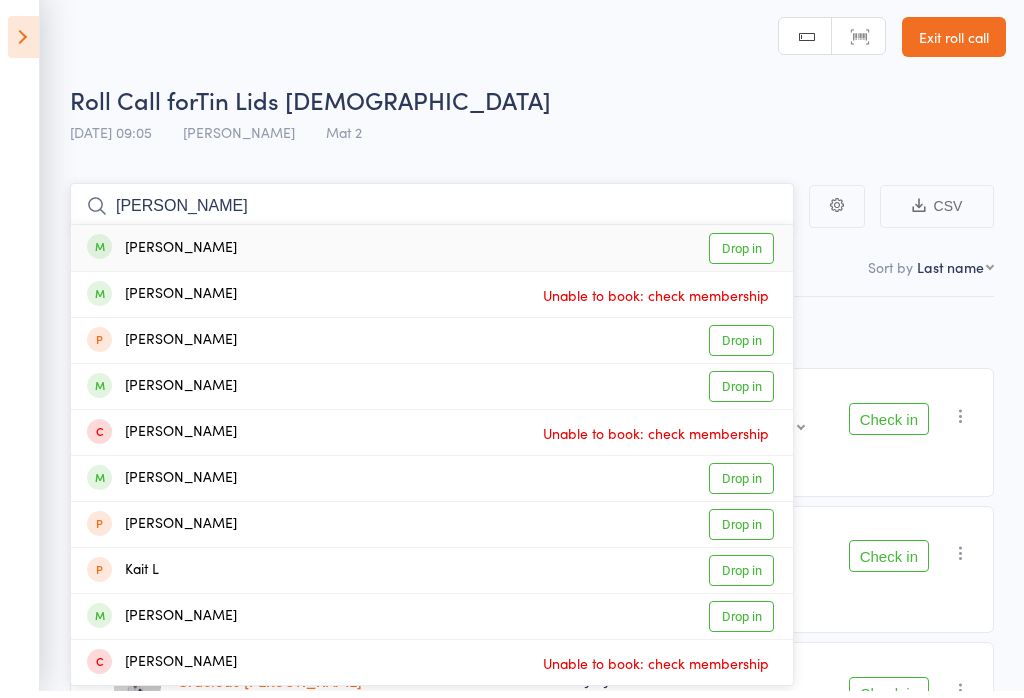 type 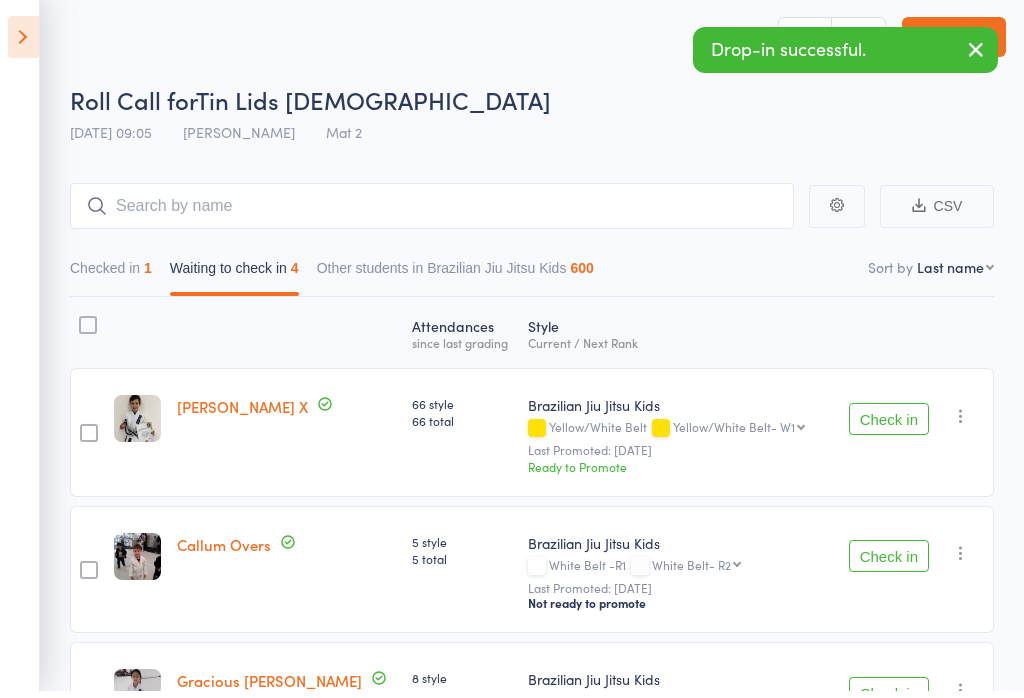 click at bounding box center (23, 44) 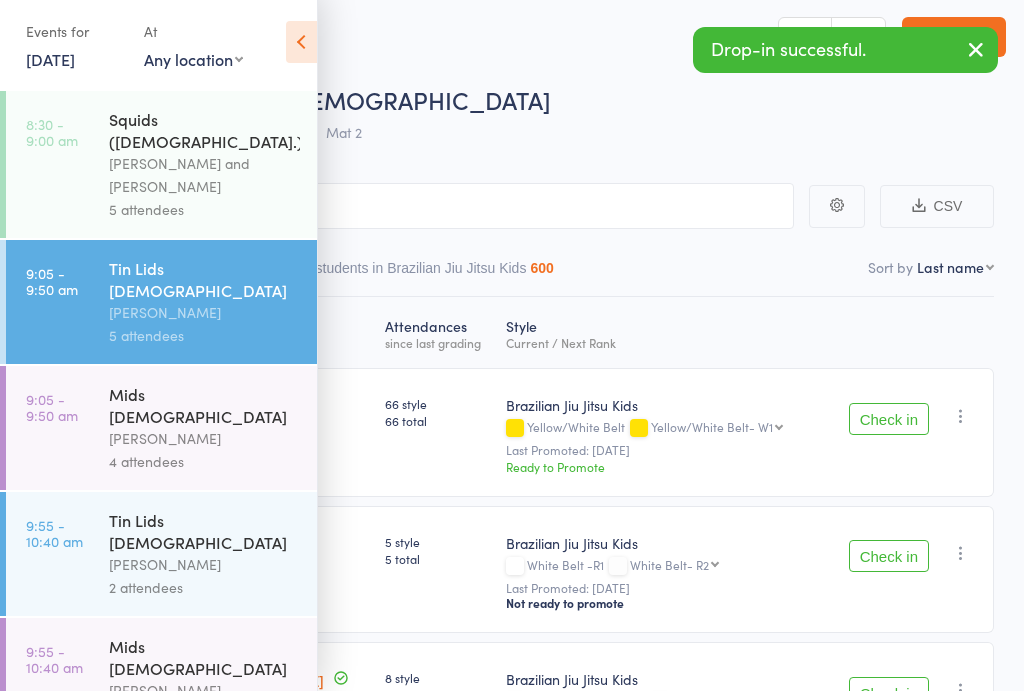 scroll, scrollTop: 7, scrollLeft: 0, axis: vertical 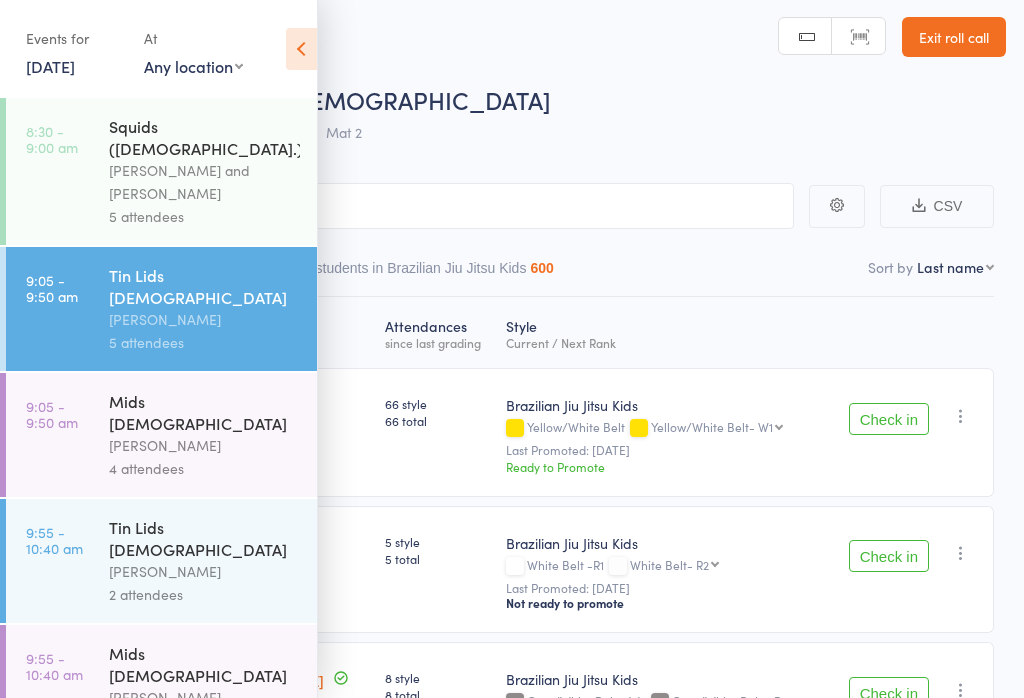 click on "[PERSON_NAME] and [PERSON_NAME]" at bounding box center (204, 182) 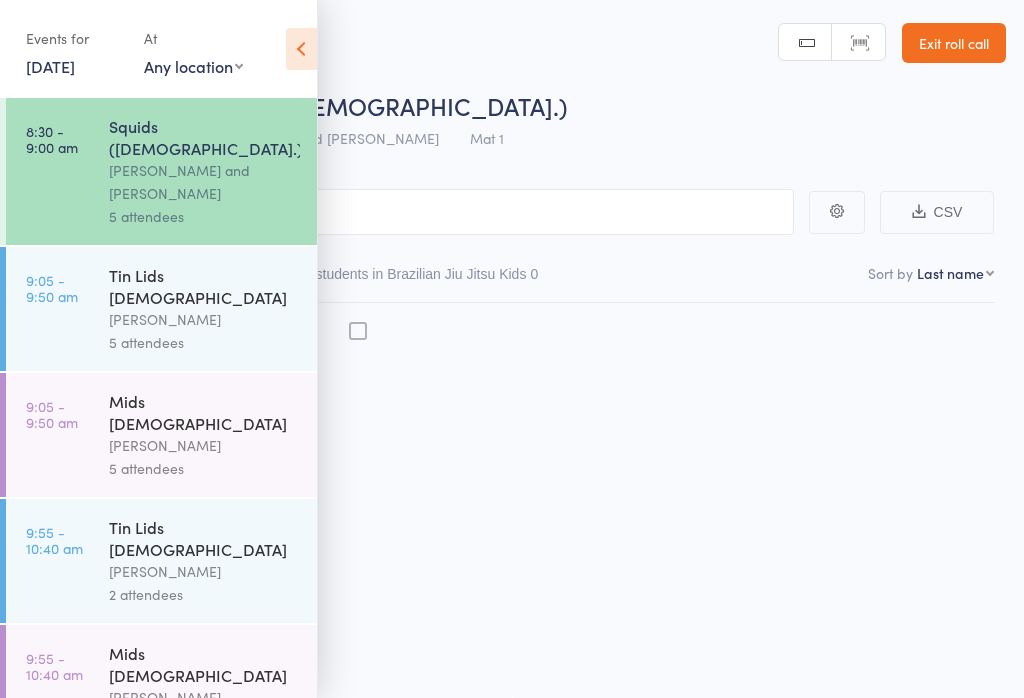 click on "[PERSON_NAME] and [PERSON_NAME]" at bounding box center (204, 182) 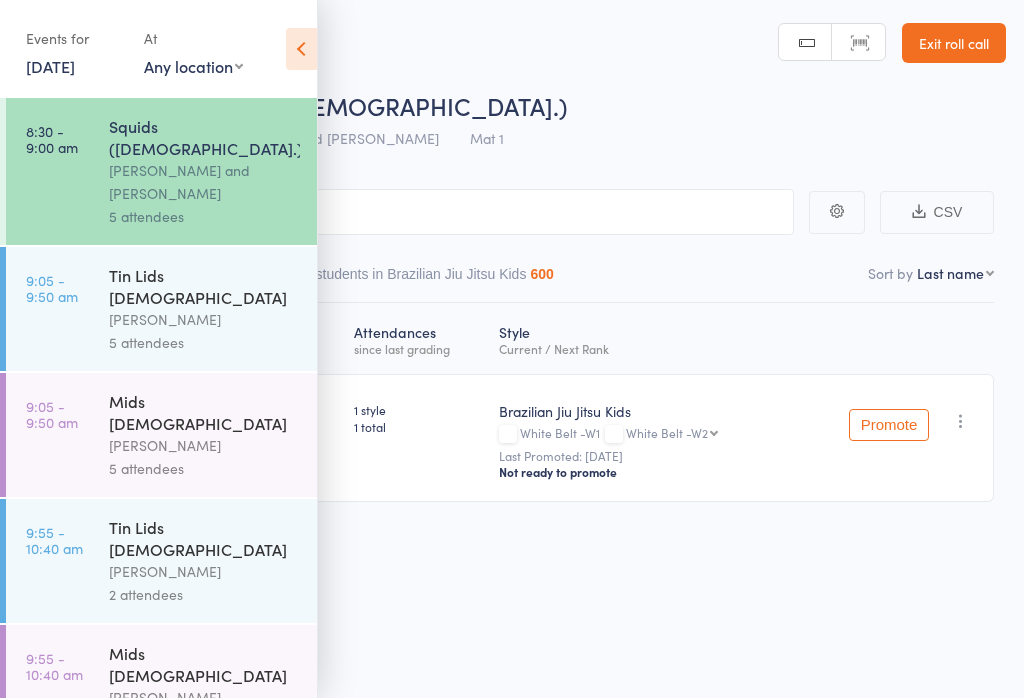 click on "Atten­dances since last grading Style Current / Next Rank edit [PERSON_NAME]    1 style 1 total Brazilian Jiu Jitsu Kids White Belt -W1  White Belt -W2  White Belt -W2 White Belt -W3 White Belt -W4 White Belt -R1 White Belt- R2 White Belt - R3 White Belt - R4 White Belt -B1 White Belt - B2 White Belt - B3 White Belt - B4 Grey/White Belt Grey/White Belt - W1 Grey/White Belt - W2 Grey/White Belt - W3 Grey/White Belt - W4 Grey/White Belt - R1 Grey/White Belt - R2 Grey/White Belt - R3 Grey/White Belt - R4 Grey/White Belt - B1 Grey/White Belt - B2 Grey/White Belt - B3 Grey/White Belt - B4 Grey Belt Grey Belt- W1 Grey Belt- W2 Grey Belt- W3 Grey Belt- W4 Grey Belt- R1 Grey Belt- R2 Grey Belt- R3 Grey Belt- R4 Grey Belt- B1 Grey Belt- B2 Grey Belt- B3 Grey/Black Belt Grey/Black Belt- W1 Grey/Black Belt- W2 Grey/Black Belt- W3 Grey/Black Belt- W4 Grey/Black Belt- R1 Grey/Black Belt- R2 Grey/Black Belt- R3 Grey/Black Belt- R4 Grey/Black Belt- B1 Grey/Black Belt- B2 Grey/Black Belt- B3 Yellow/White Belt Yellow Belt" at bounding box center [512, 447] 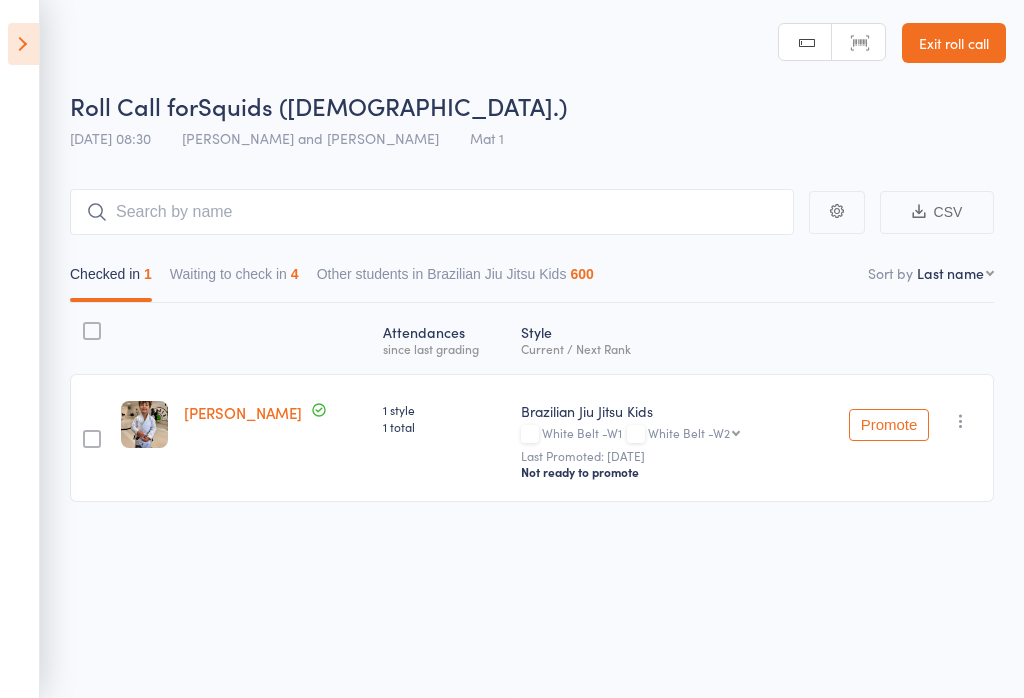 click on "Waiting to check in  4" at bounding box center [234, 279] 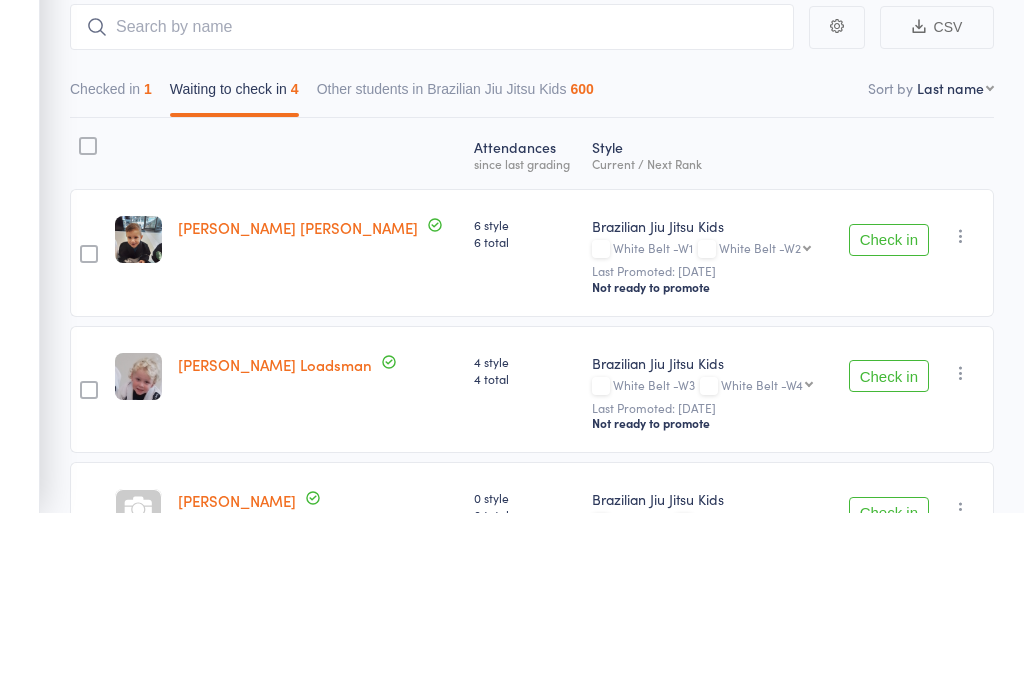 scroll, scrollTop: 278, scrollLeft: 0, axis: vertical 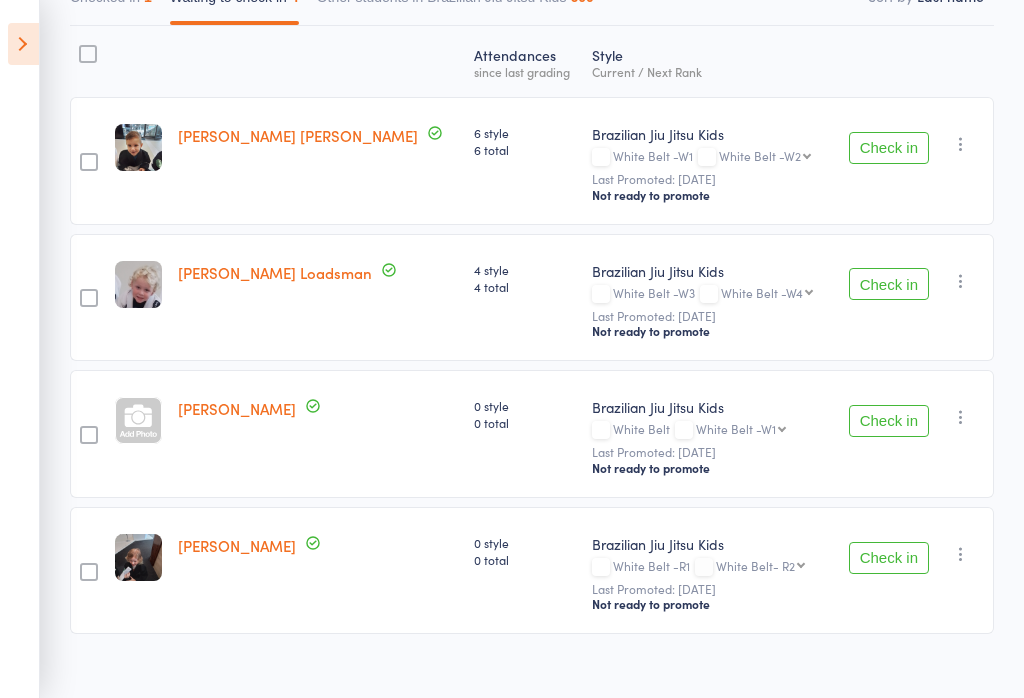 click on "Check in" at bounding box center (889, 558) 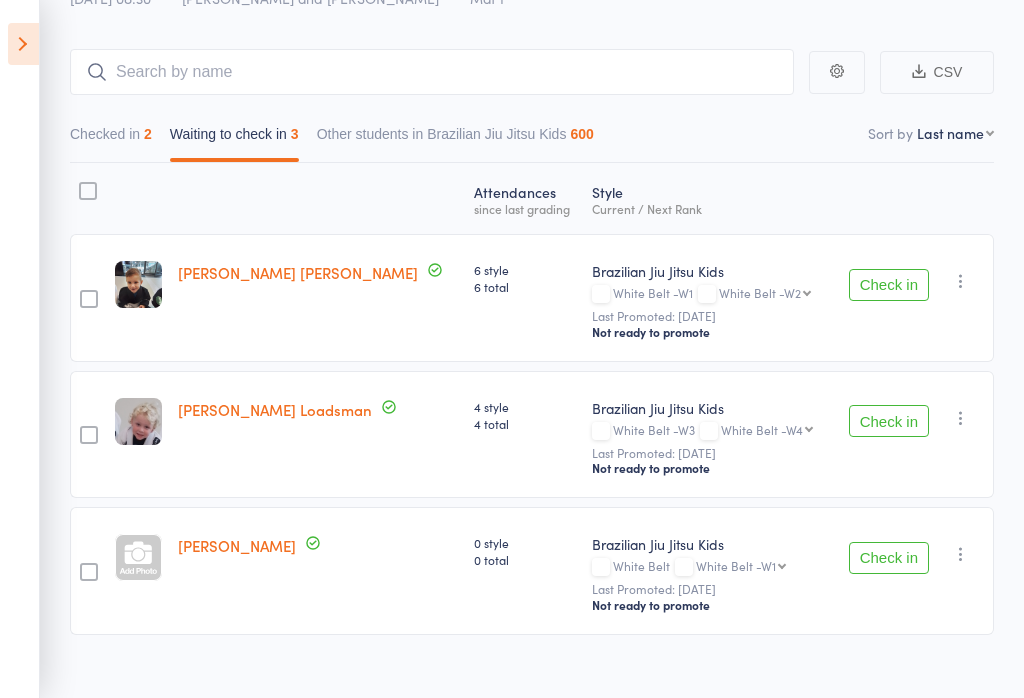 click on "Check in" at bounding box center (889, 421) 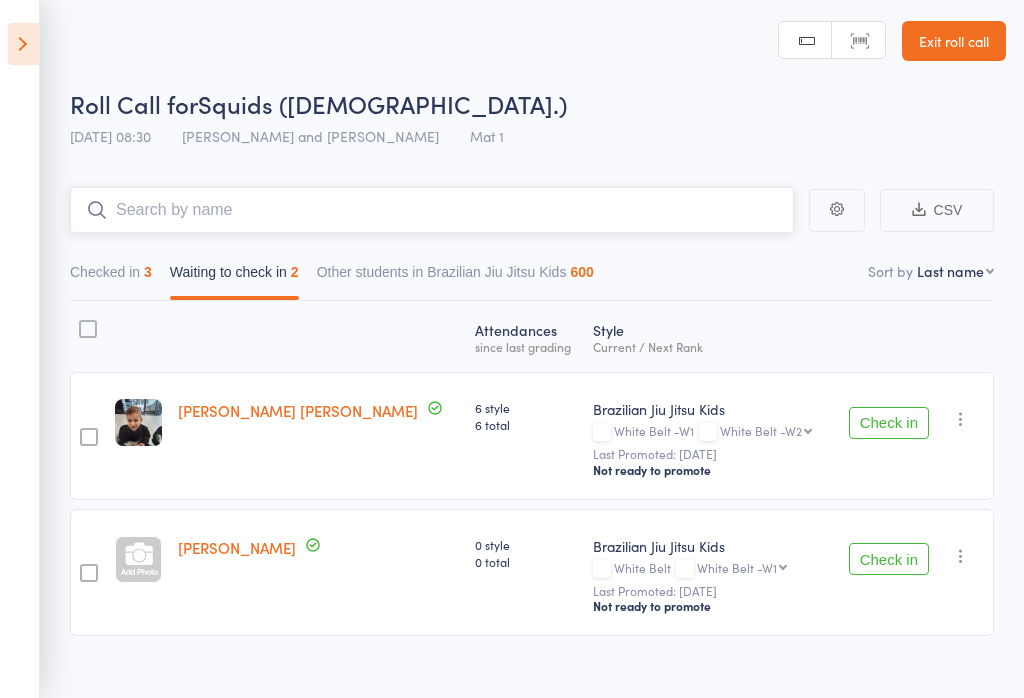 click at bounding box center [432, 210] 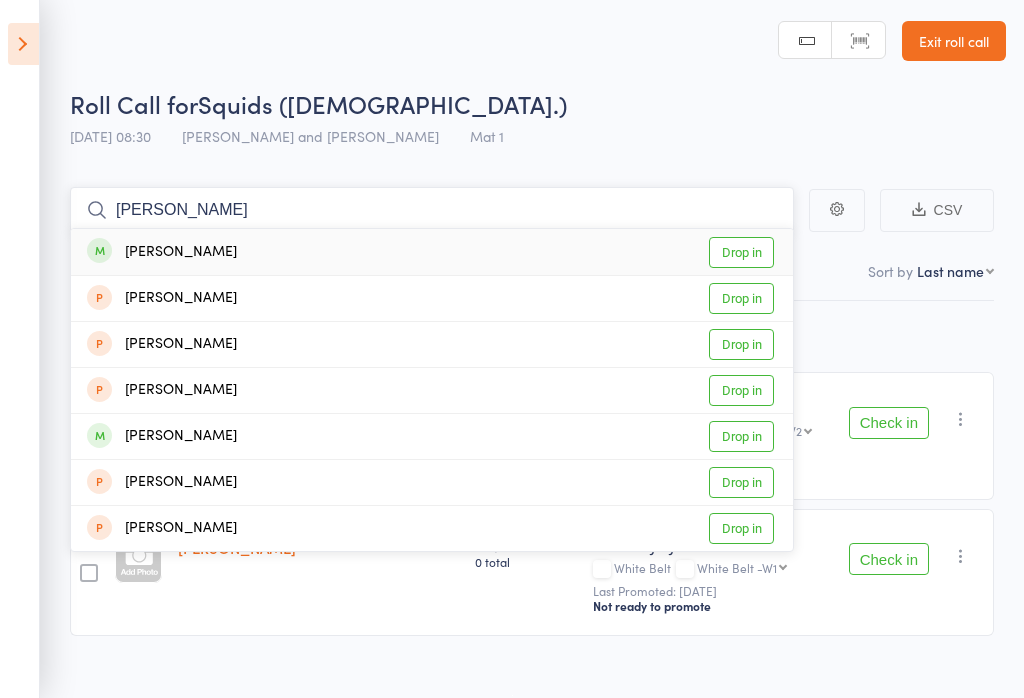 type on "[PERSON_NAME]" 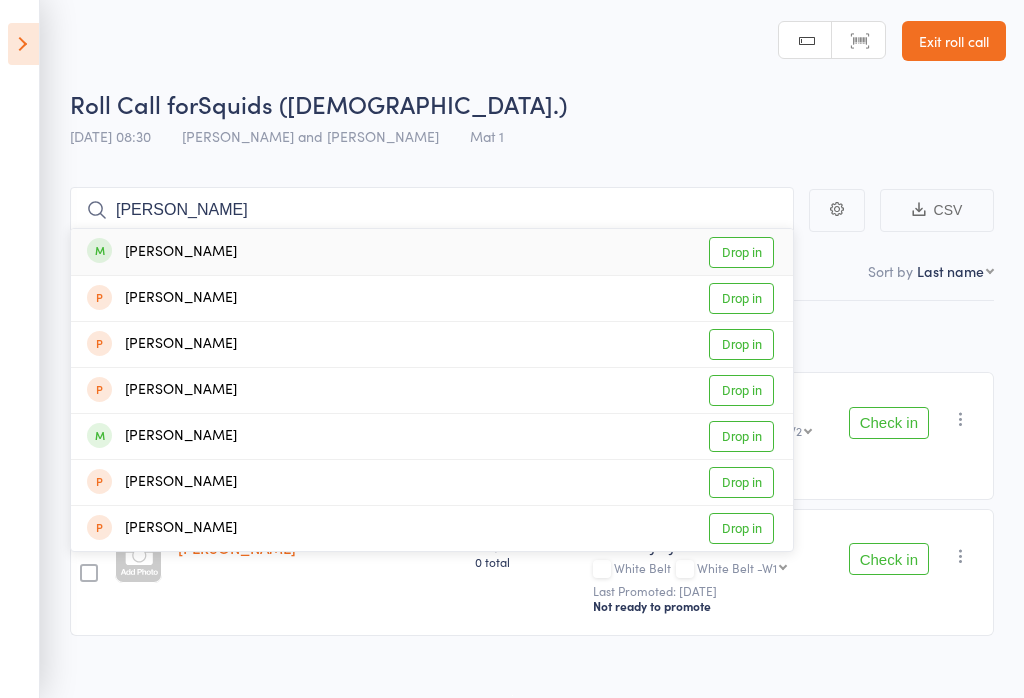 click on "[PERSON_NAME] Drop in" at bounding box center [432, 252] 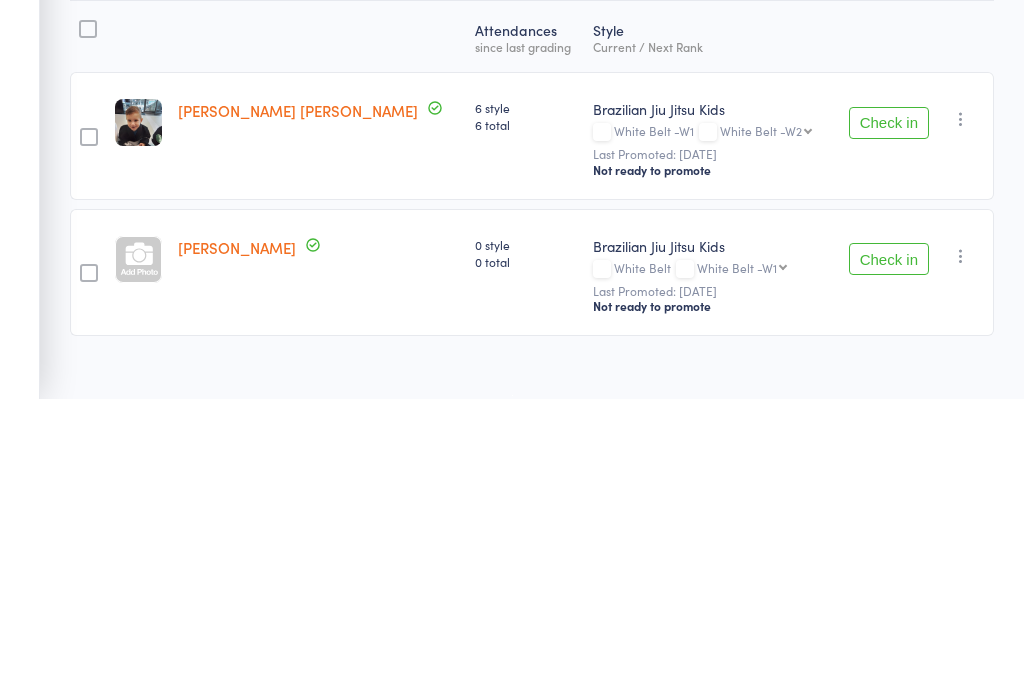 click at bounding box center [89, 437] 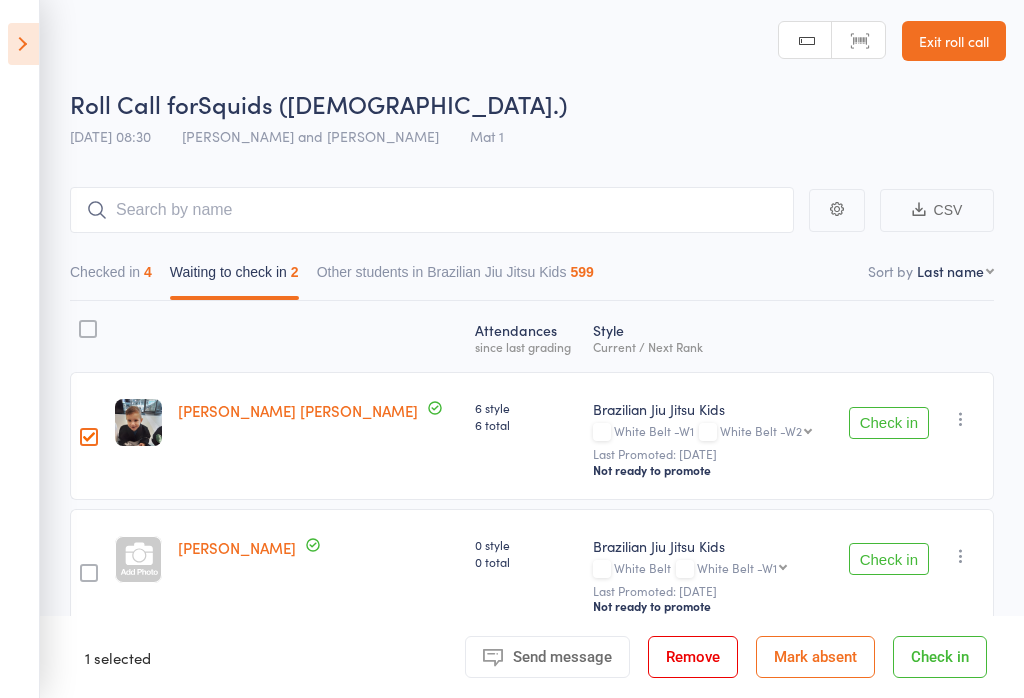 click on "Check in" at bounding box center (889, 423) 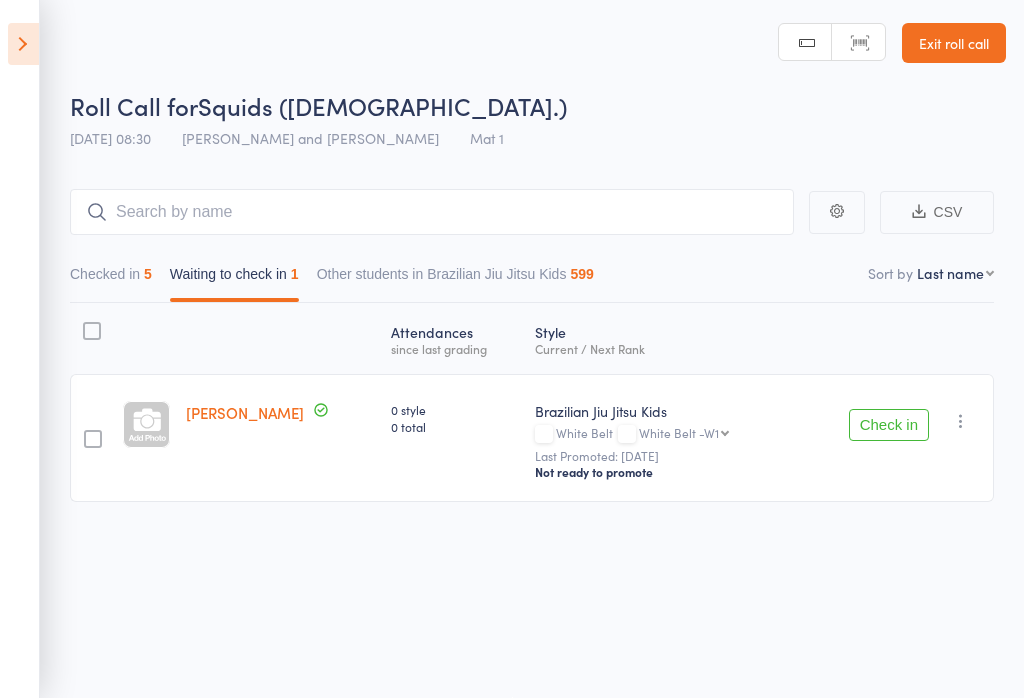 click at bounding box center (23, 44) 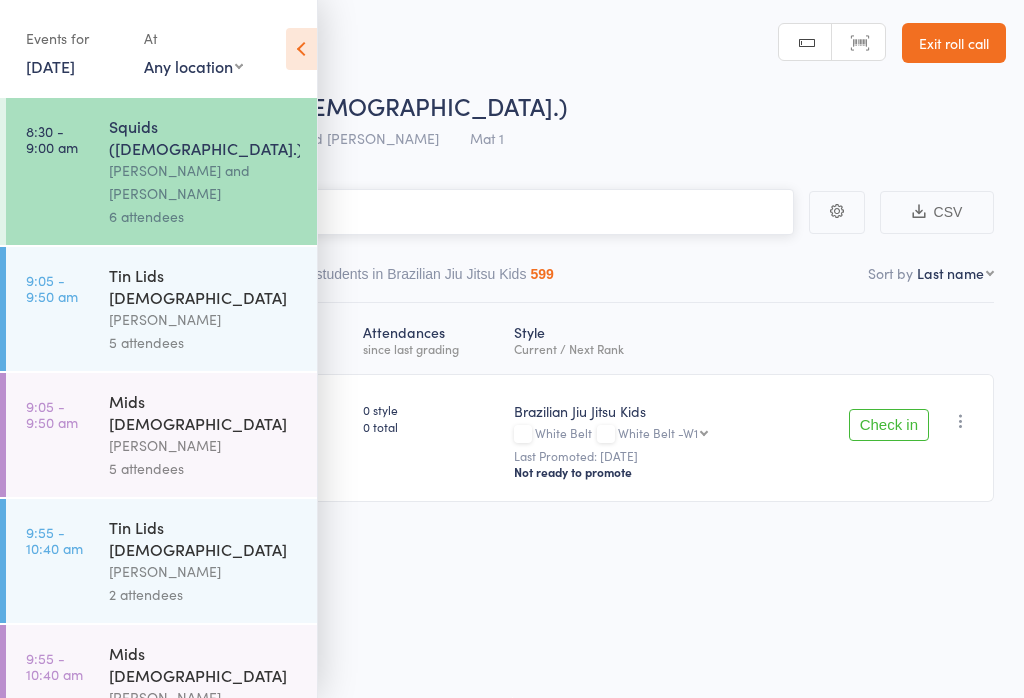 click at bounding box center (412, 212) 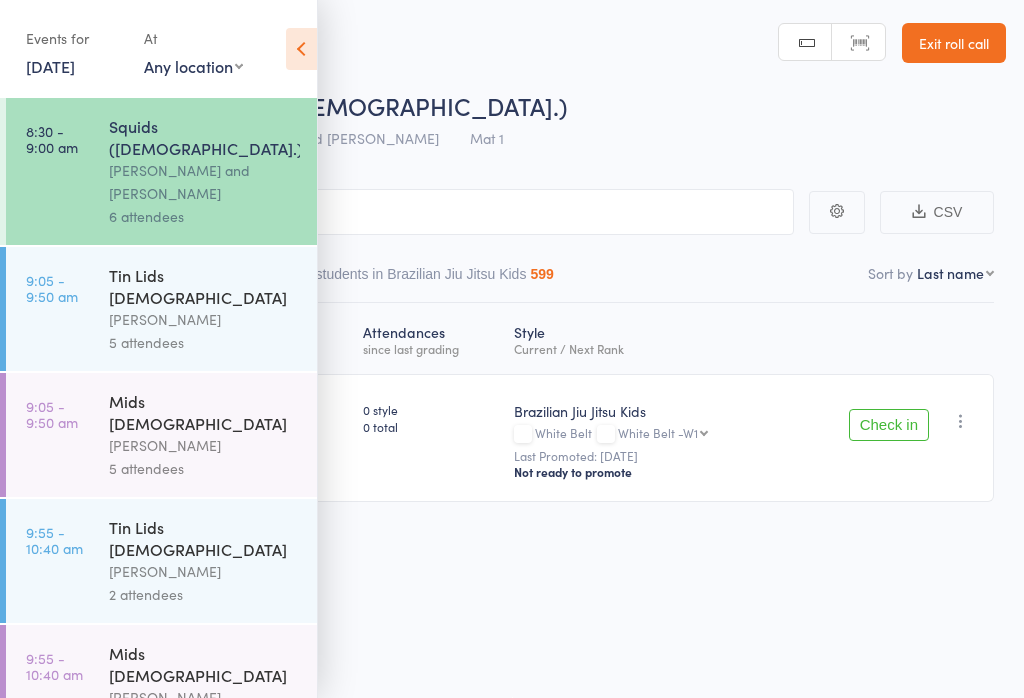 click on "Roll Call for  Squids ([DEMOGRAPHIC_DATA].) [DATE] 08:30  [PERSON_NAME] and [PERSON_NAME]  Mat 1" at bounding box center (538, 124) 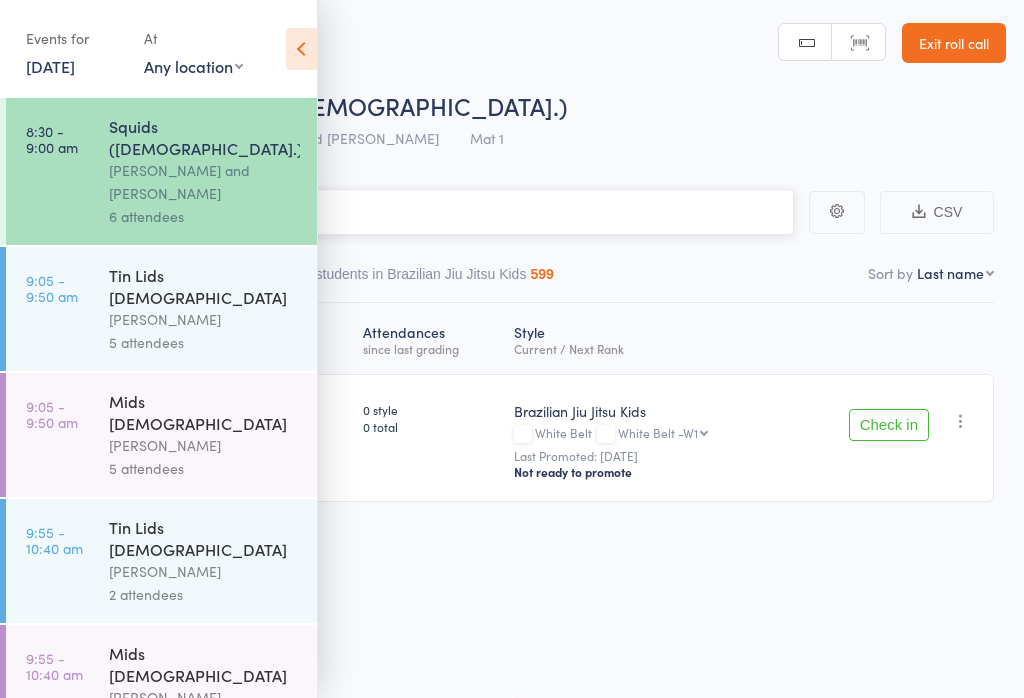 click on "[PERSON_NAME]" at bounding box center [412, 212] 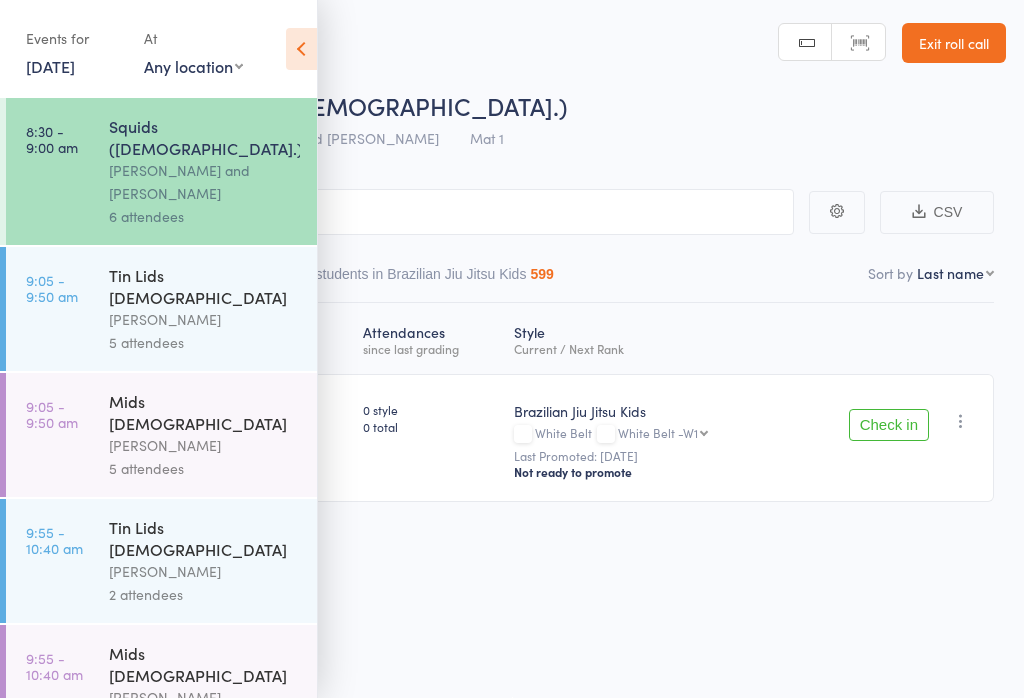 click at bounding box center (301, 49) 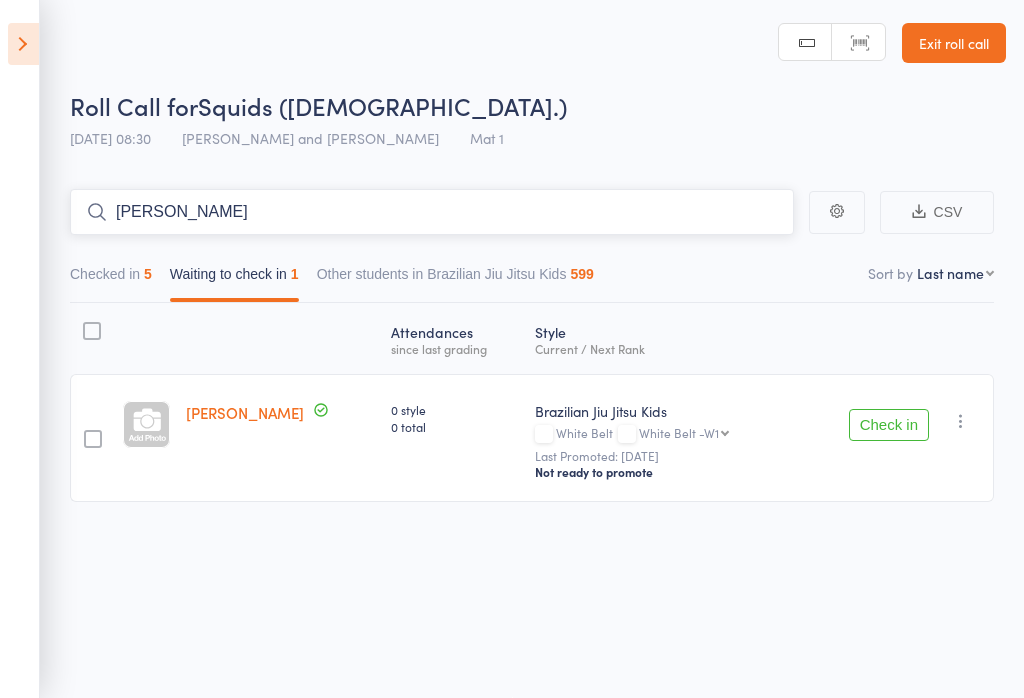 click on "[PERSON_NAME]" at bounding box center (432, 212) 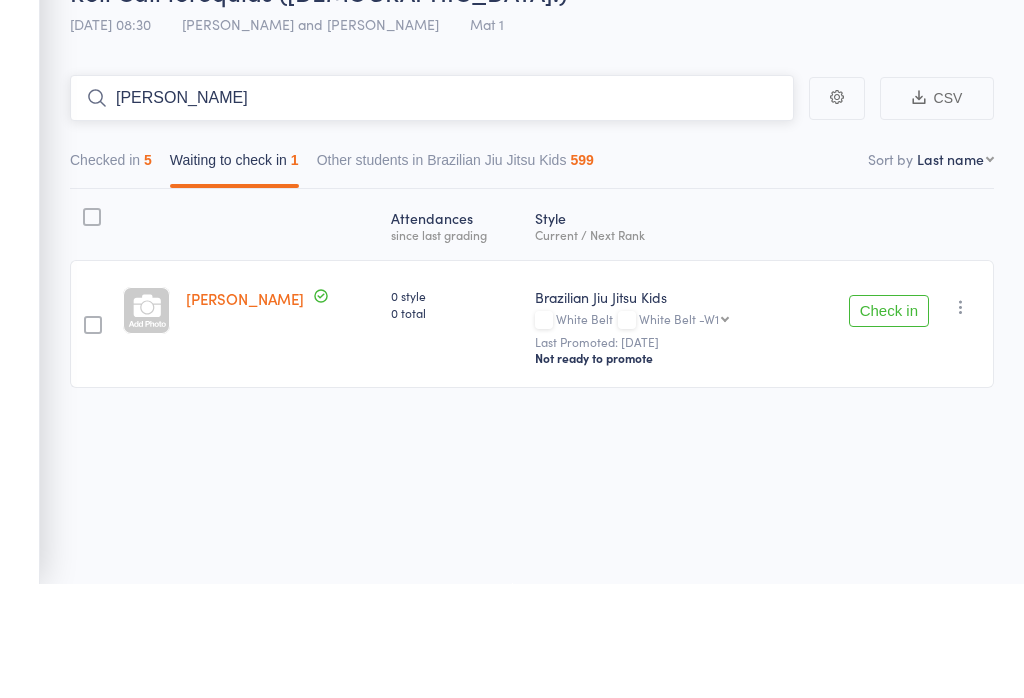 click on "Checked in  5" at bounding box center (111, 279) 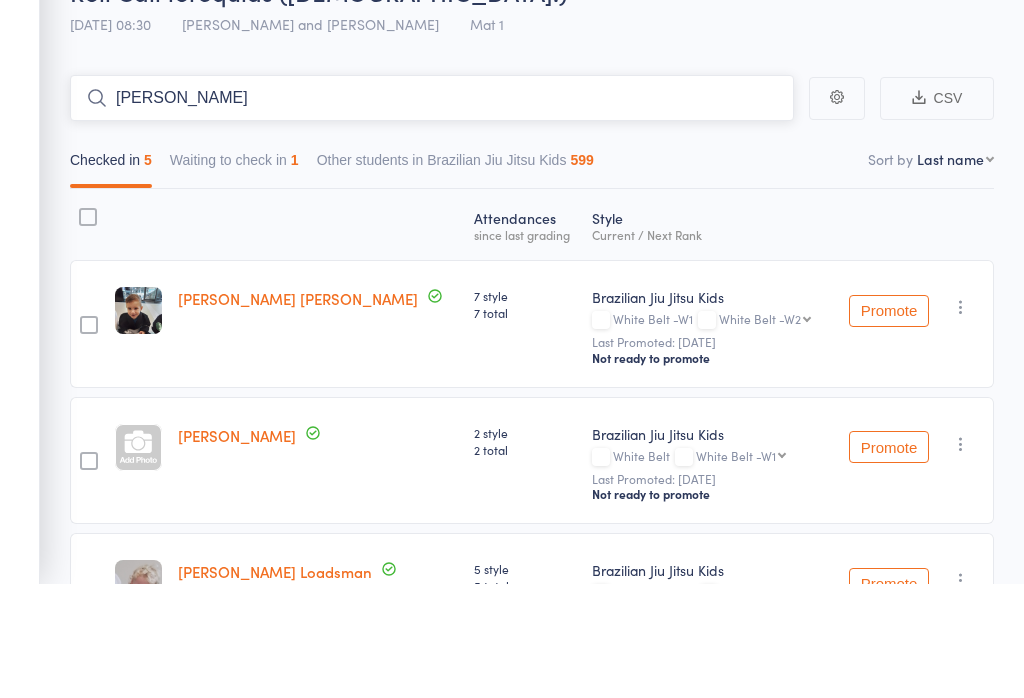 click on "[PERSON_NAME]" at bounding box center [432, 212] 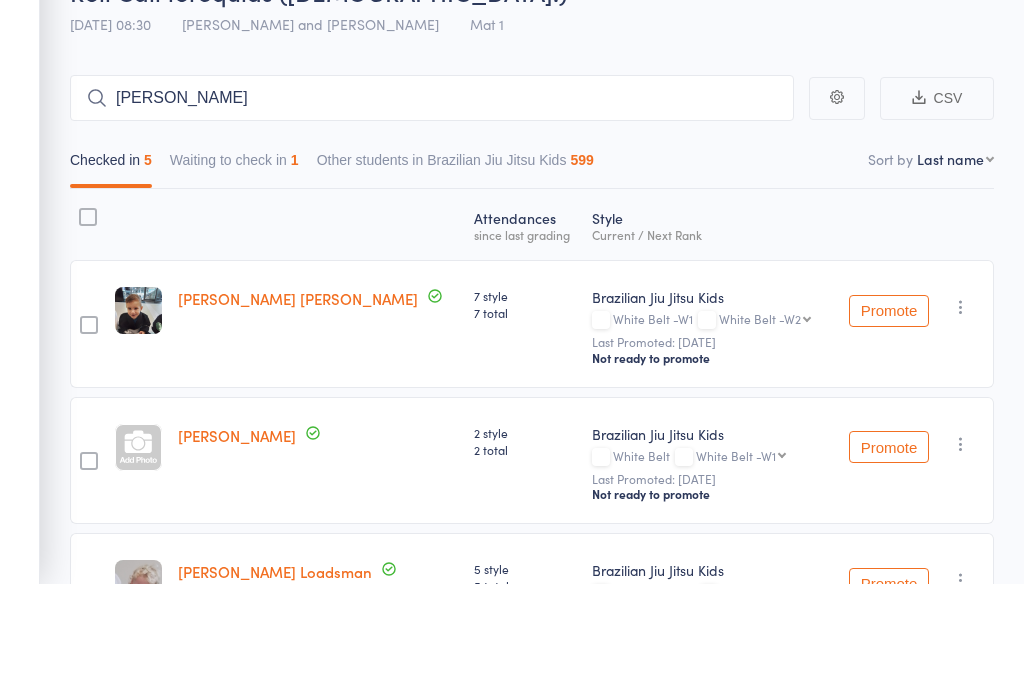 scroll, scrollTop: 115, scrollLeft: 0, axis: vertical 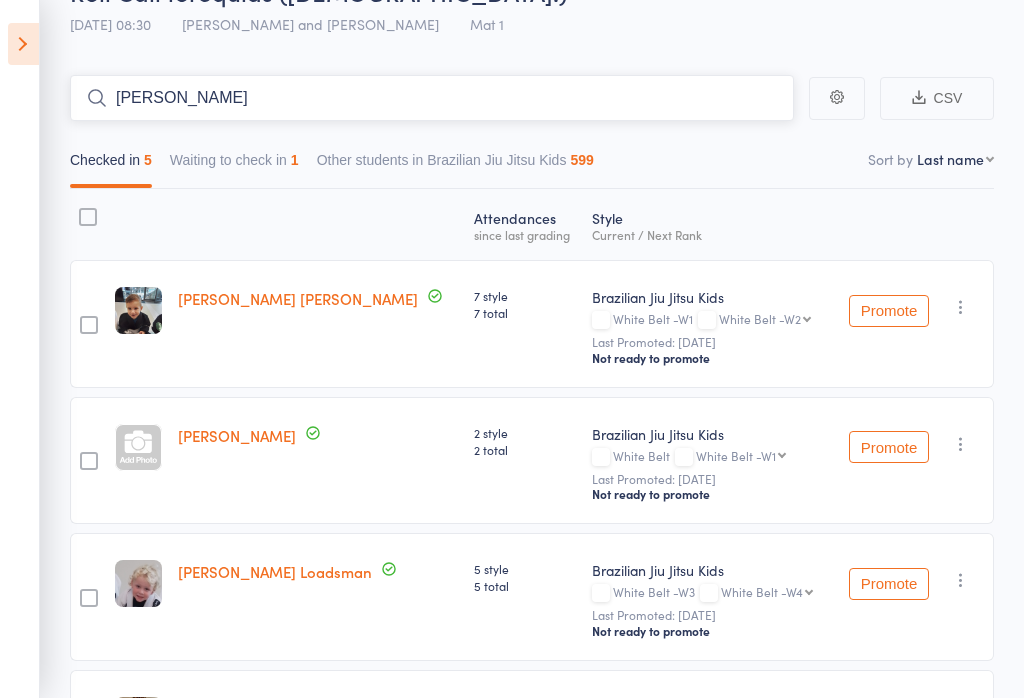 click on "[PERSON_NAME]" at bounding box center [432, 98] 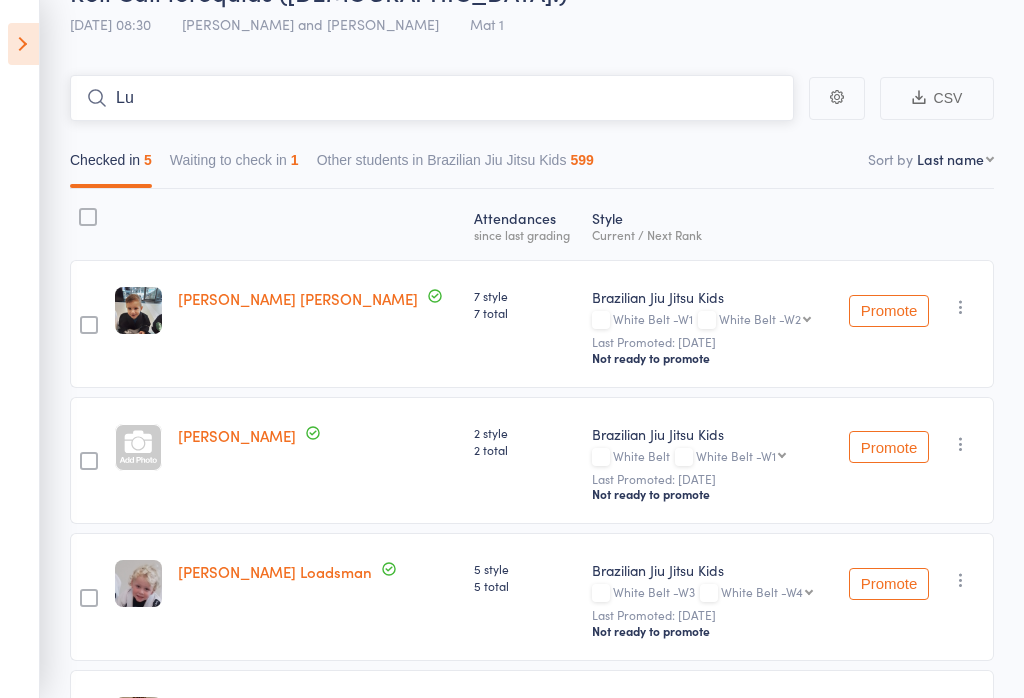 type on "L" 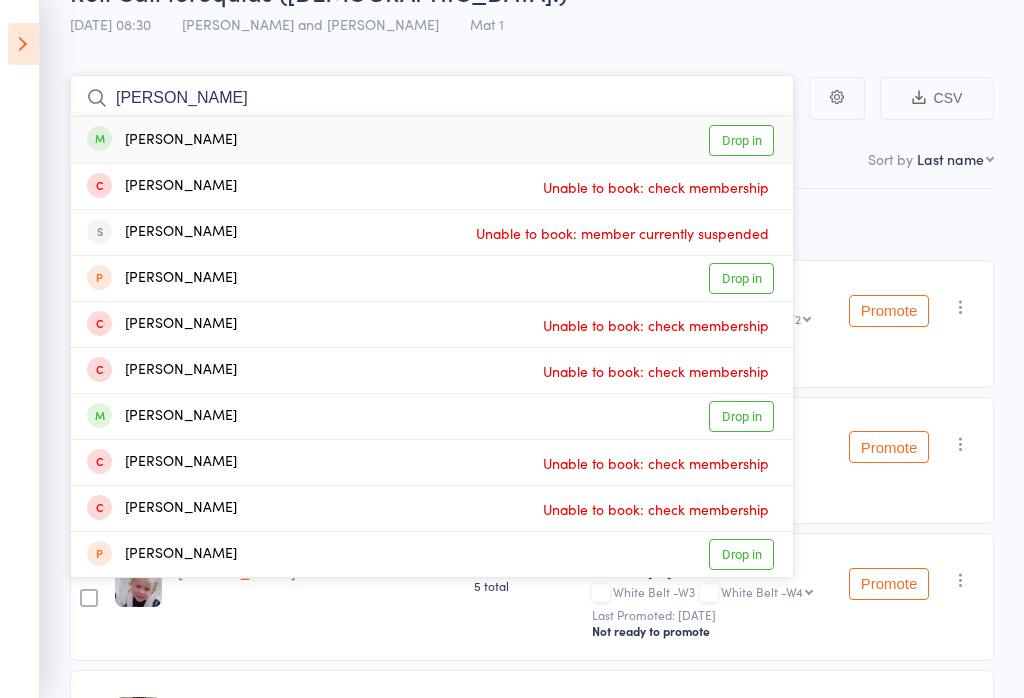 scroll, scrollTop: 0, scrollLeft: 0, axis: both 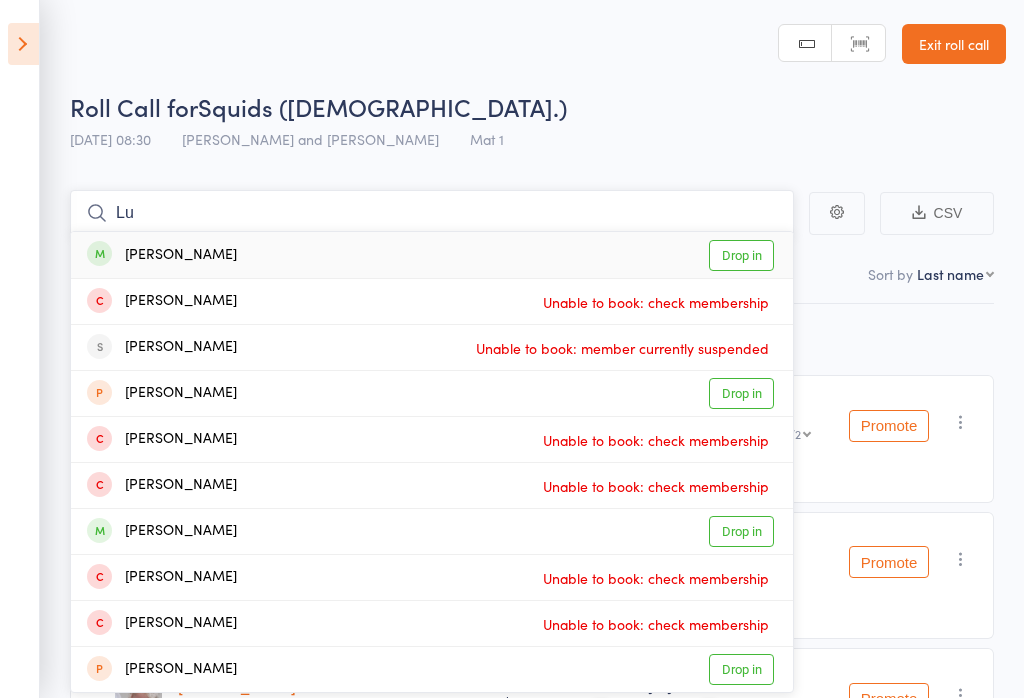 type on "L" 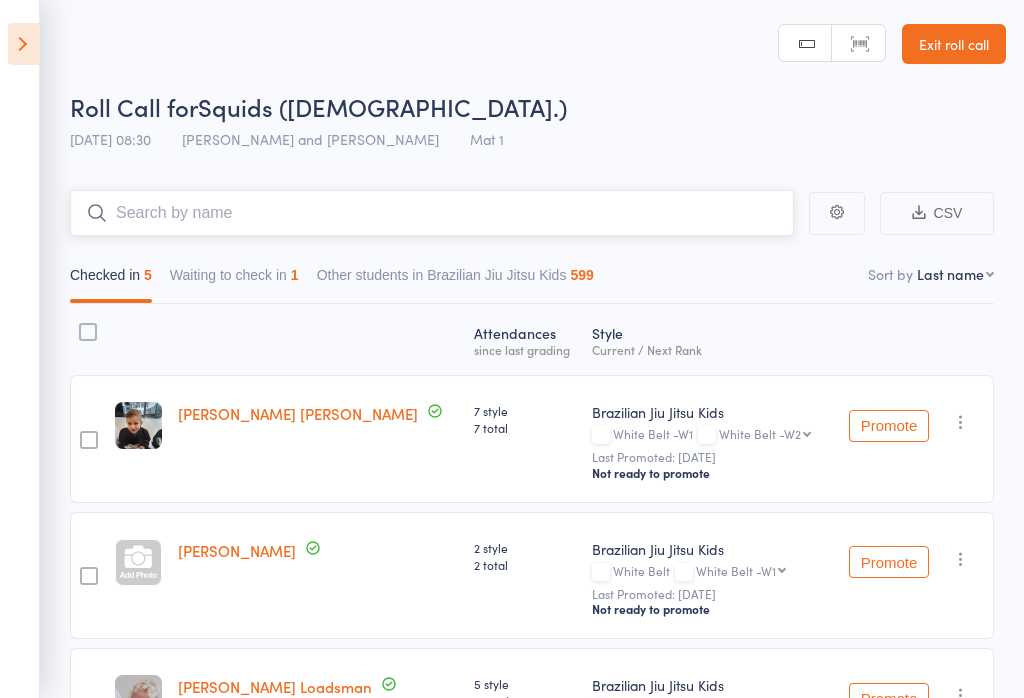 click at bounding box center (432, 213) 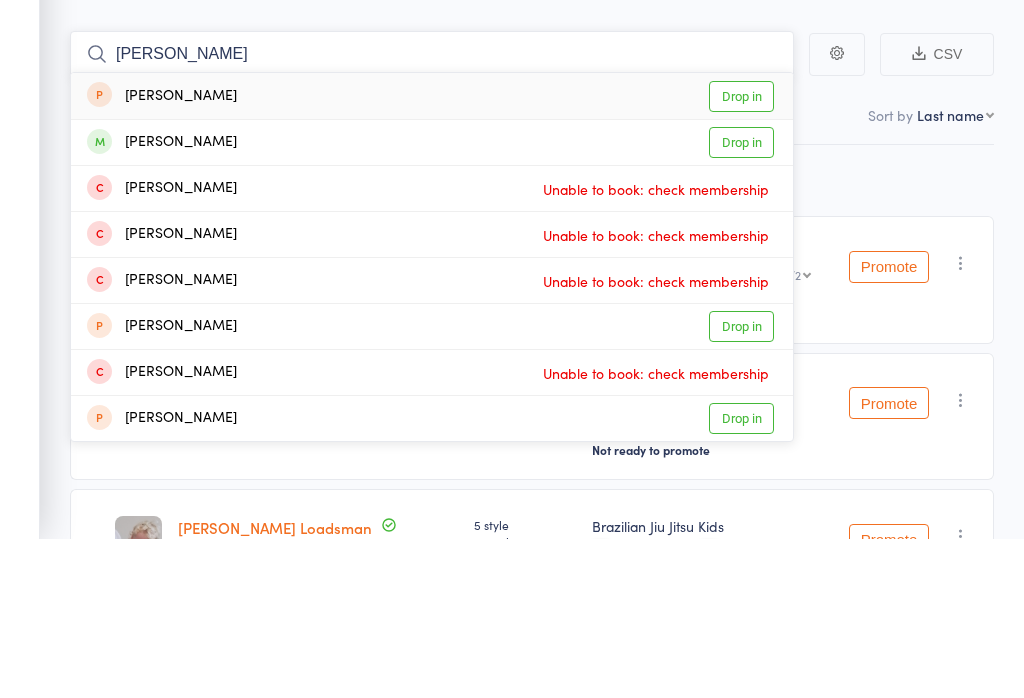 type on "[PERSON_NAME]" 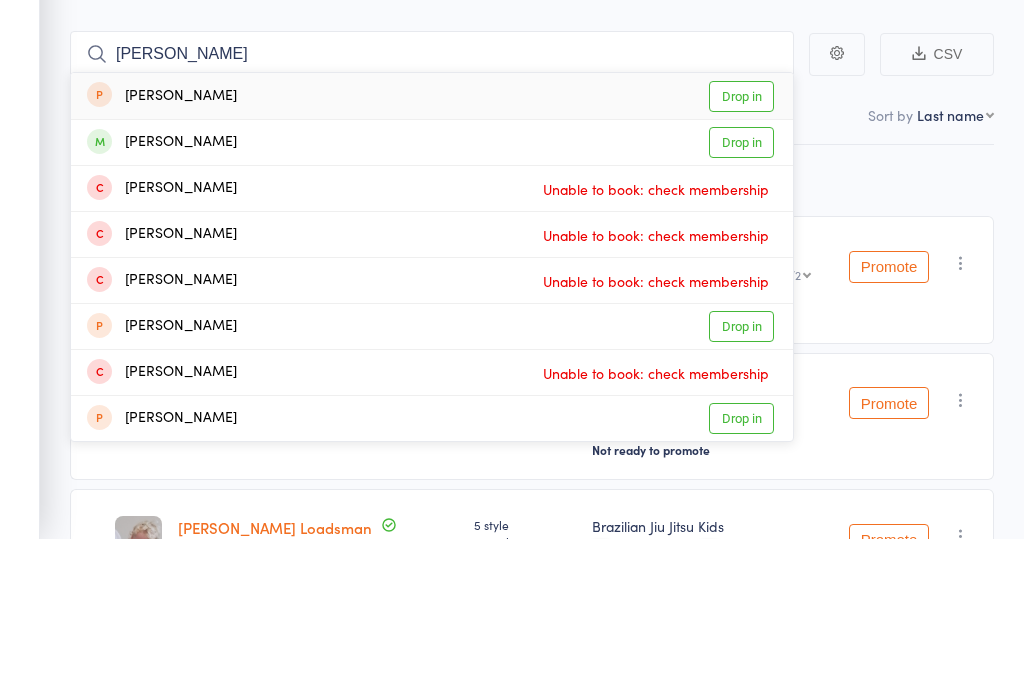 click on "Drop in" at bounding box center (741, 301) 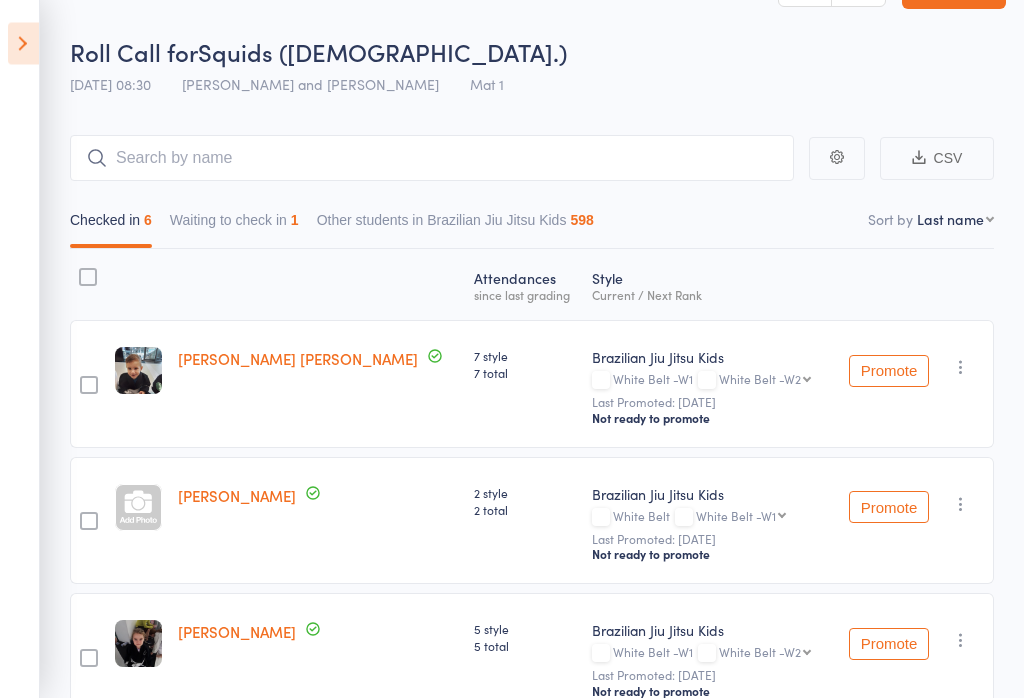 scroll, scrollTop: 0, scrollLeft: 0, axis: both 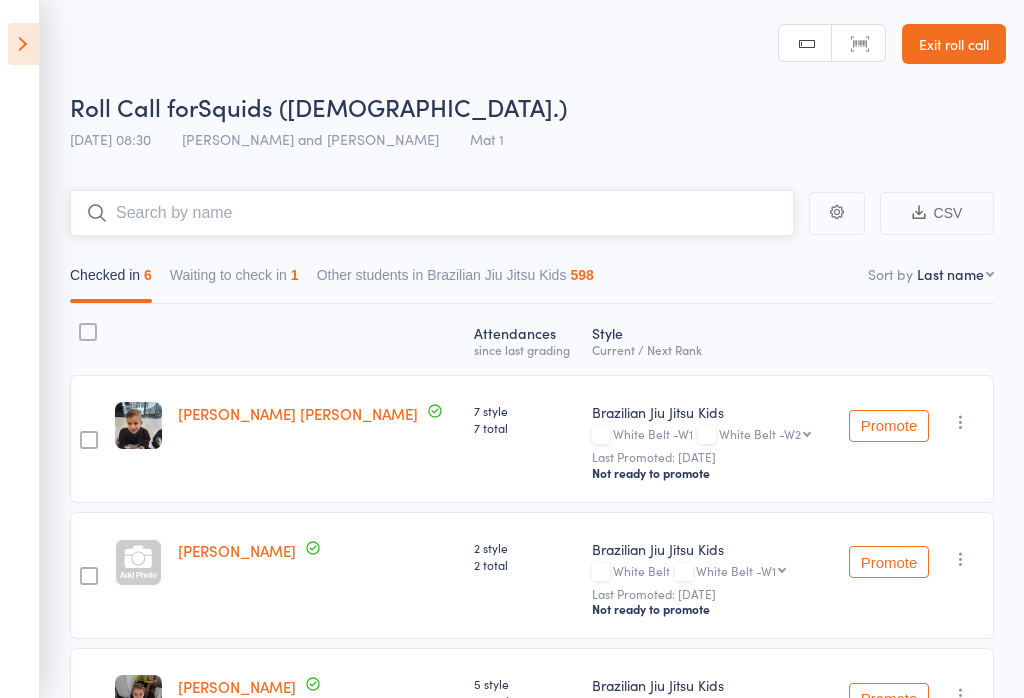 click on "Waiting to check in  1" at bounding box center (234, 280) 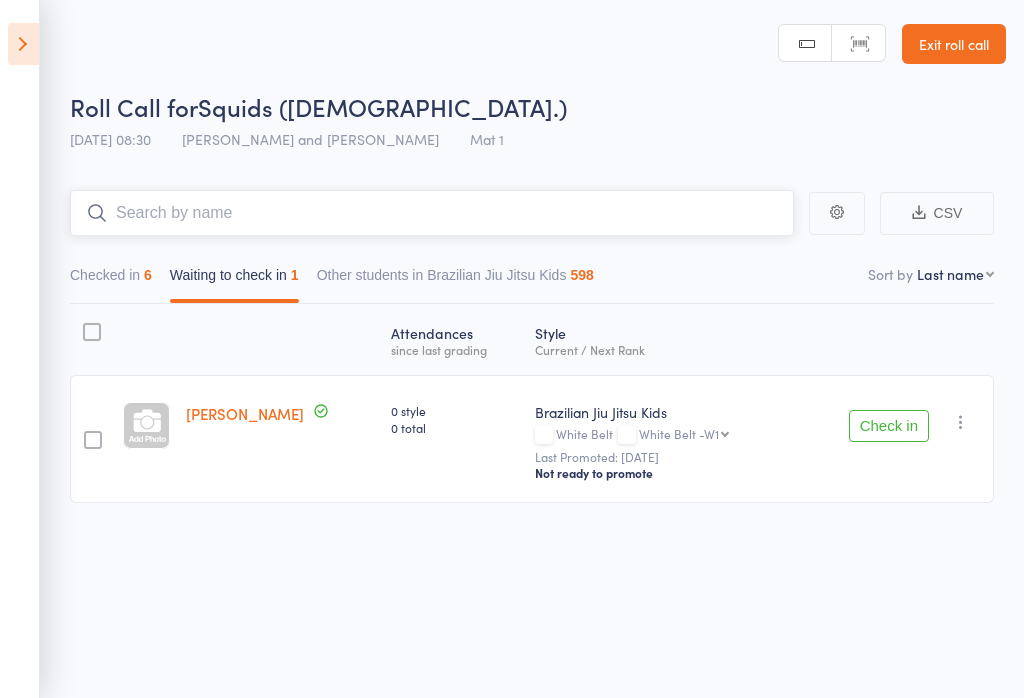 click on "Checked in  6" at bounding box center (111, 280) 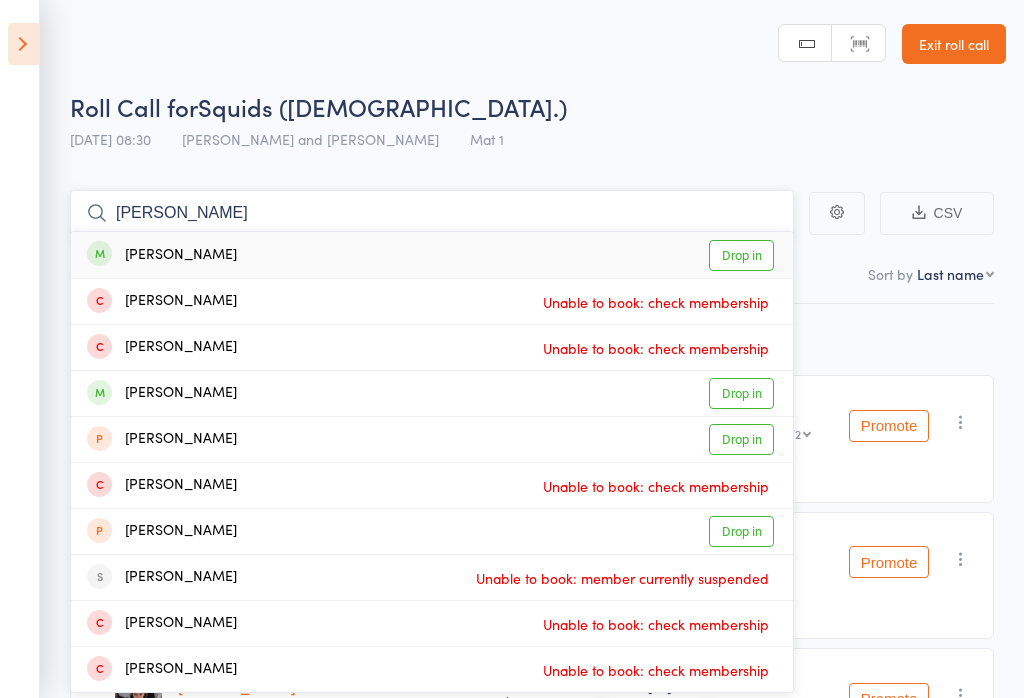 type on "[PERSON_NAME]" 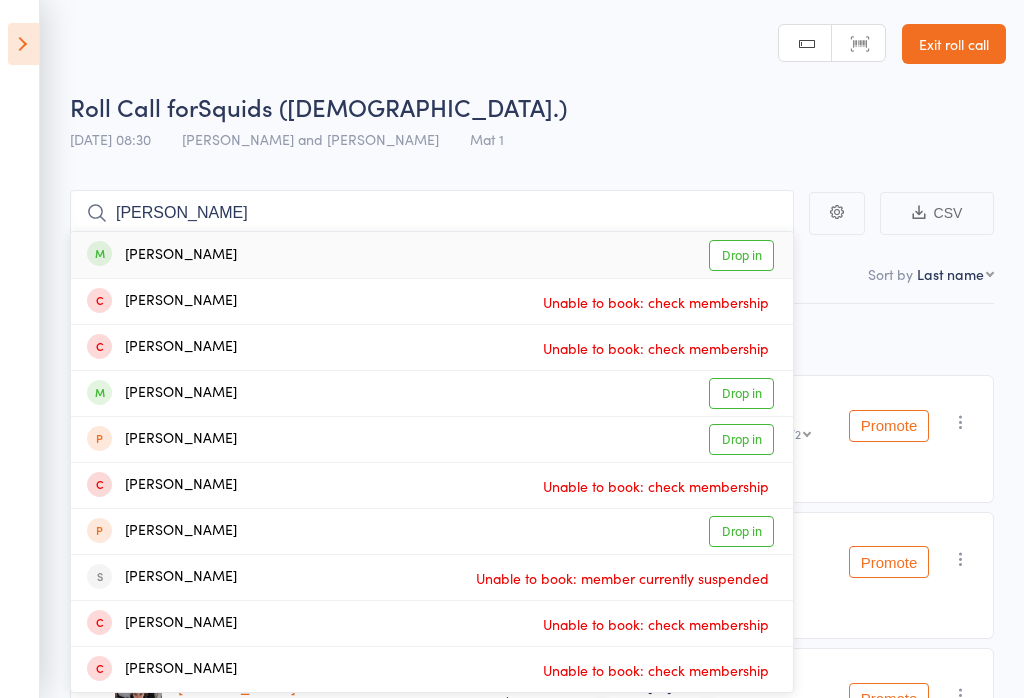 click on "Drop in" at bounding box center (741, 255) 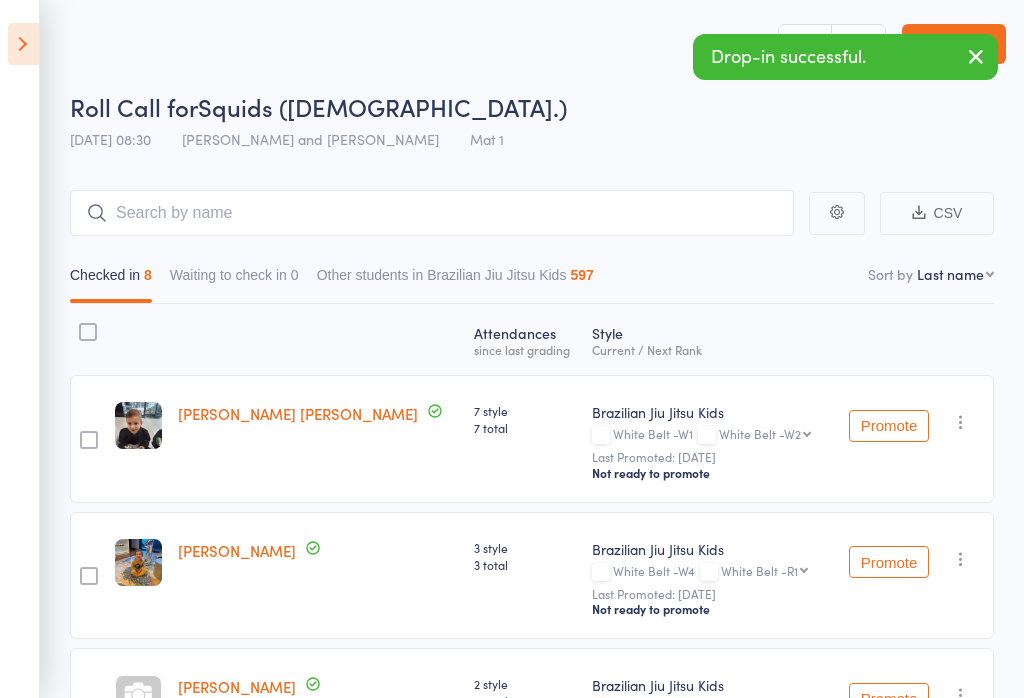 click at bounding box center (976, 56) 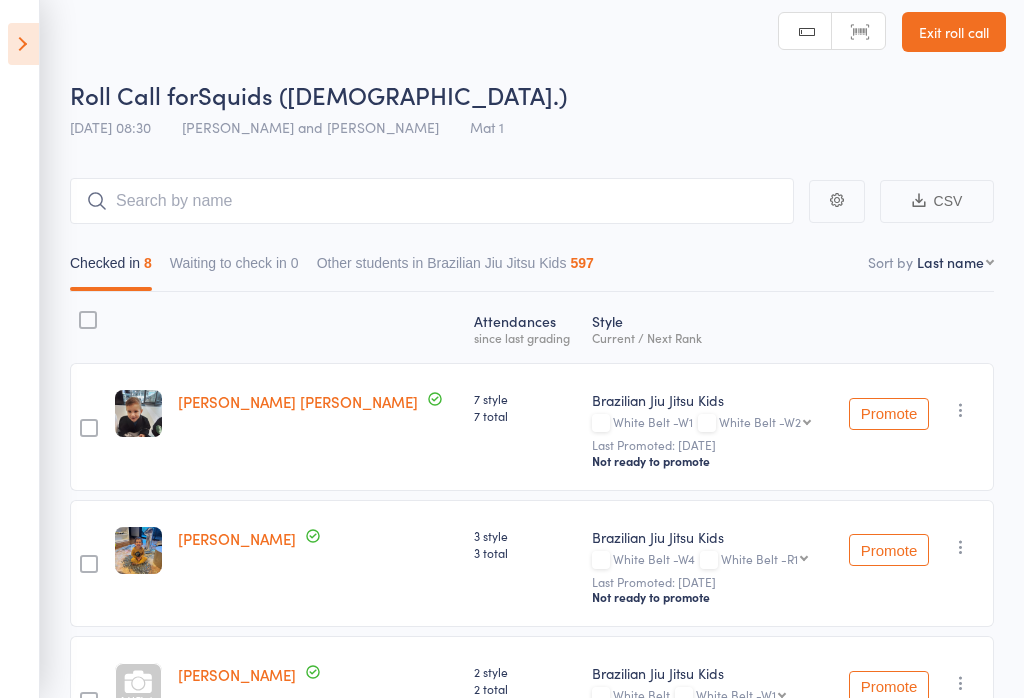 scroll, scrollTop: 0, scrollLeft: 0, axis: both 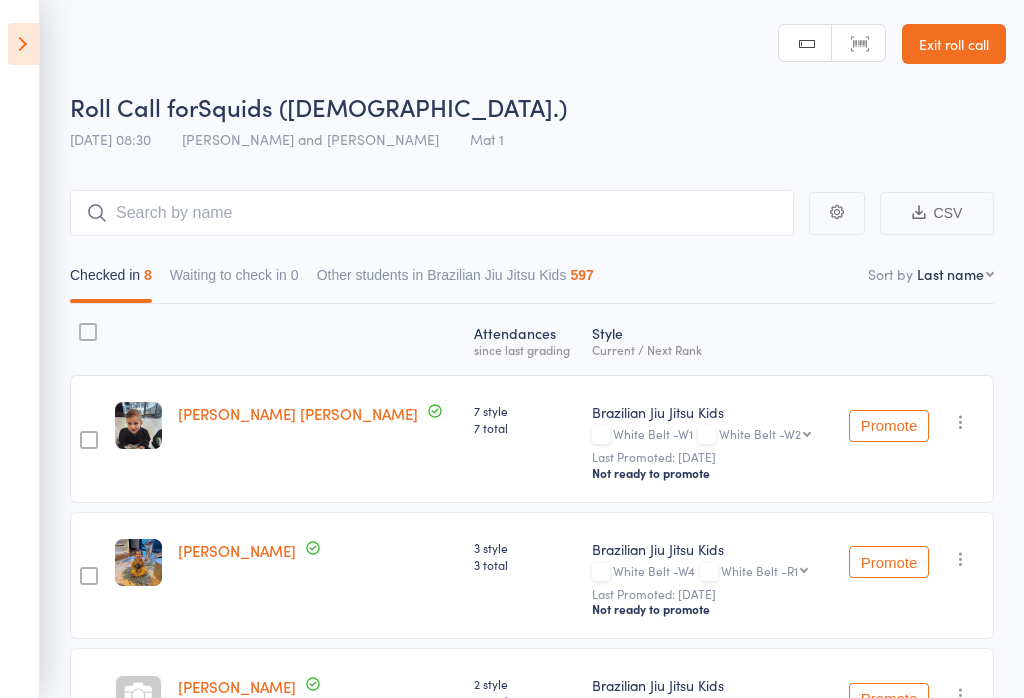 click on "Waiting to check in  0" at bounding box center (234, 280) 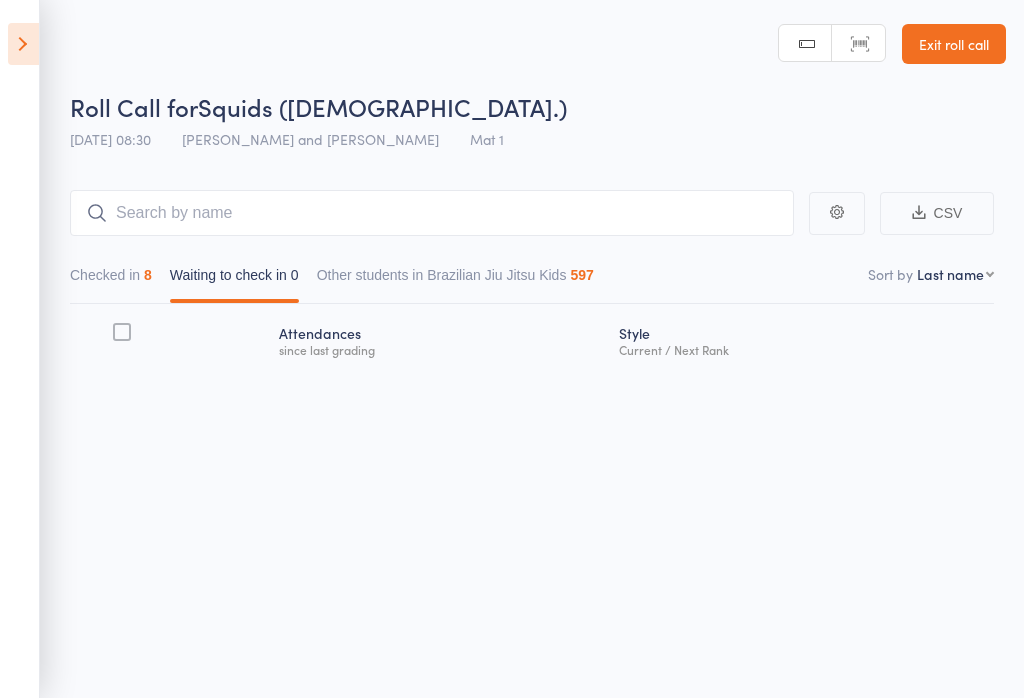 click on "Other students in Brazilian Jiu Jitsu Kids  597" at bounding box center (455, 280) 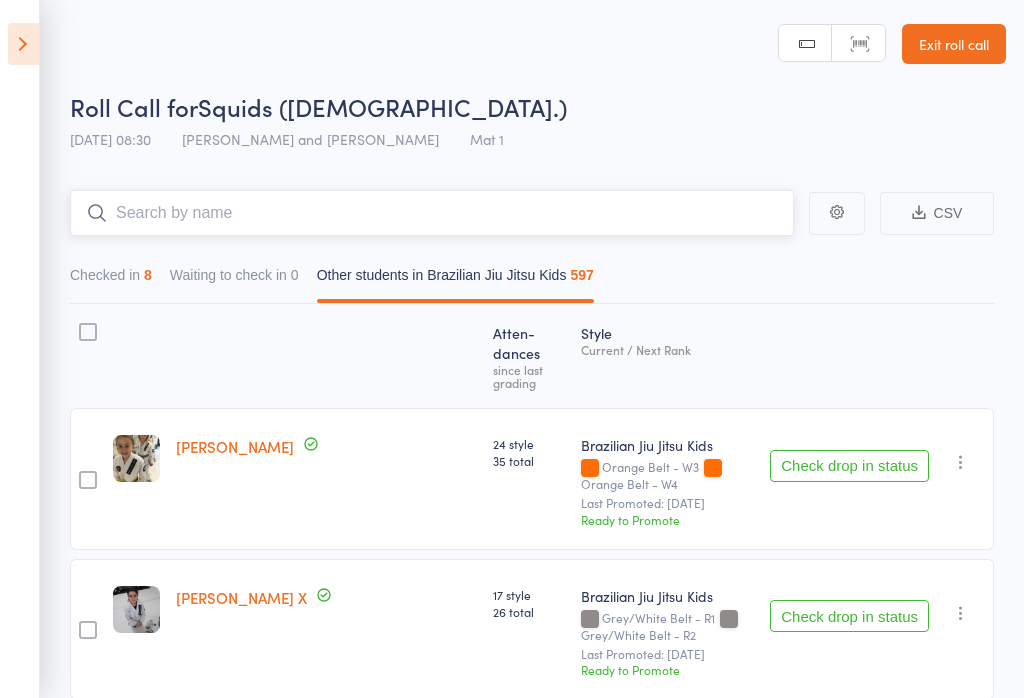 click at bounding box center (432, 213) 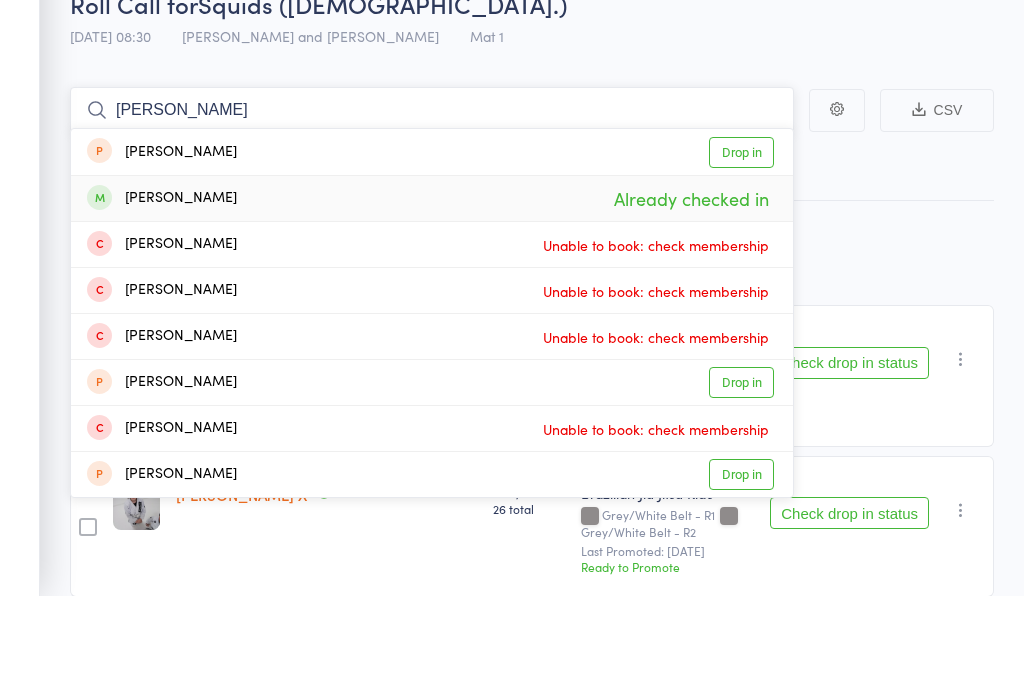 type on "[PERSON_NAME]" 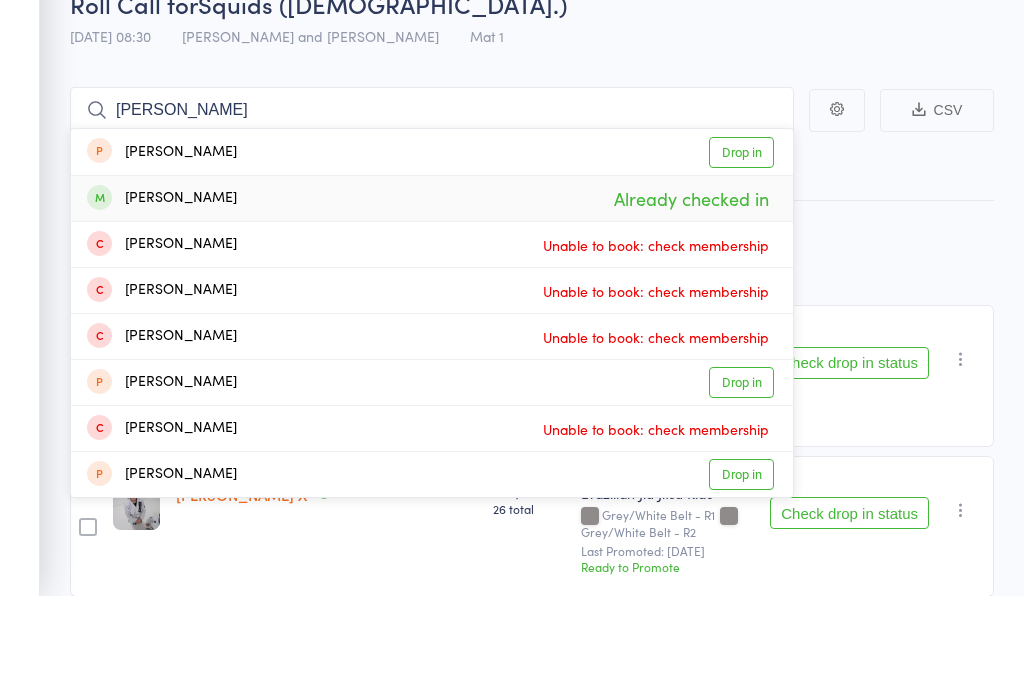 click on "Already checked in" at bounding box center [691, 301] 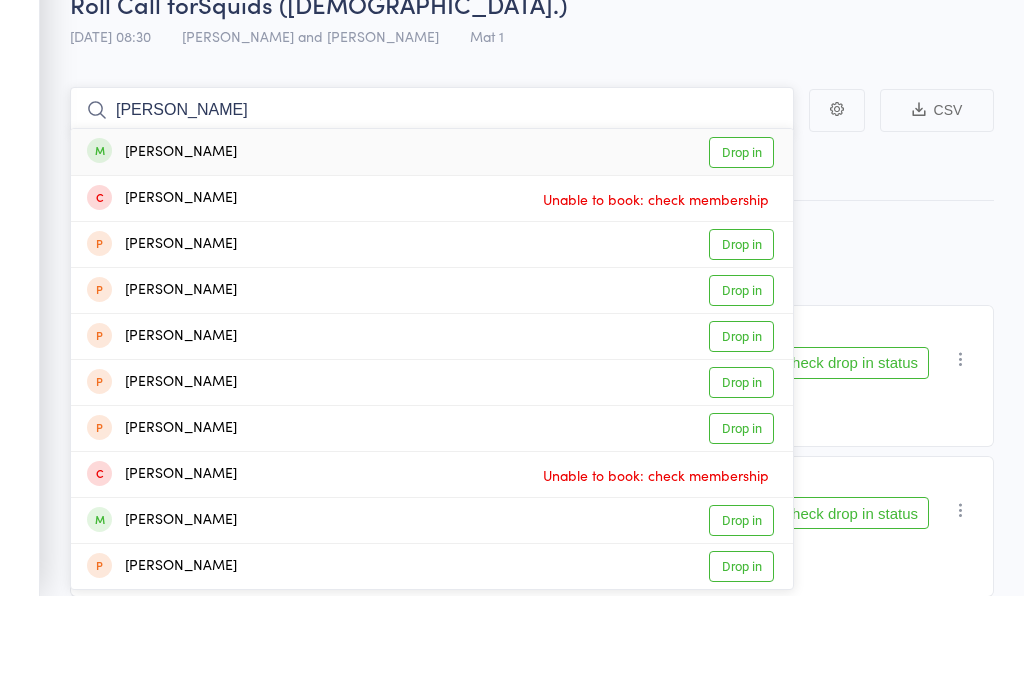 type on "[PERSON_NAME]" 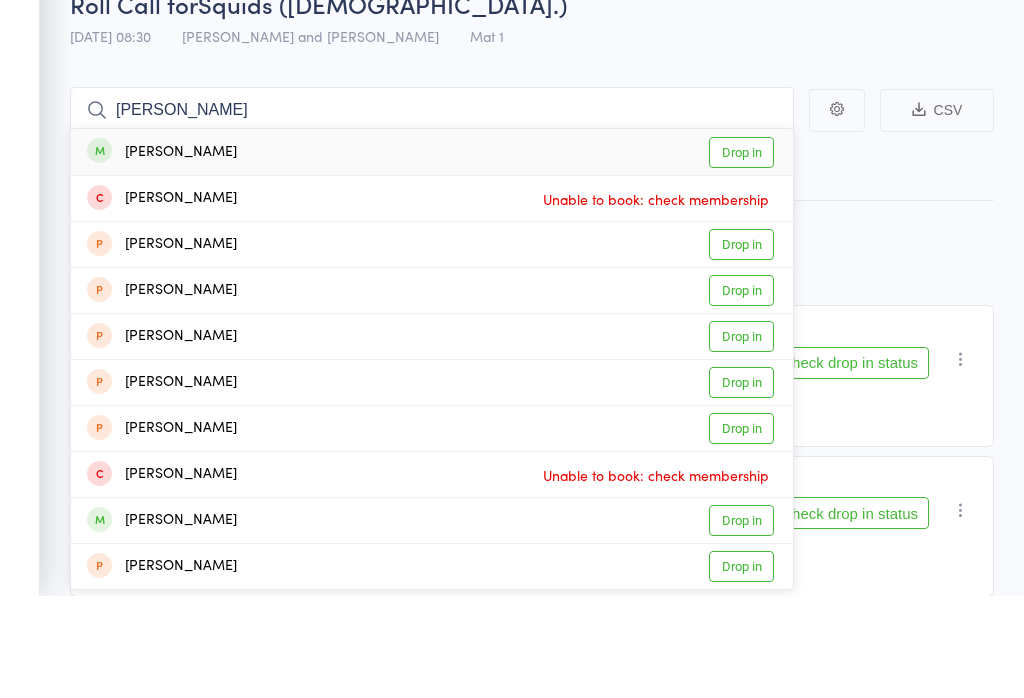 click on "Roll Call for  Squids ([DEMOGRAPHIC_DATA].)" at bounding box center (538, 106) 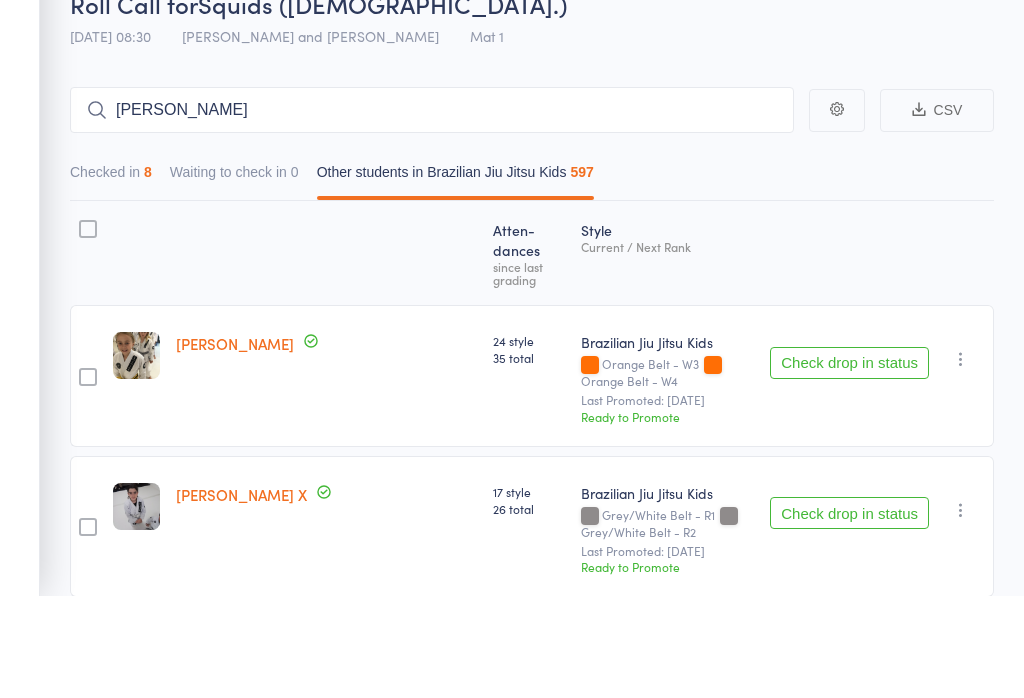 scroll, scrollTop: 103, scrollLeft: 0, axis: vertical 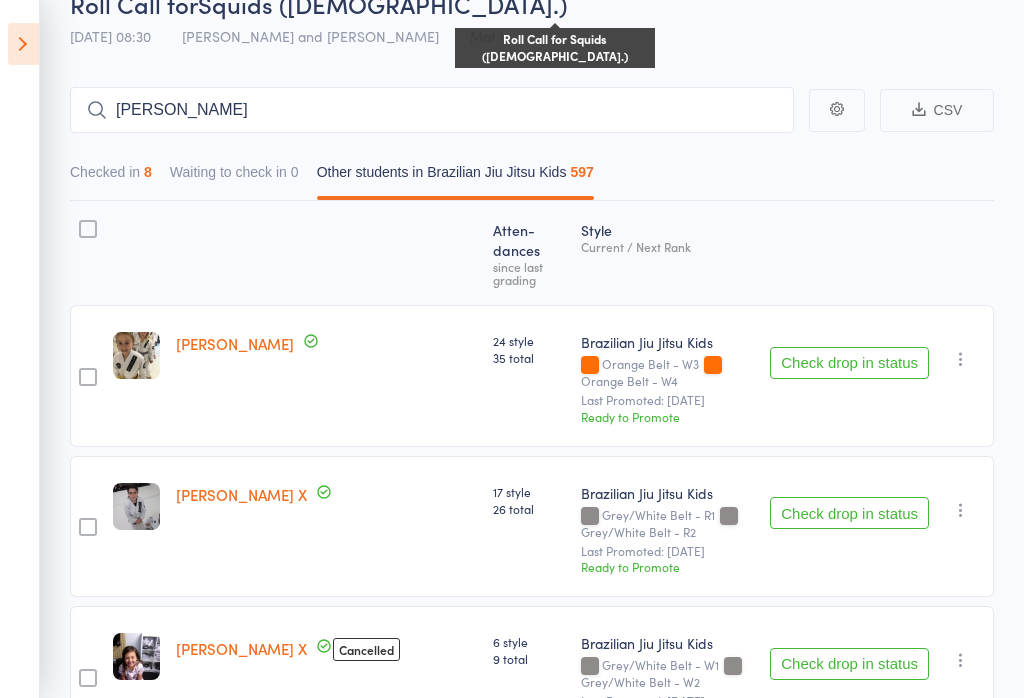 click at bounding box center (23, 44) 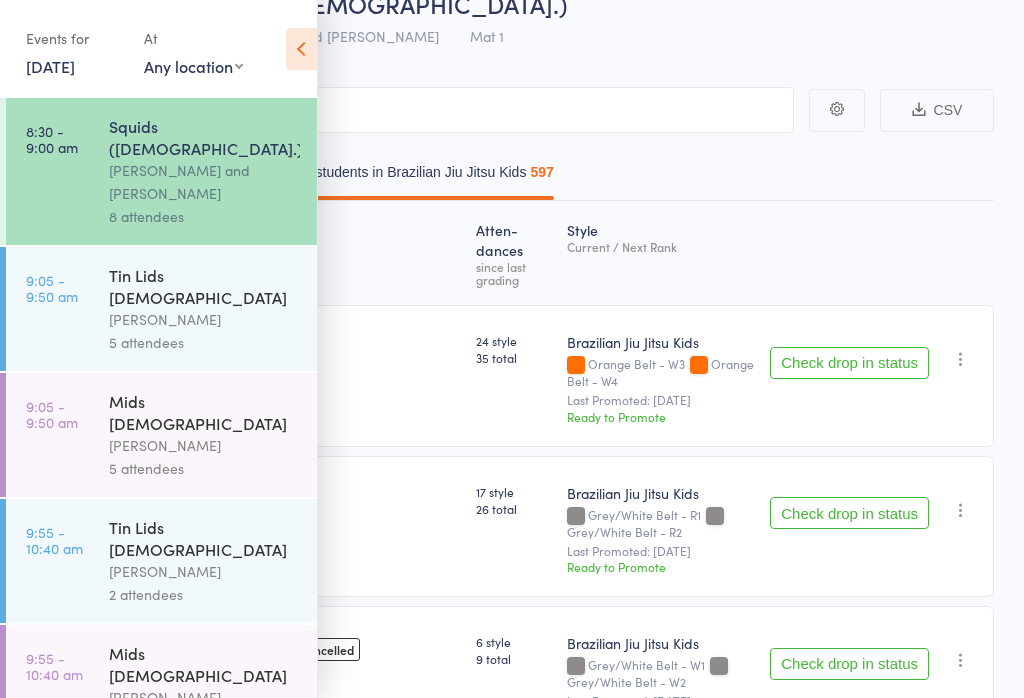 click on "9:05 - 9:50 am Mids [DEMOGRAPHIC_DATA] [PERSON_NAME] 5 attendees" at bounding box center [161, 435] 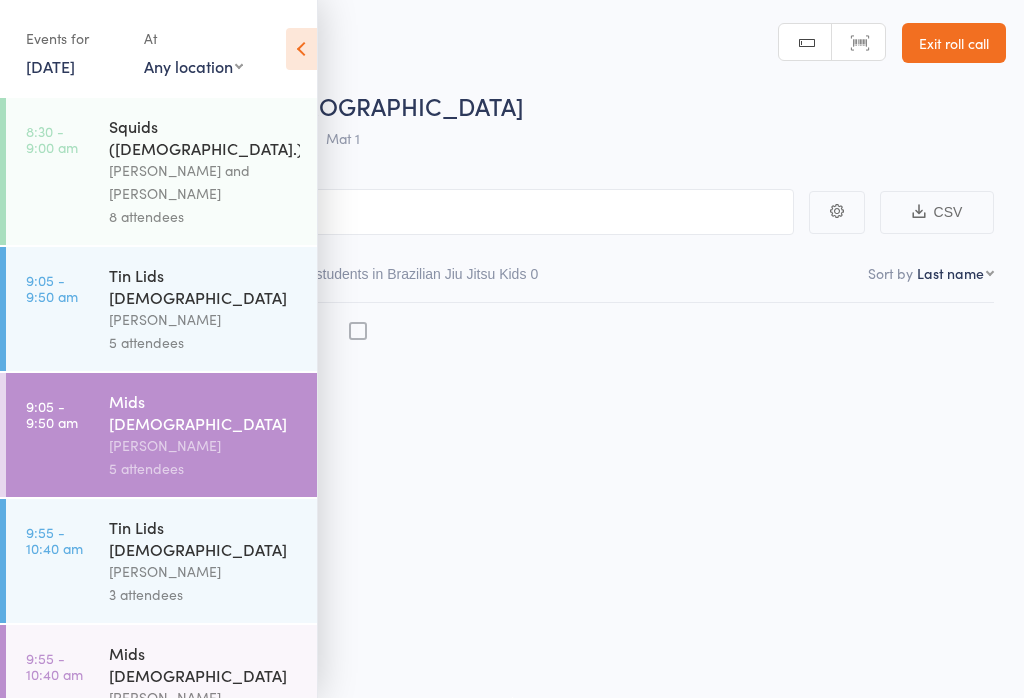 scroll, scrollTop: 1, scrollLeft: 0, axis: vertical 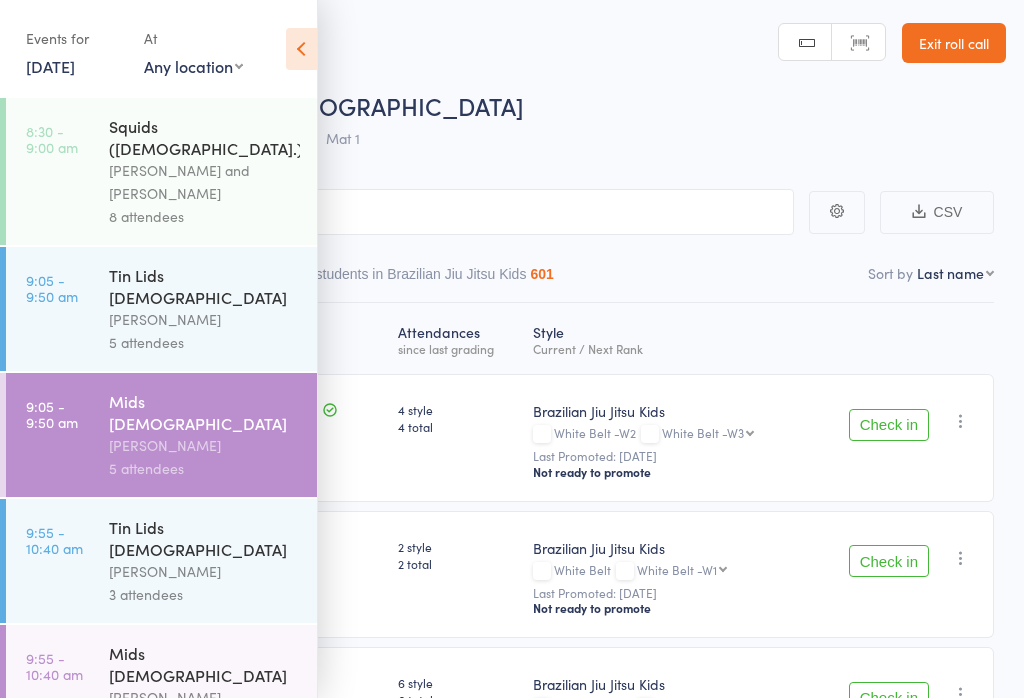 click at bounding box center [412, 212] 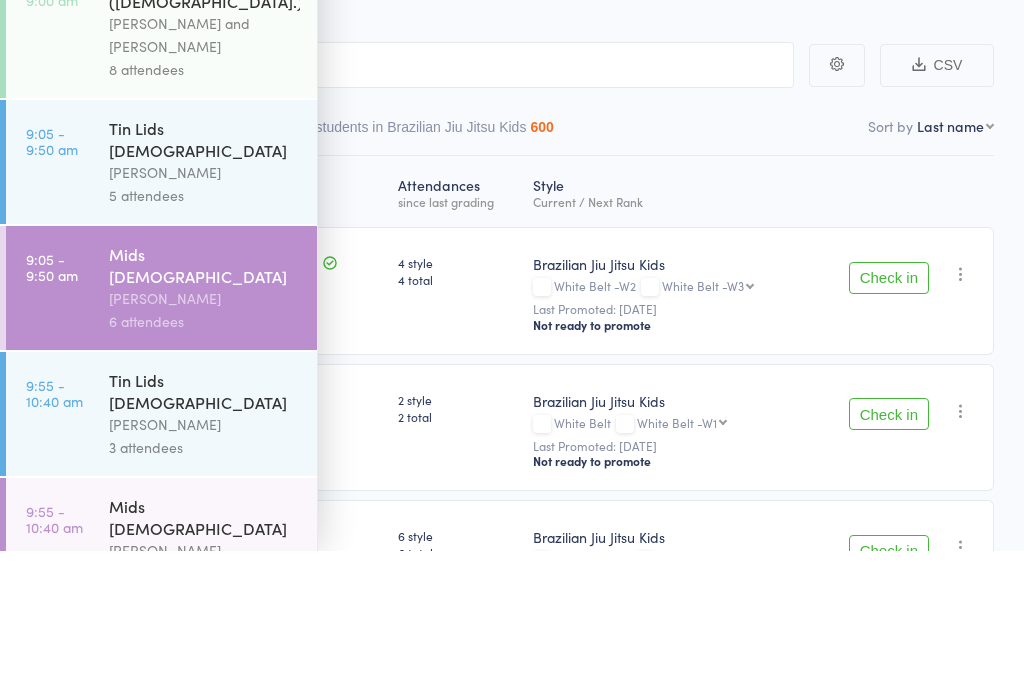 scroll, scrollTop: 20, scrollLeft: 0, axis: vertical 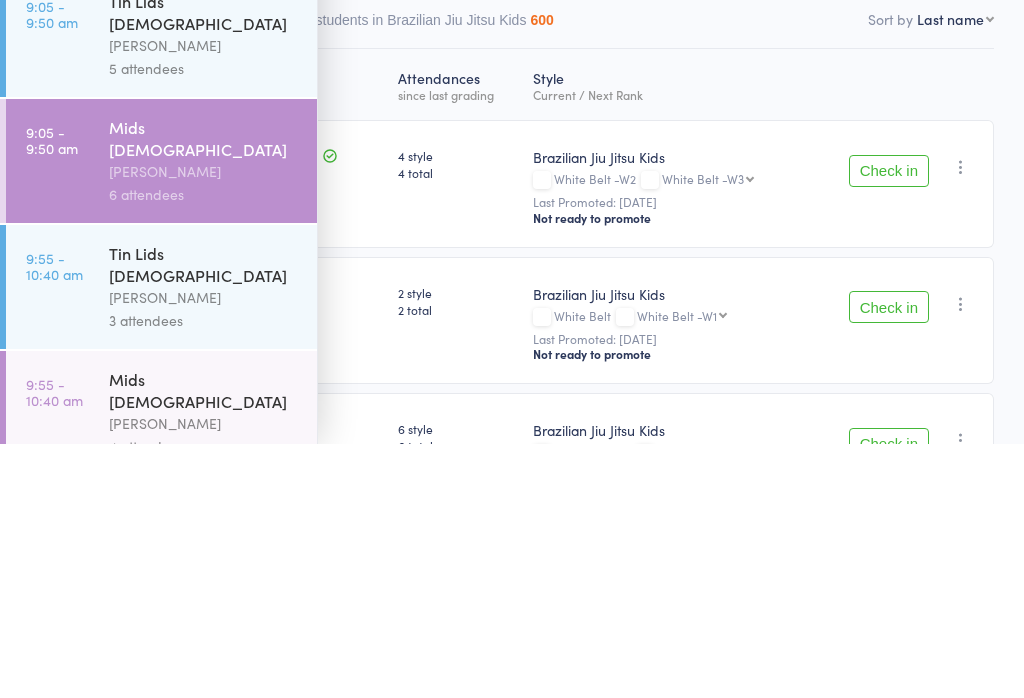 click on "Atten­dances since last grading Style Current / Next Rank edit Boston [PERSON_NAME]    4 style 4 total Brazilian Jiu Jitsu Kids White Belt -W2  White Belt -W3  White Belt -W3 White Belt -W4 White Belt -R1 White Belt- R2 White Belt - R3 White Belt - R4 White Belt -B1 White Belt - B2 White Belt - B3 White Belt - B4 Grey/White Belt Grey/White Belt - W1 Grey/White Belt - W2 Grey/White Belt - W3 Grey/White Belt - W4 Grey/White Belt - R1 Grey/White Belt - R2 Grey/White Belt - R3 Grey/White Belt - R4 Grey/White Belt - B1 Grey/White Belt - B2 Grey/White Belt - B3 Grey/White Belt - B4 Grey Belt Grey Belt- W1 Grey Belt- W2 Grey Belt- W3 Grey Belt- W4 Grey Belt- R1 Grey Belt- R2 Grey Belt- R3 Grey Belt- R4 Grey Belt- B1 Grey Belt- B2 Grey Belt- B3 Grey/Black Belt Grey/Black Belt- W1 Grey/Black Belt- W2 Grey/Black Belt- W3 Grey/Black Belt- W4 Grey/Black Belt- R1 Grey/Black Belt- R2 Grey/Black Belt- R3 Grey/Black Belt- R4 Grey/Black Belt- B1 Grey/Black Belt- B2 Grey/Black Belt- B3 Yellow/White Belt Yellow/White Belt- W1" at bounding box center (512, 664) 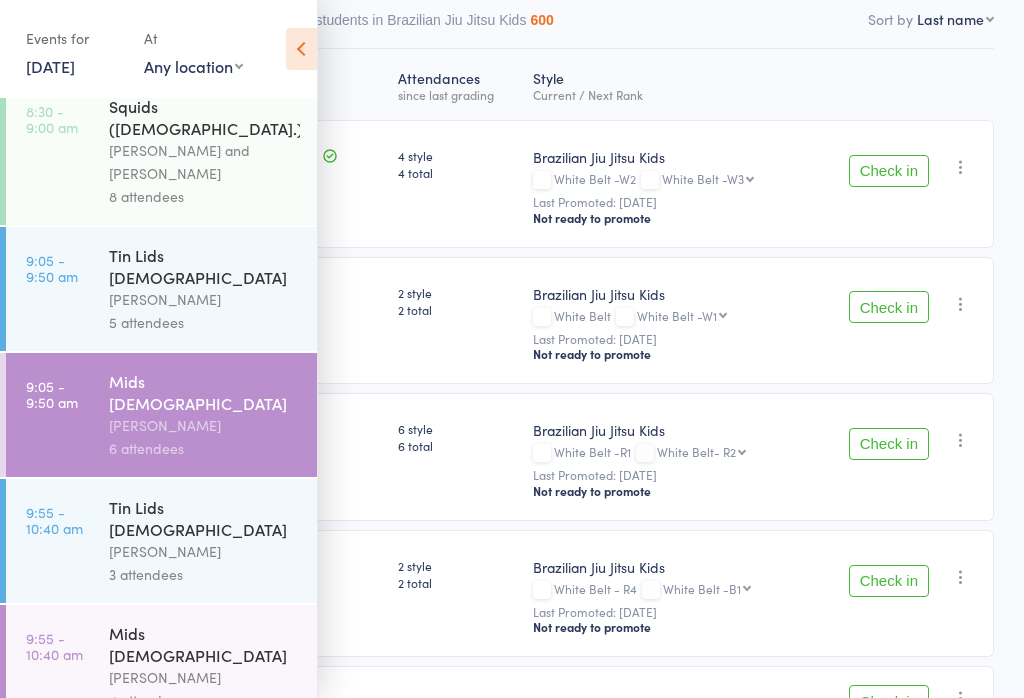 click at bounding box center [301, 49] 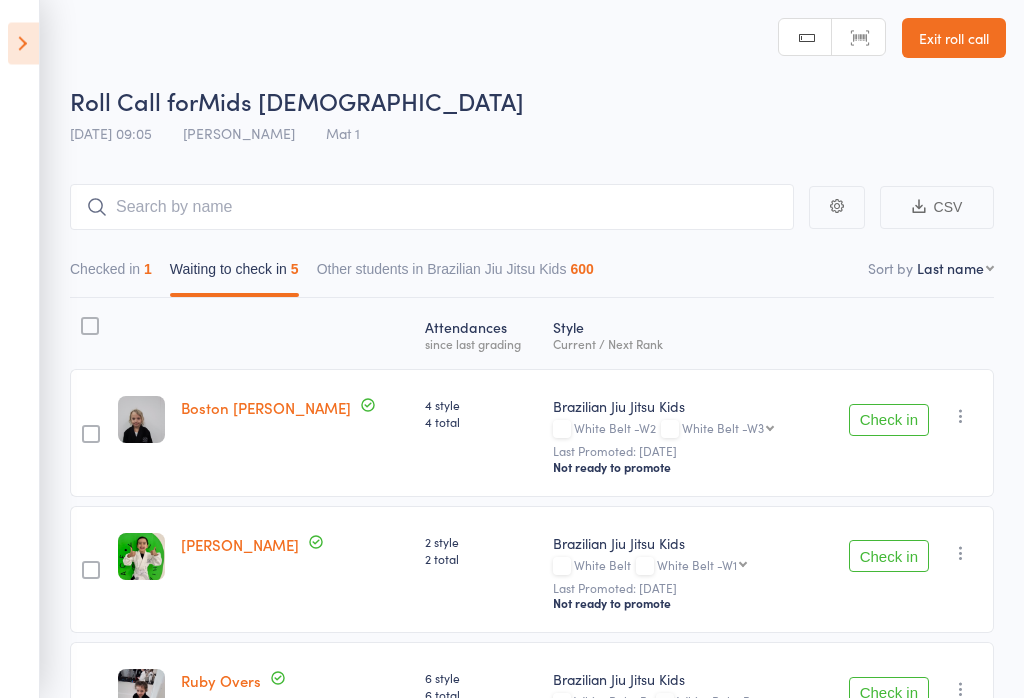 scroll, scrollTop: 0, scrollLeft: 0, axis: both 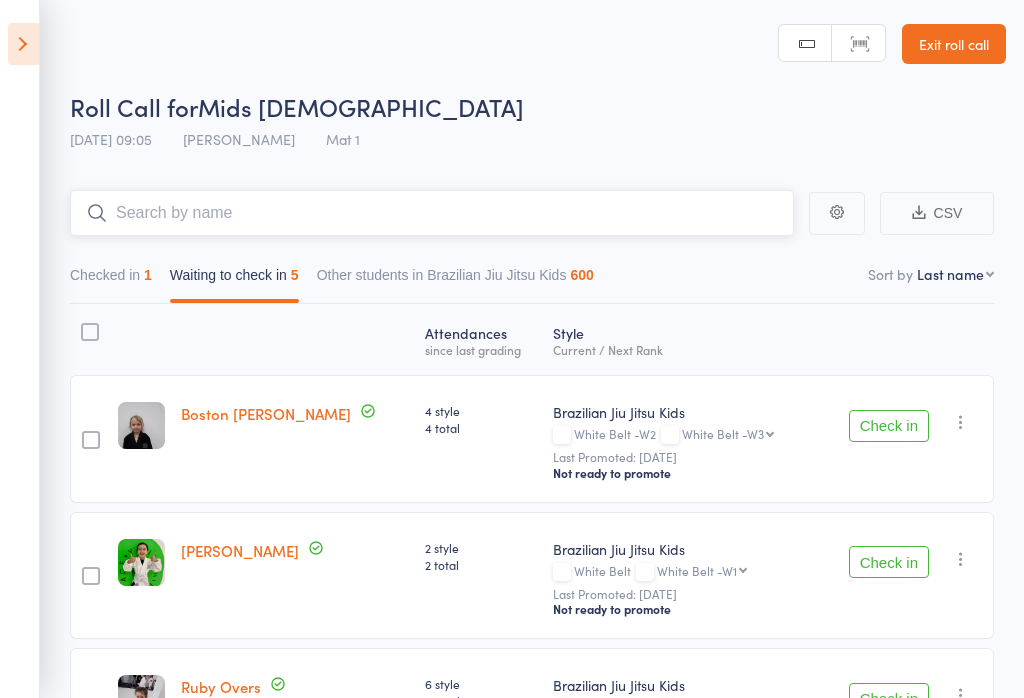 click at bounding box center [432, 213] 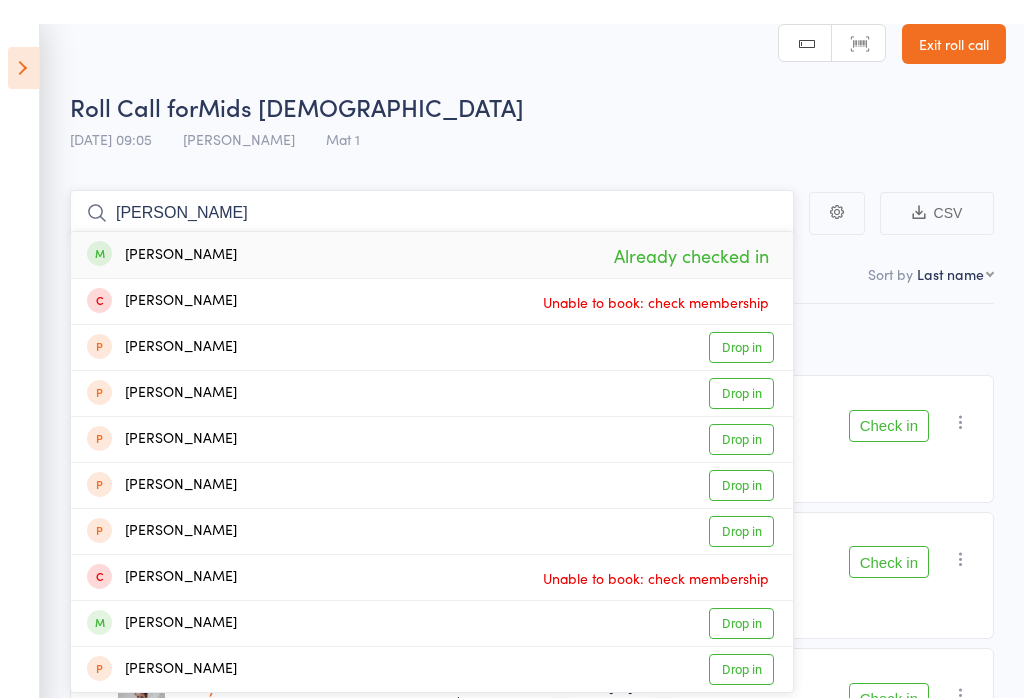 scroll, scrollTop: 20, scrollLeft: 0, axis: vertical 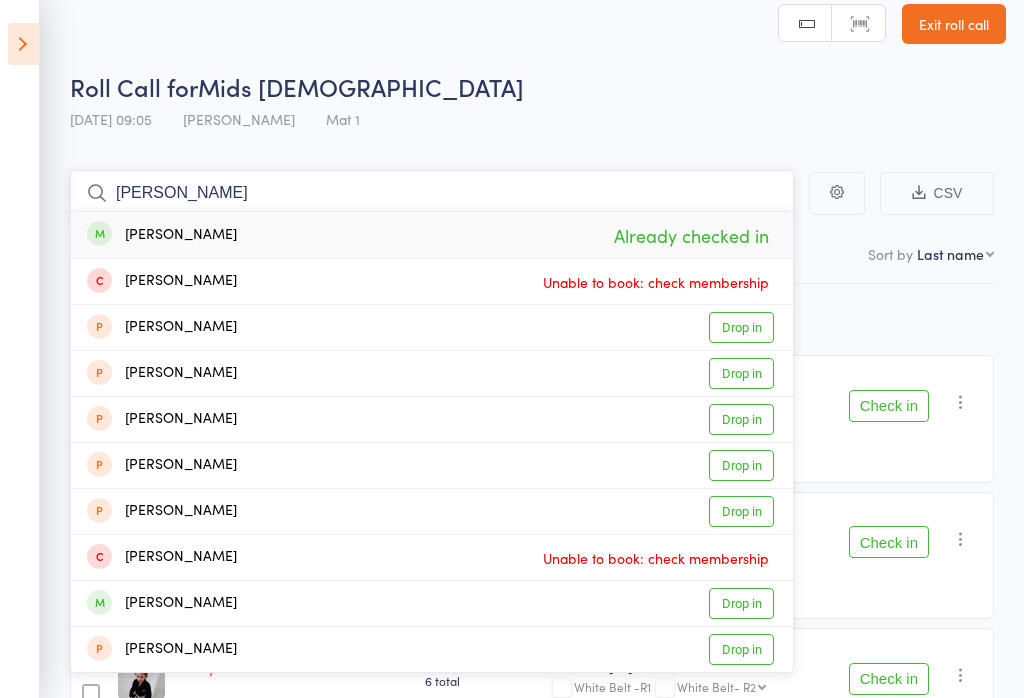 type on "[PERSON_NAME]" 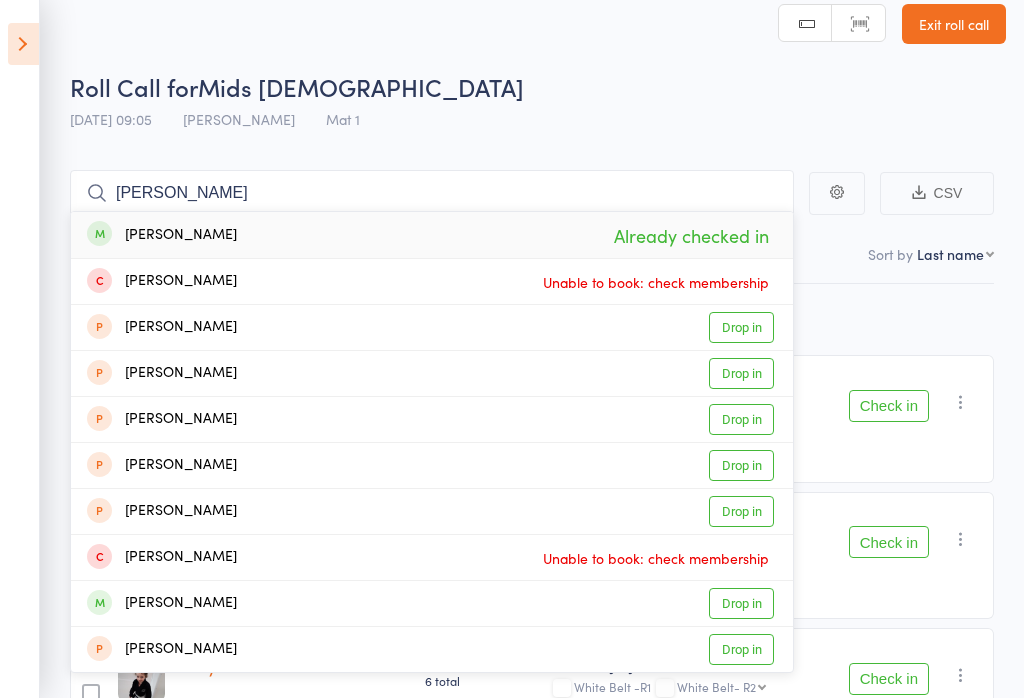click on "Roll Call for  Mids [DEMOGRAPHIC_DATA]" at bounding box center (538, 86) 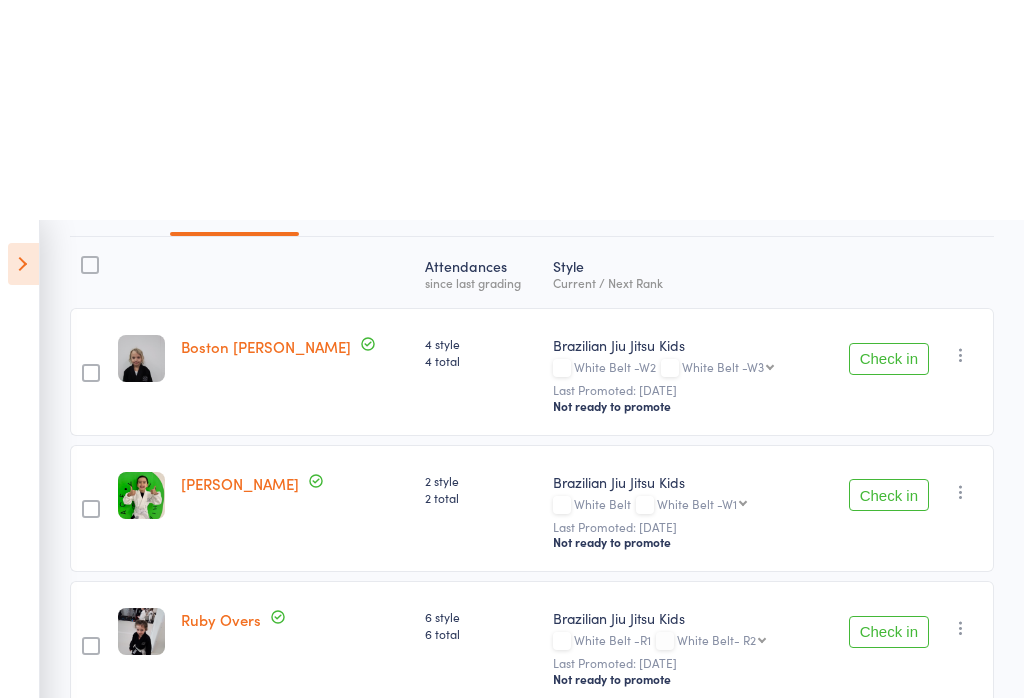 scroll, scrollTop: 0, scrollLeft: 0, axis: both 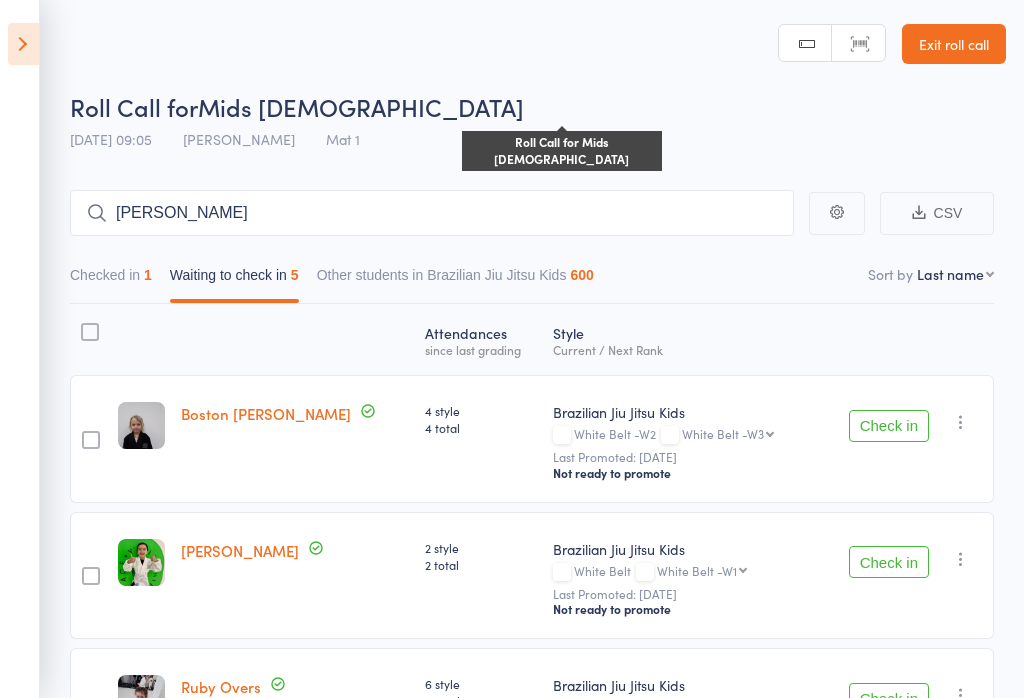 click on "Checked in  1" at bounding box center (111, 280) 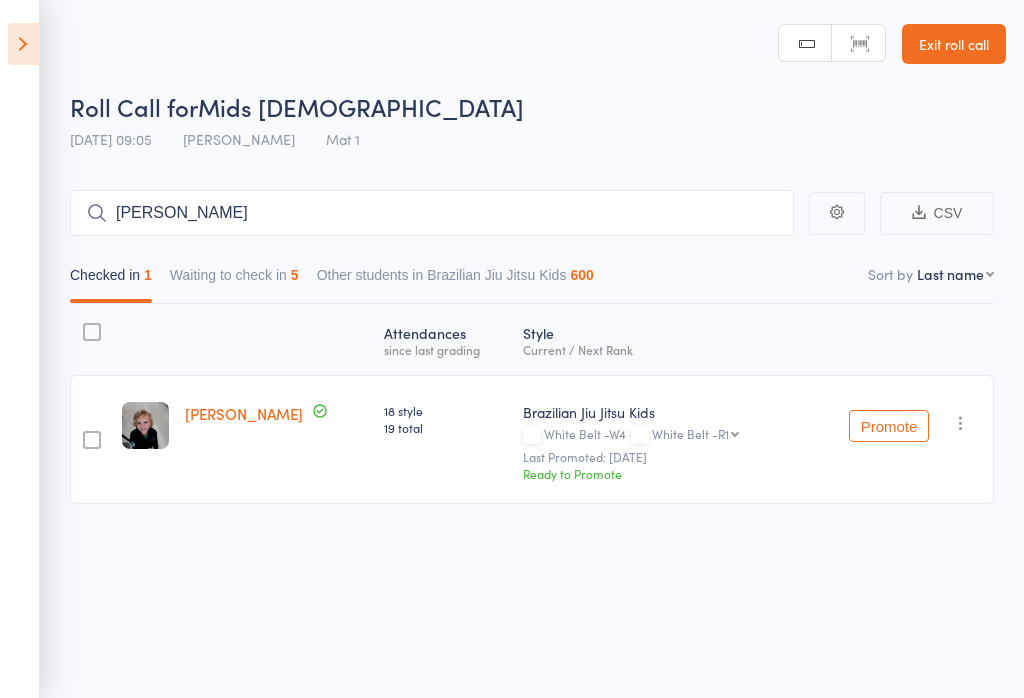 click at bounding box center (23, 44) 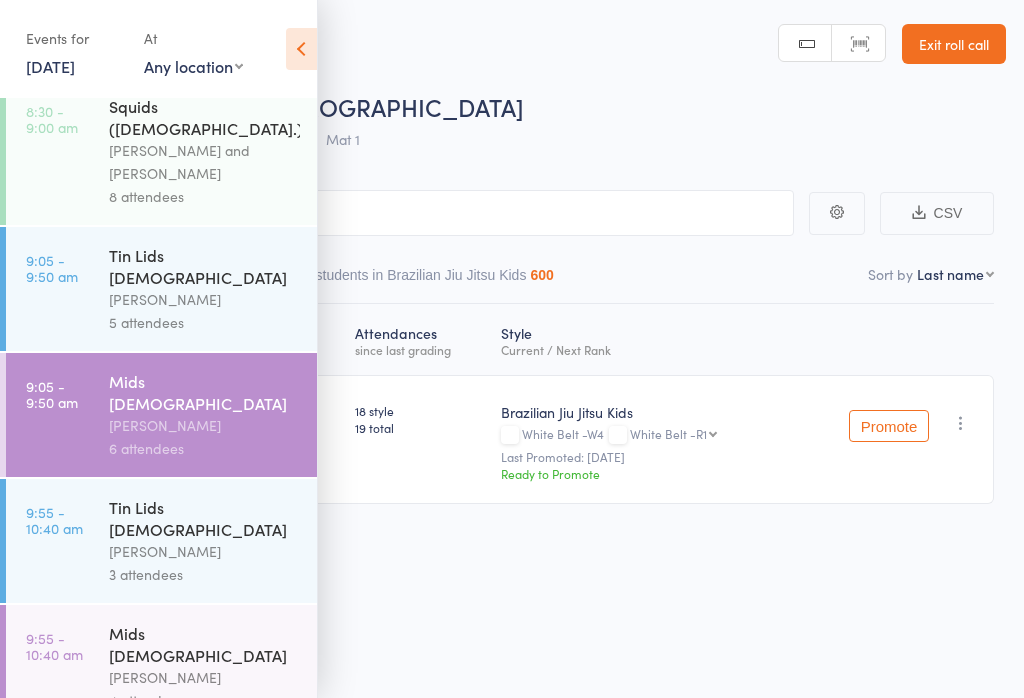 click on "Tin Lids [DEMOGRAPHIC_DATA]" at bounding box center (204, 266) 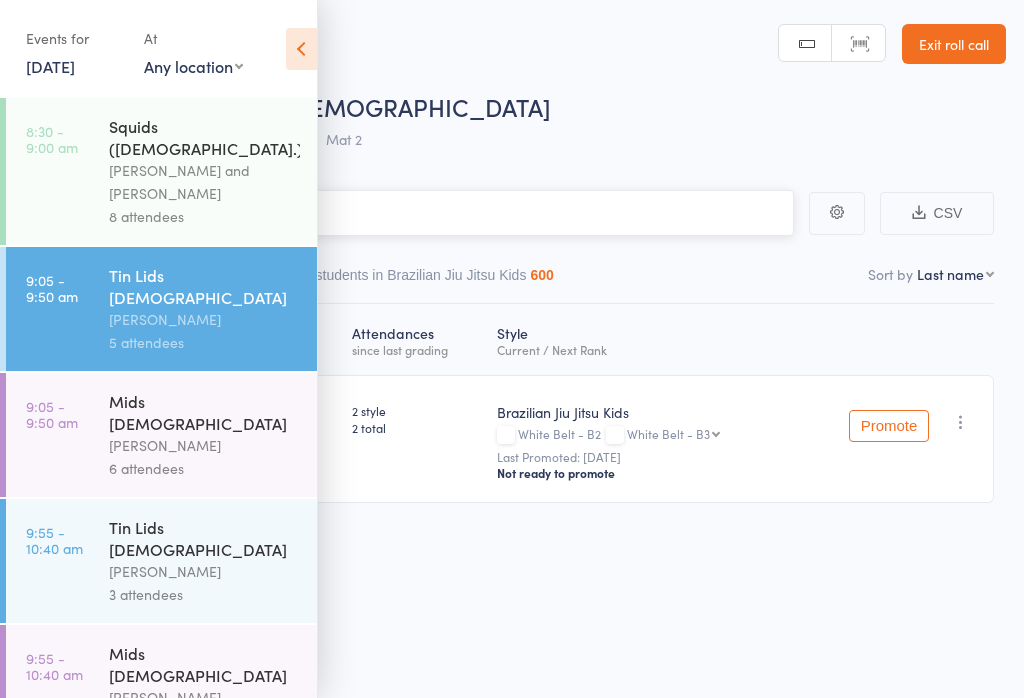click at bounding box center [412, 213] 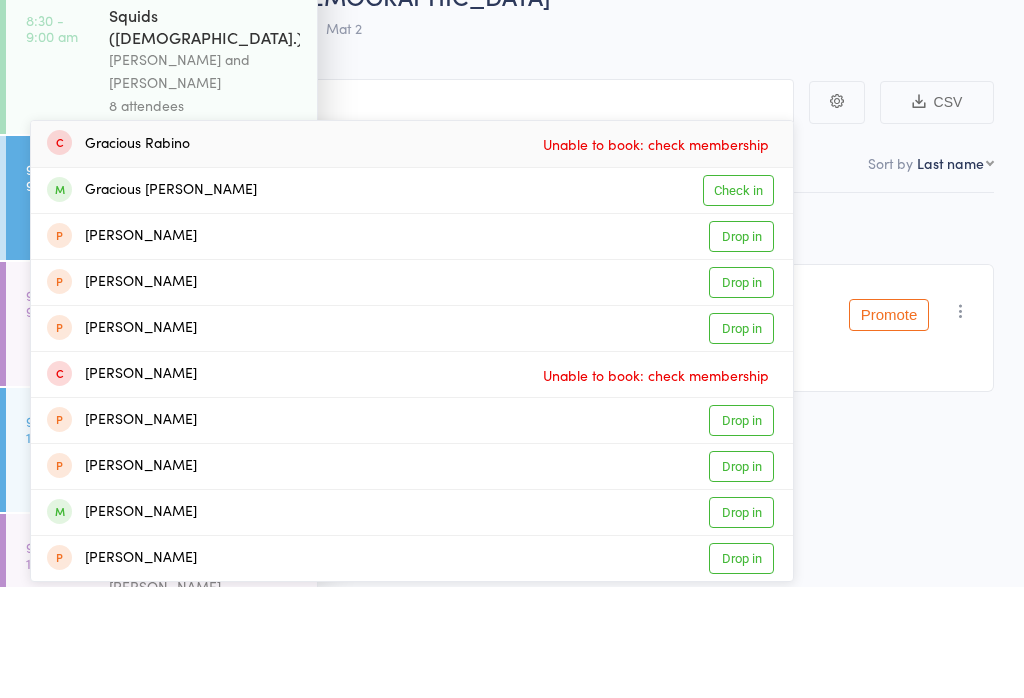 click on "Check in" at bounding box center (738, 301) 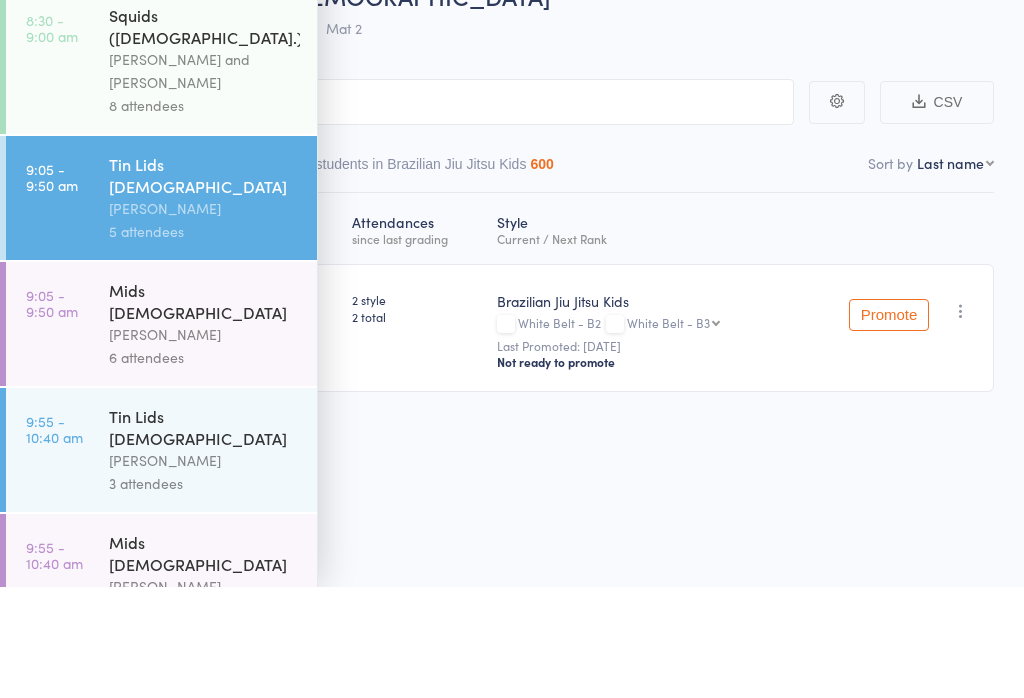 type 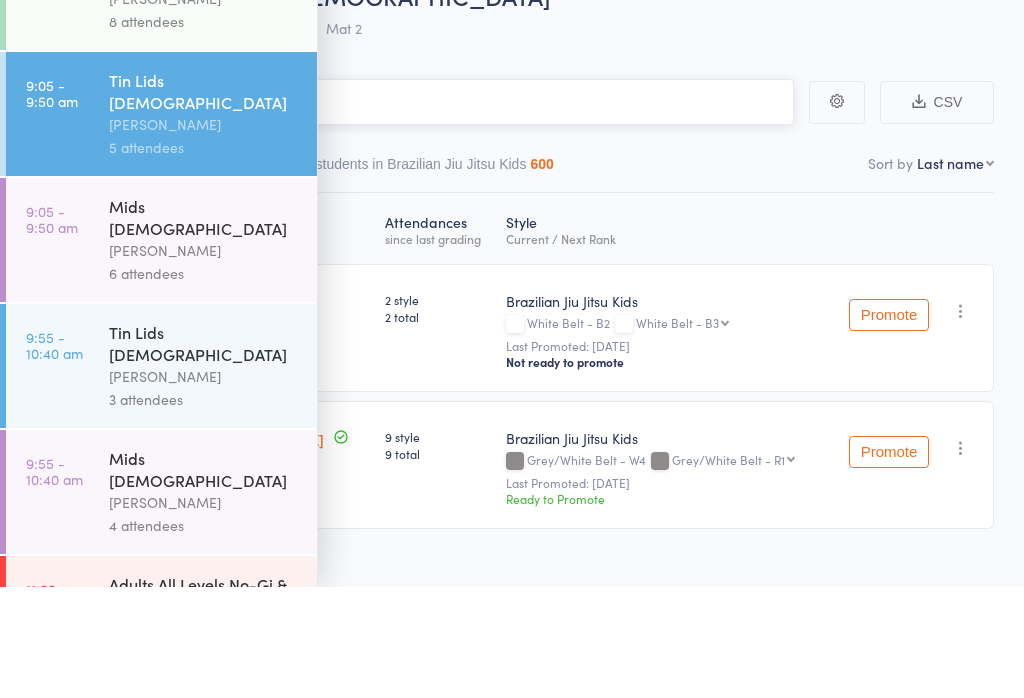 scroll, scrollTop: 83, scrollLeft: 0, axis: vertical 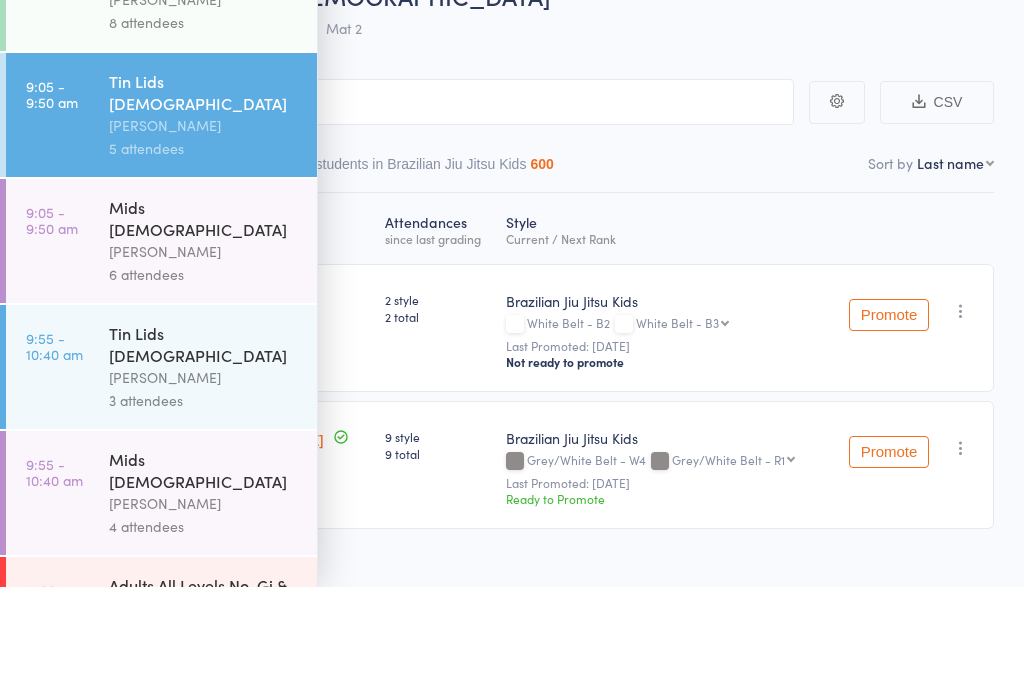 click on "Tin Lids [DEMOGRAPHIC_DATA] [PERSON_NAME] 3 attendees" at bounding box center (213, 478) 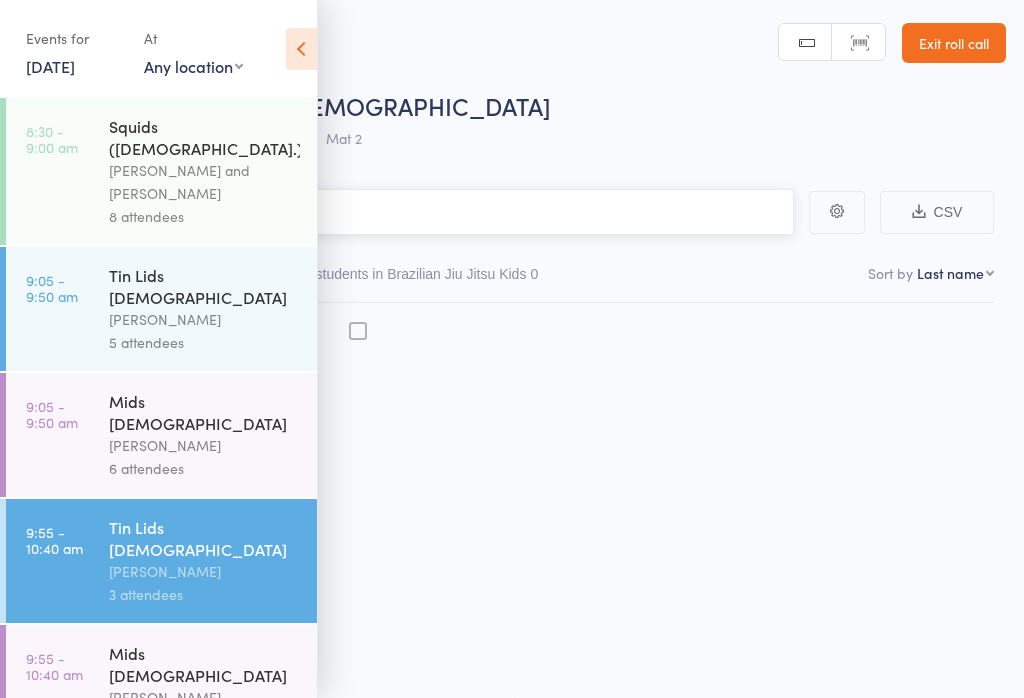 scroll, scrollTop: 1, scrollLeft: 0, axis: vertical 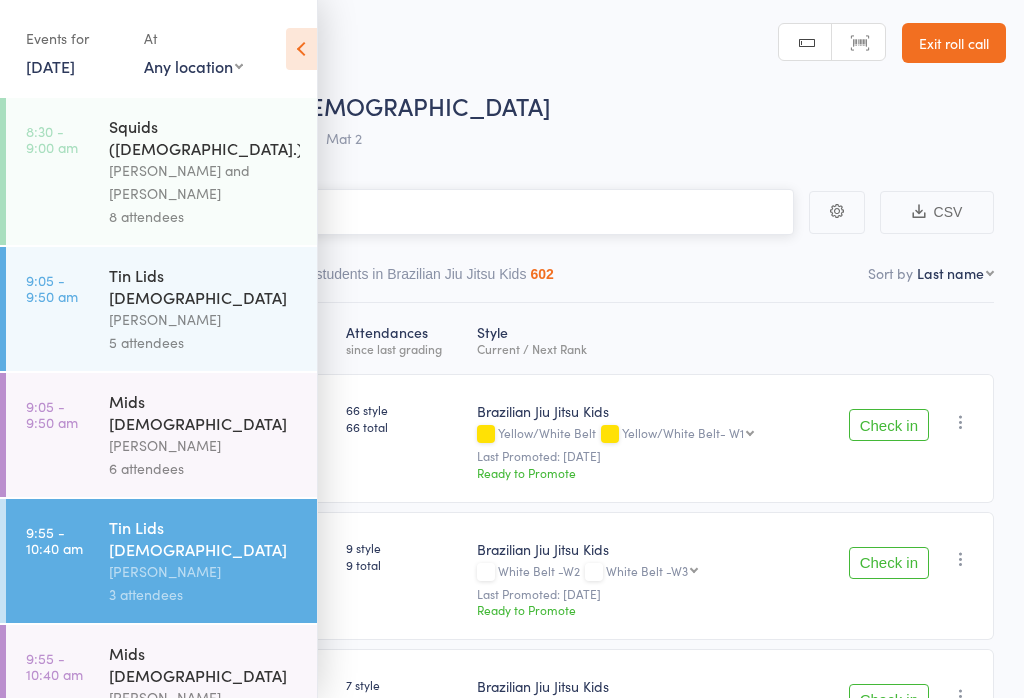 click at bounding box center (412, 212) 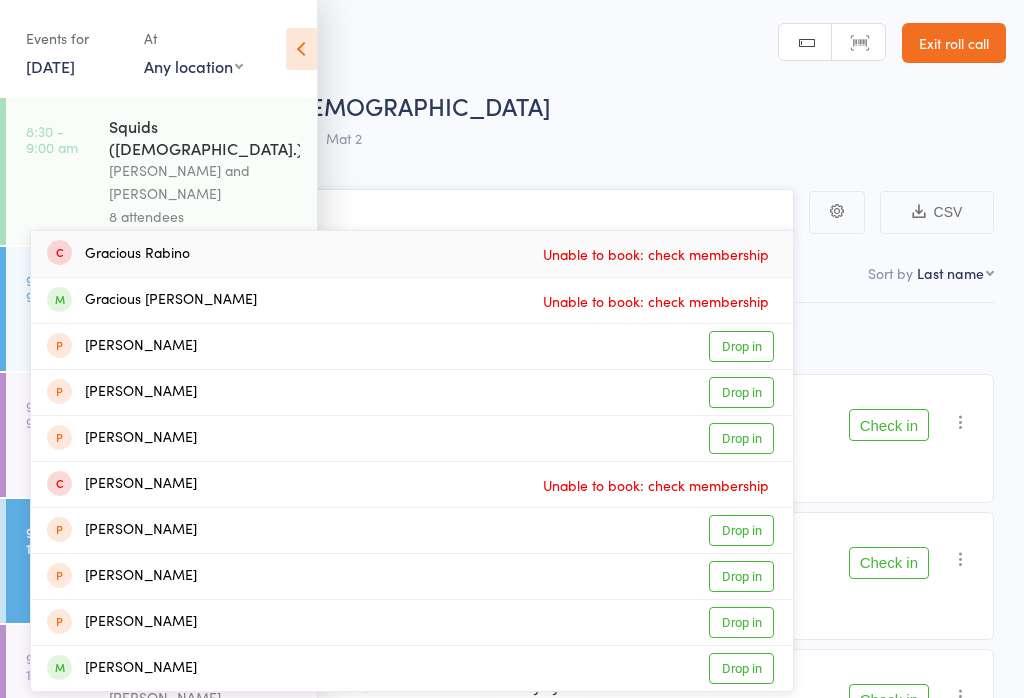 scroll, scrollTop: 0, scrollLeft: 0, axis: both 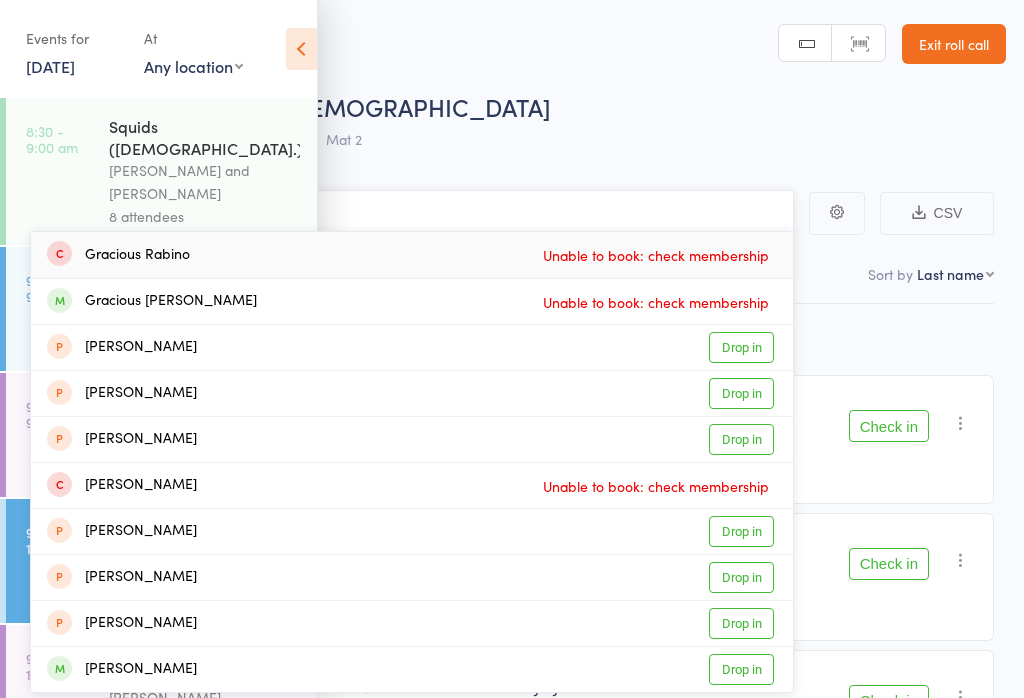 type on "G" 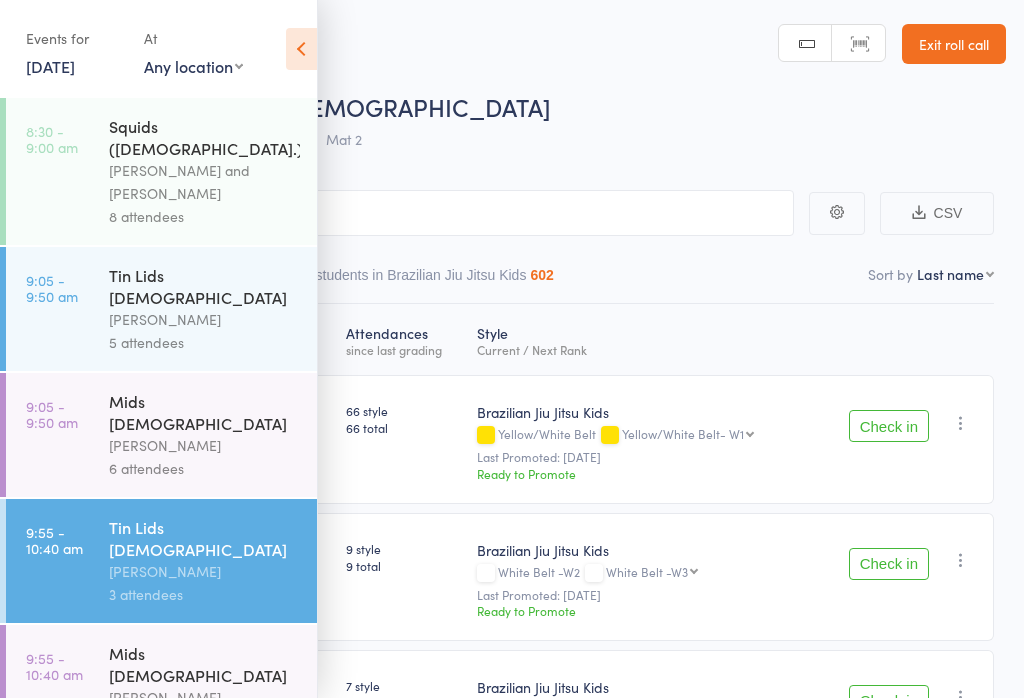 click on "Roll Call for  Tin Lids [DEMOGRAPHIC_DATA] [DATE] 09:55  [PERSON_NAME]  Mat 2" at bounding box center (538, 125) 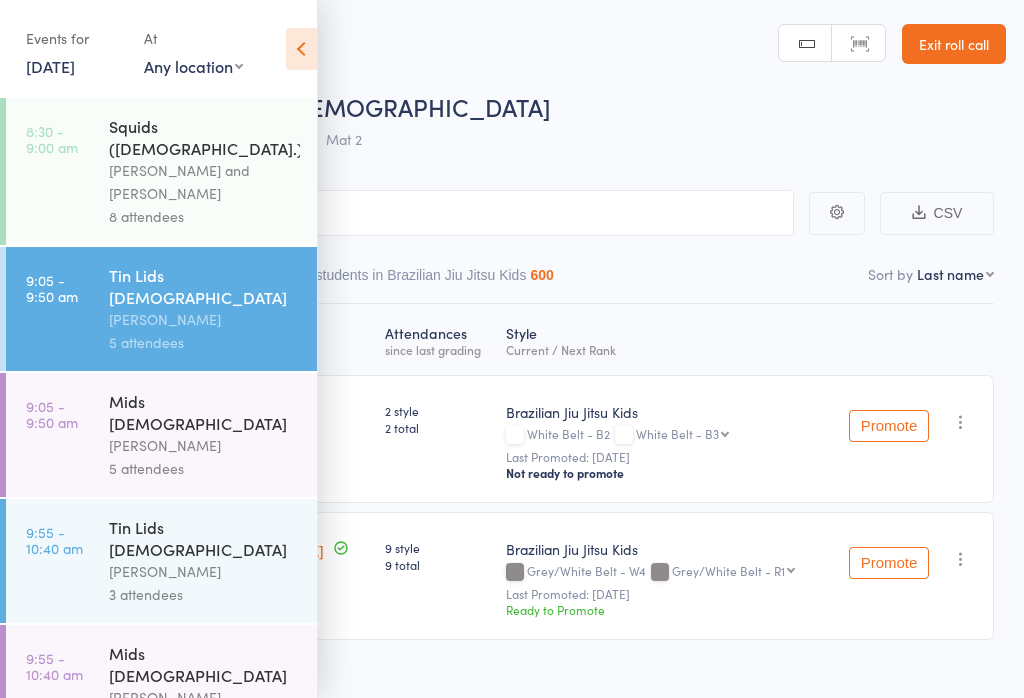 click on "Roll Call for  Tin Lids [DEMOGRAPHIC_DATA]" at bounding box center [538, 106] 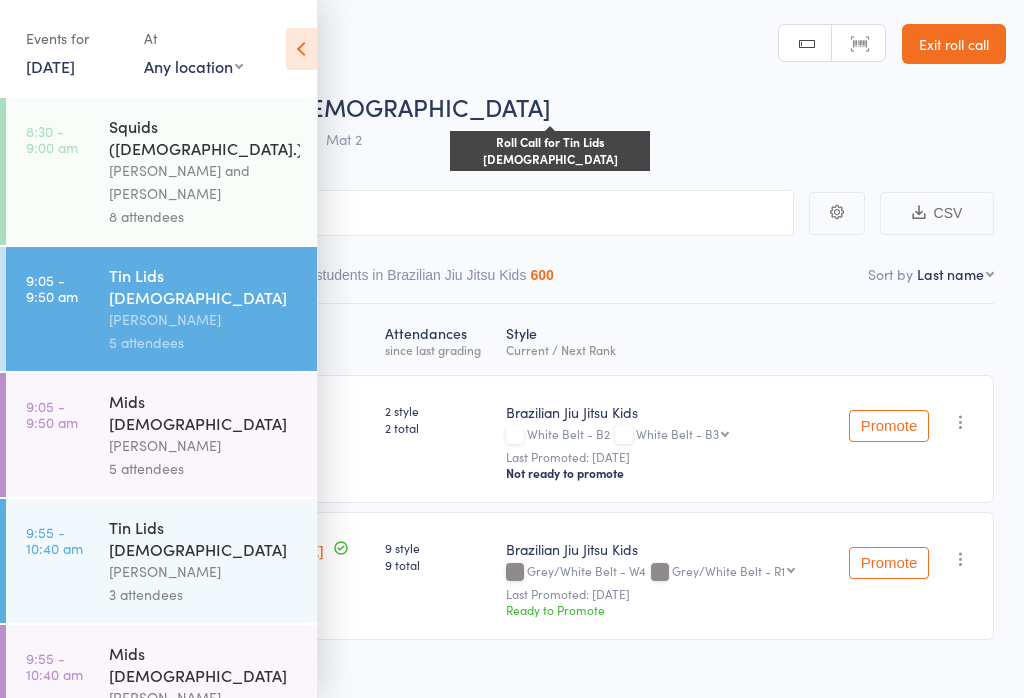 click at bounding box center [301, 49] 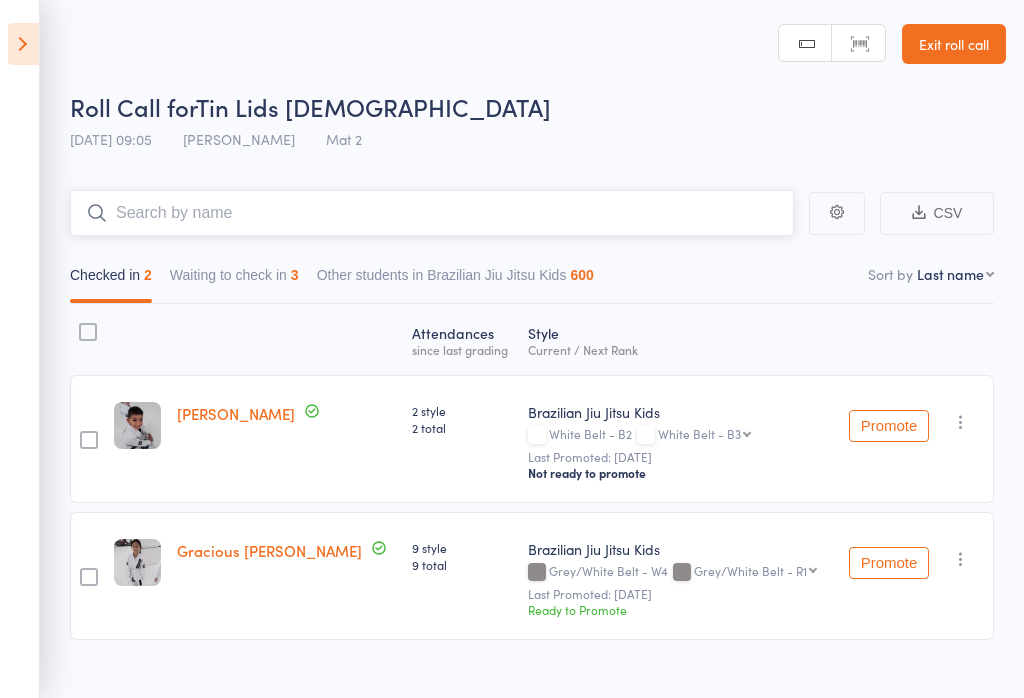 click at bounding box center [432, 213] 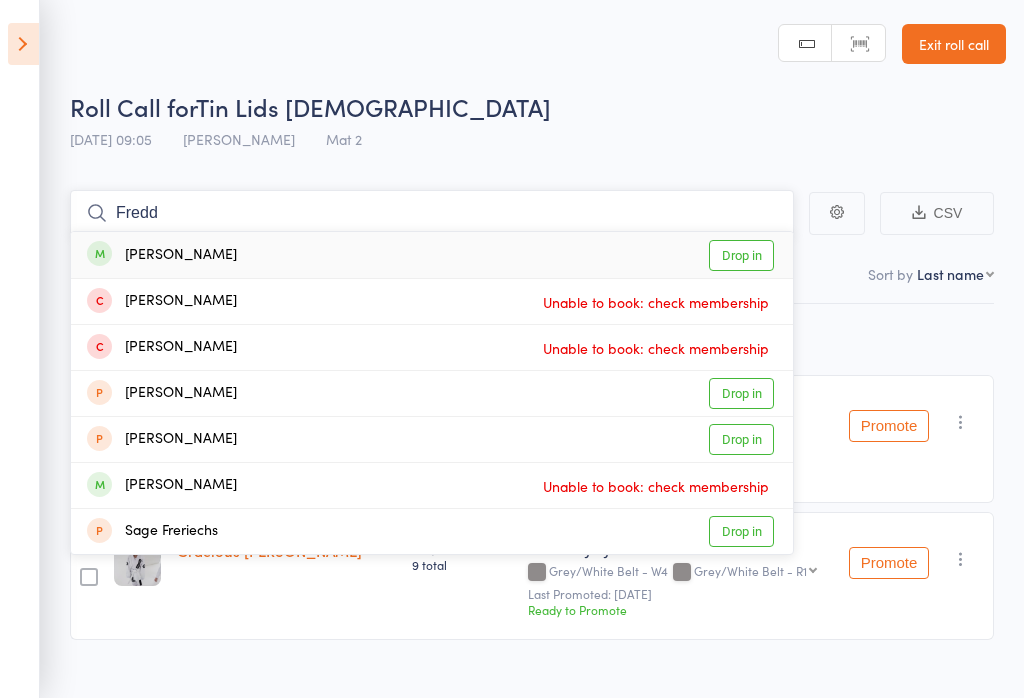 type on "Fredd" 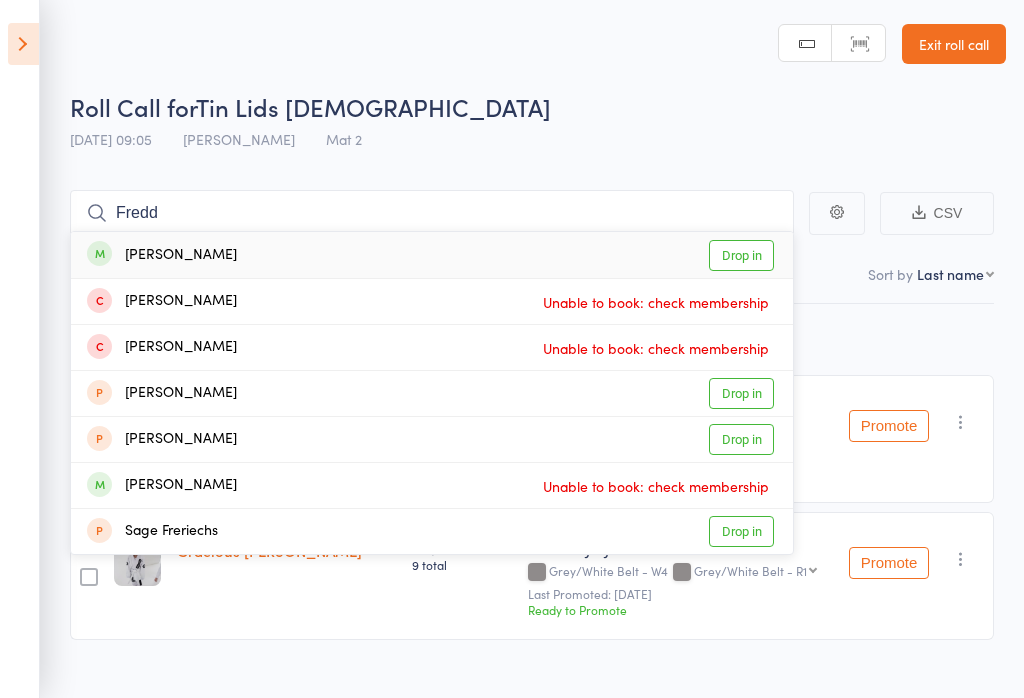 click on "[PERSON_NAME] Drop in" at bounding box center [432, 255] 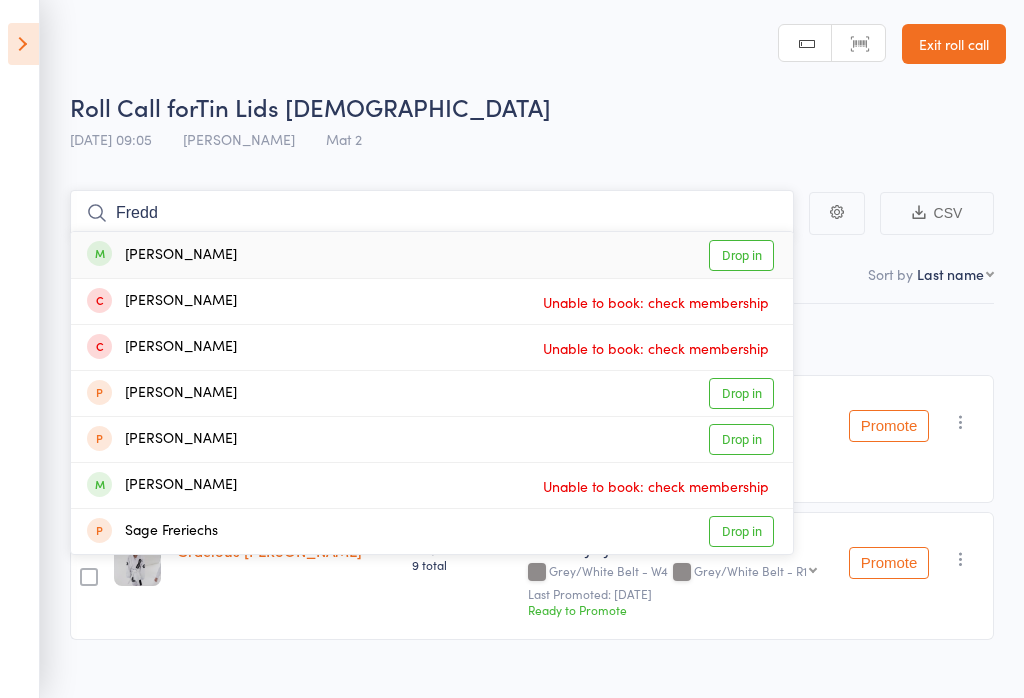 type 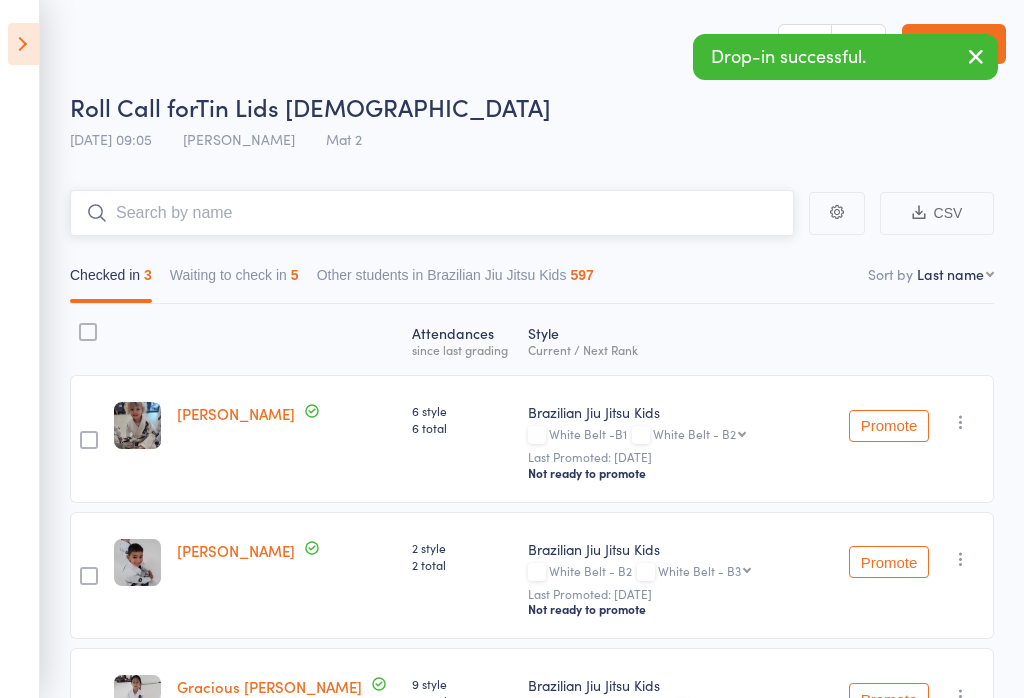 click at bounding box center (432, 213) 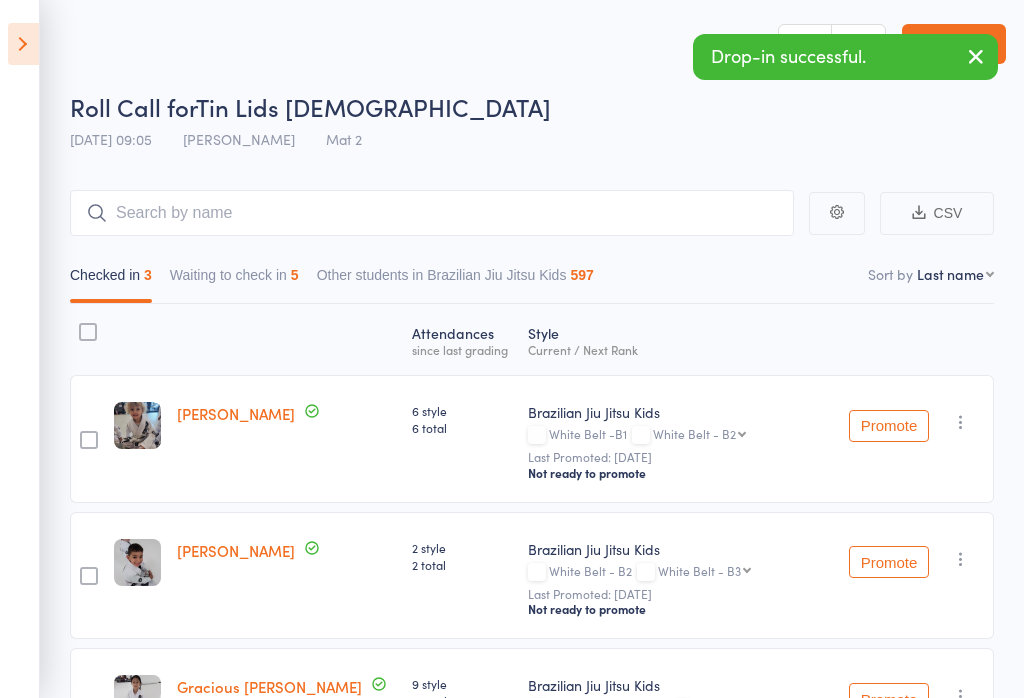 click at bounding box center (23, 44) 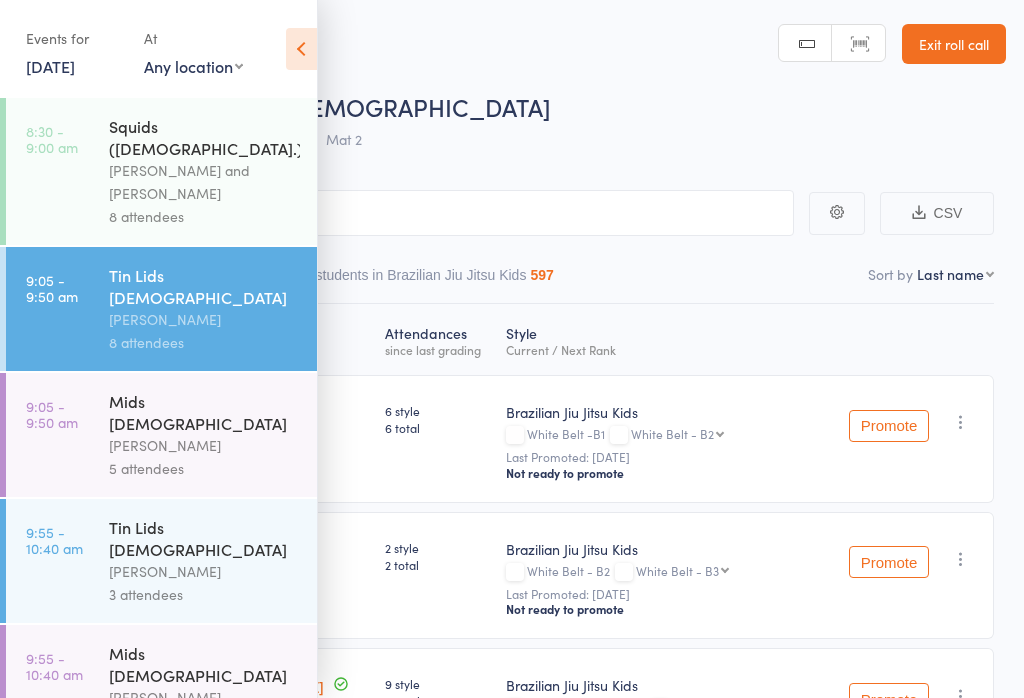 click on "Roll Call for  Tin Lids [DEMOGRAPHIC_DATA] [DATE] 09:05  [PERSON_NAME]  Mat 2" at bounding box center (538, 125) 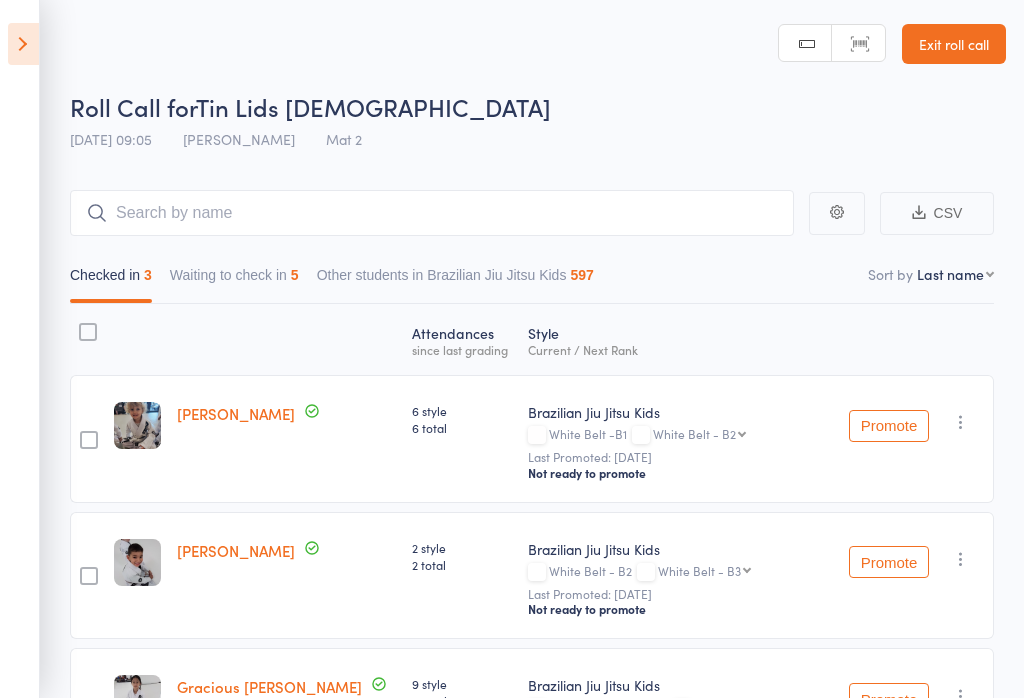 click at bounding box center [23, 44] 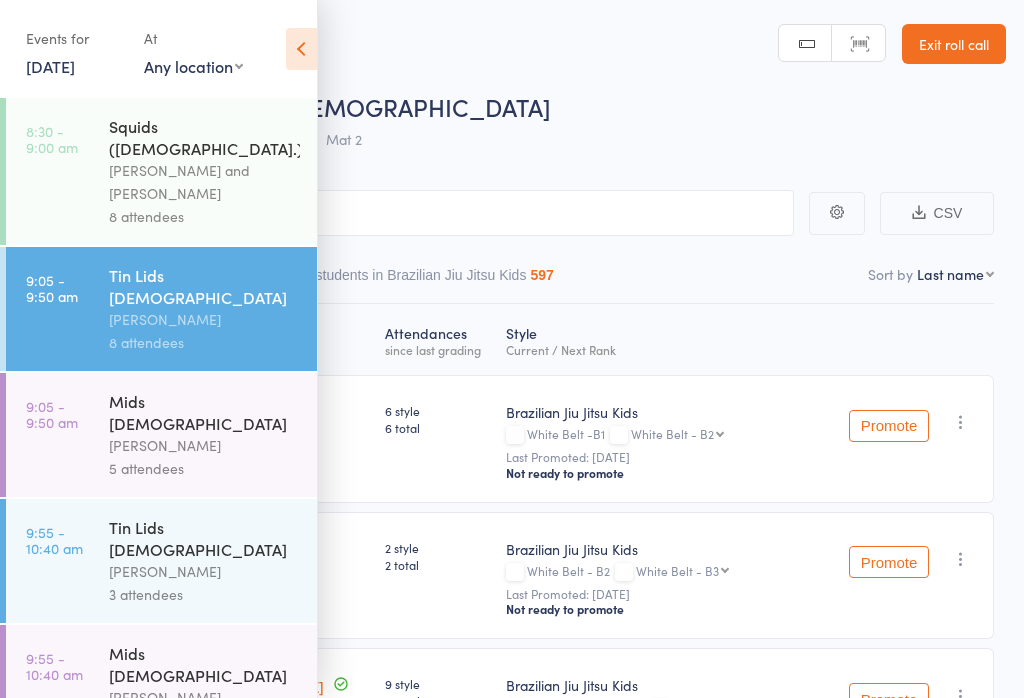 click on "Roll Call for  Tin Lids [DEMOGRAPHIC_DATA]" at bounding box center [538, 106] 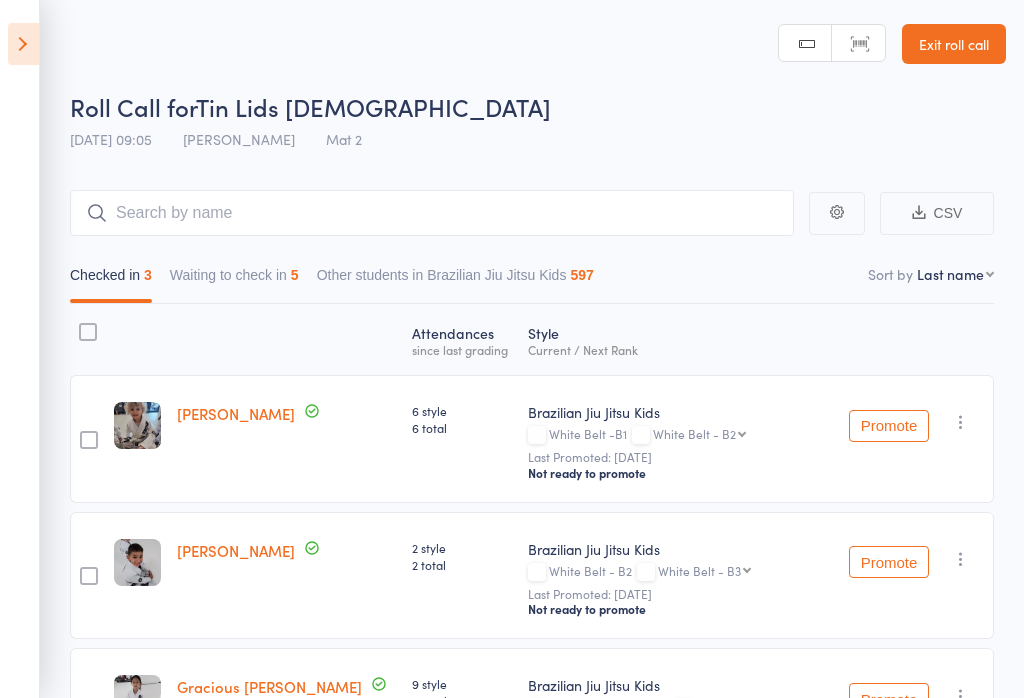 click on "Exit roll call" at bounding box center (954, 44) 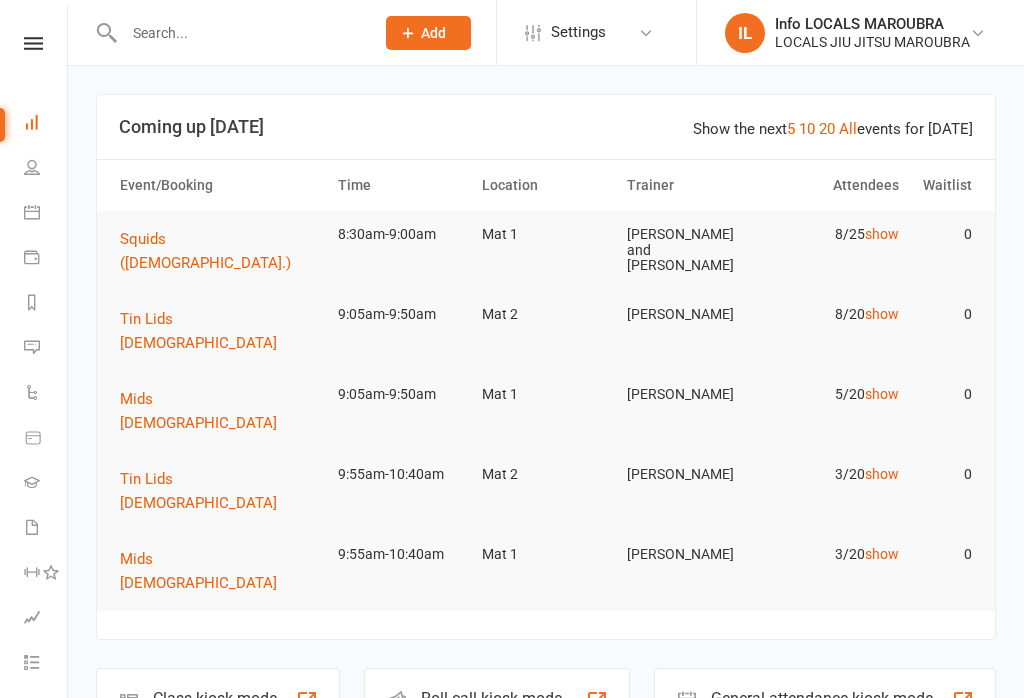 scroll, scrollTop: 0, scrollLeft: 0, axis: both 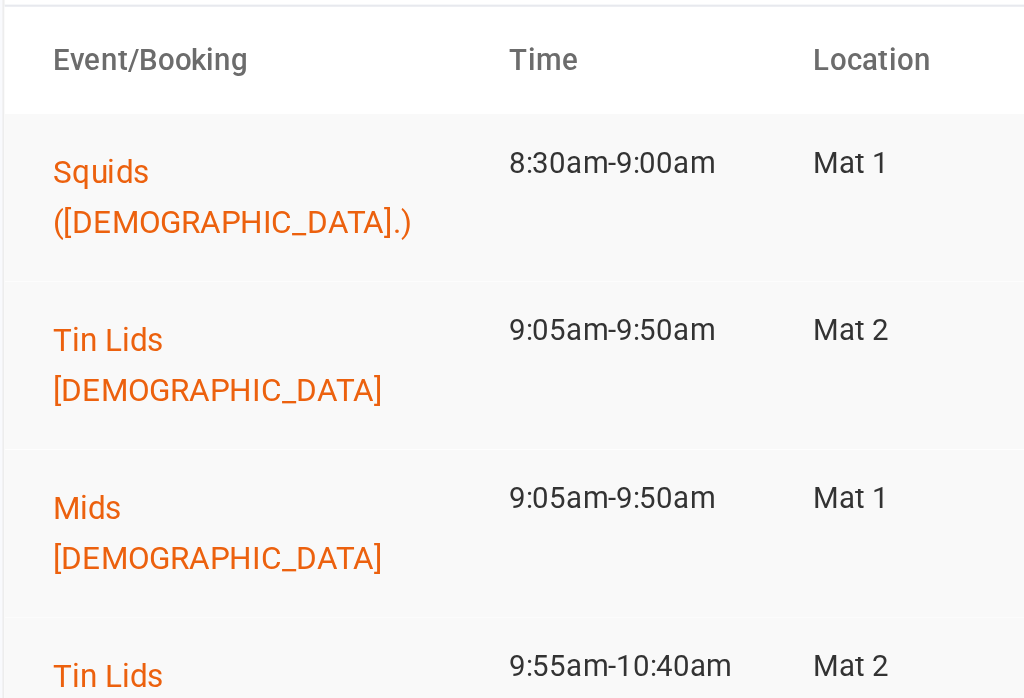 click on "Mids [DEMOGRAPHIC_DATA]" at bounding box center (198, 411) 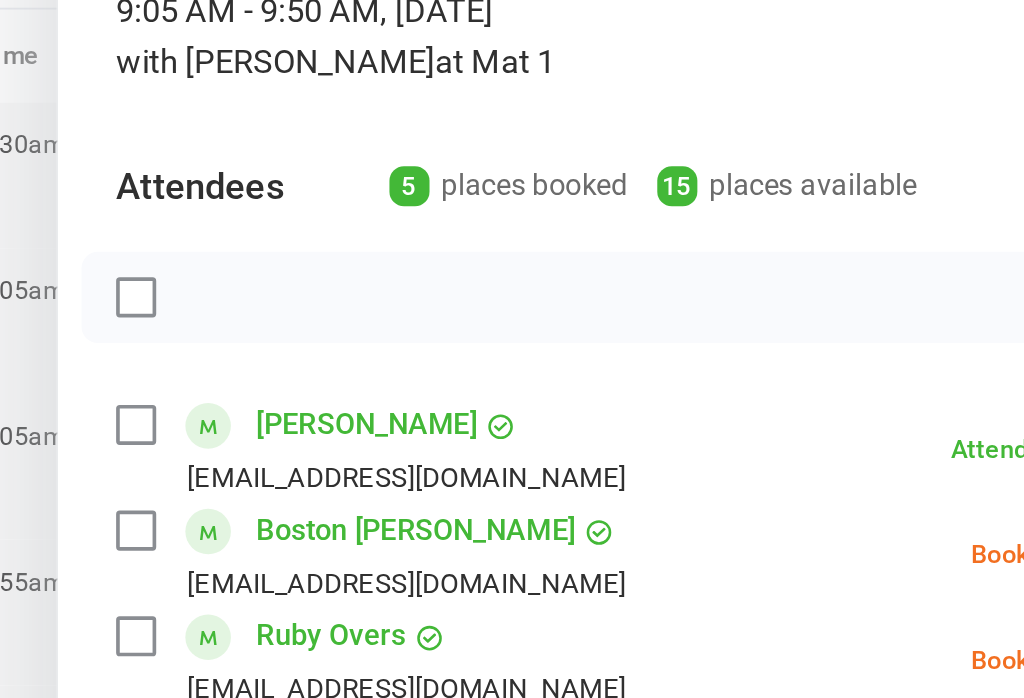 click at bounding box center (702, 318) 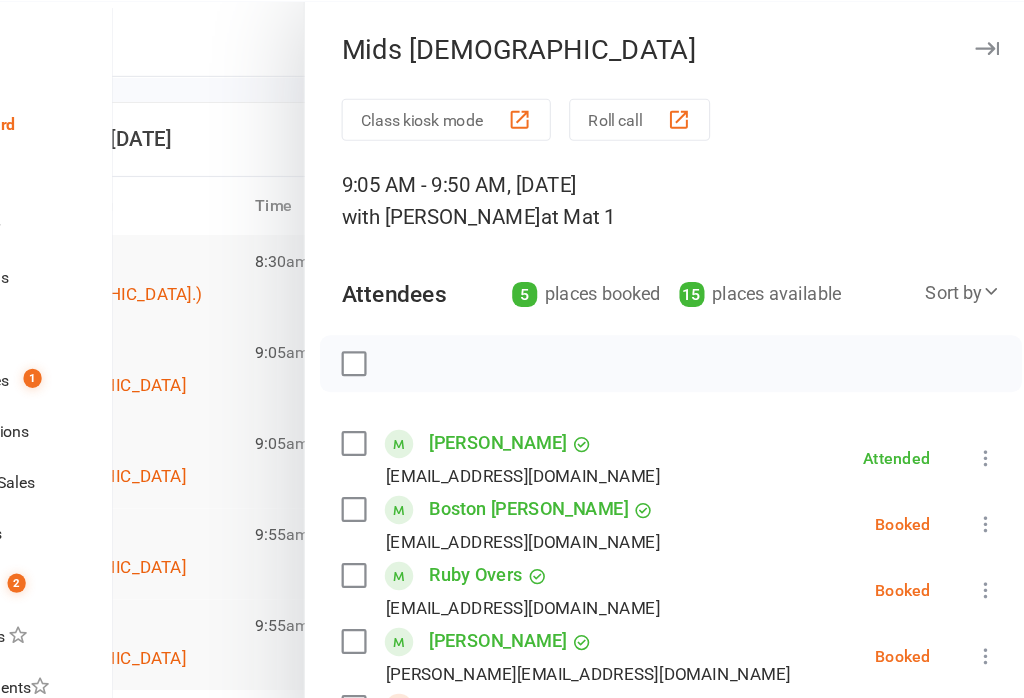 scroll, scrollTop: 0, scrollLeft: 0, axis: both 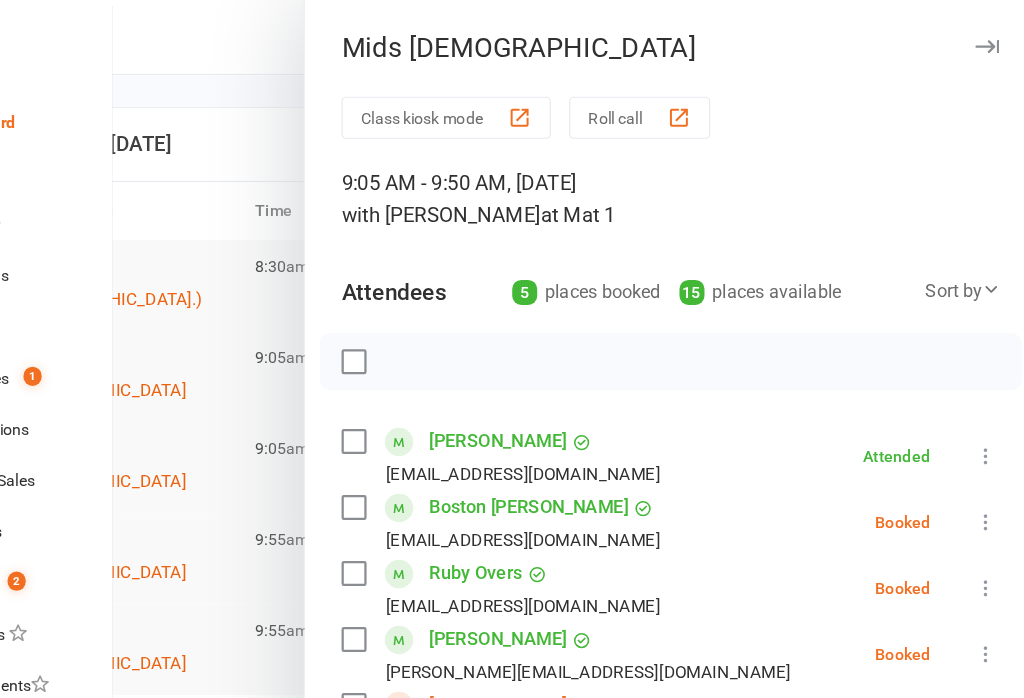 click at bounding box center (980, 41) 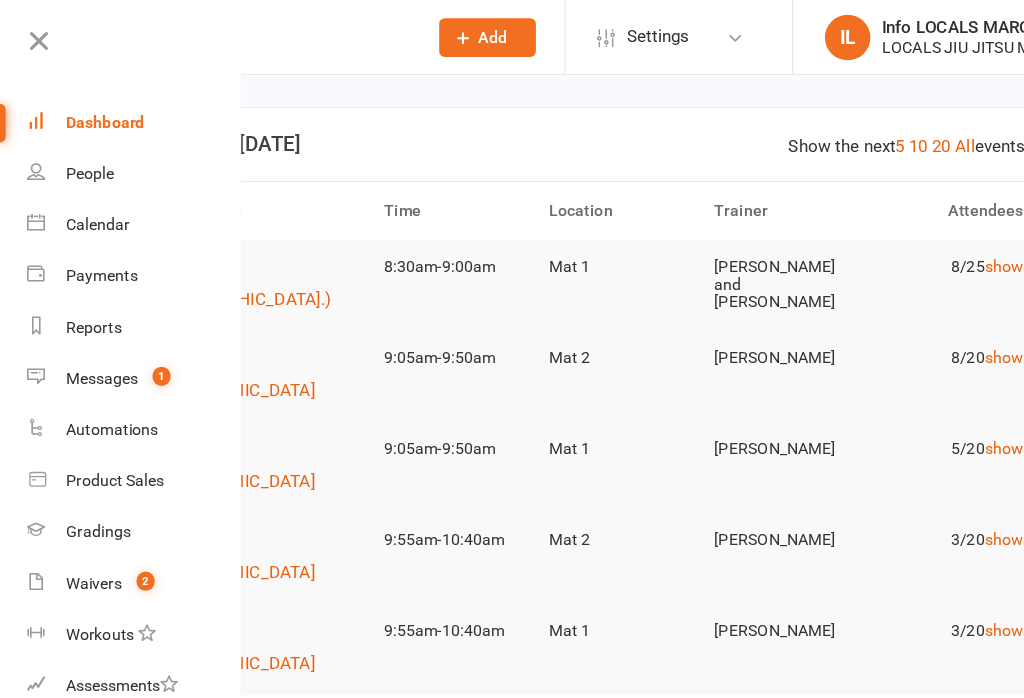 click at bounding box center (34, 35) 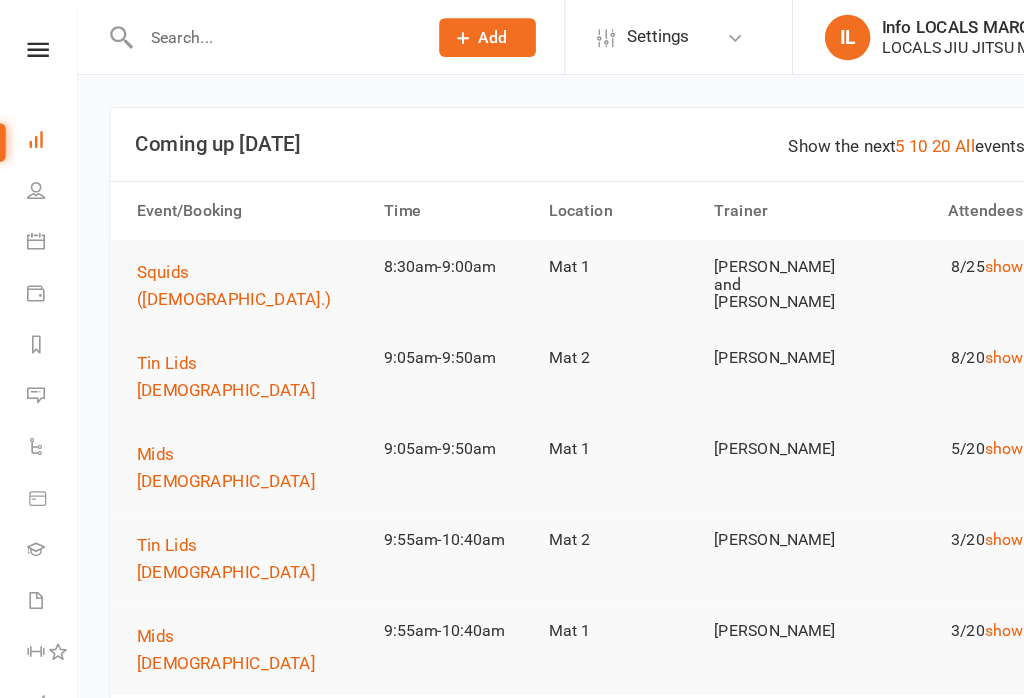 click at bounding box center (239, 33) 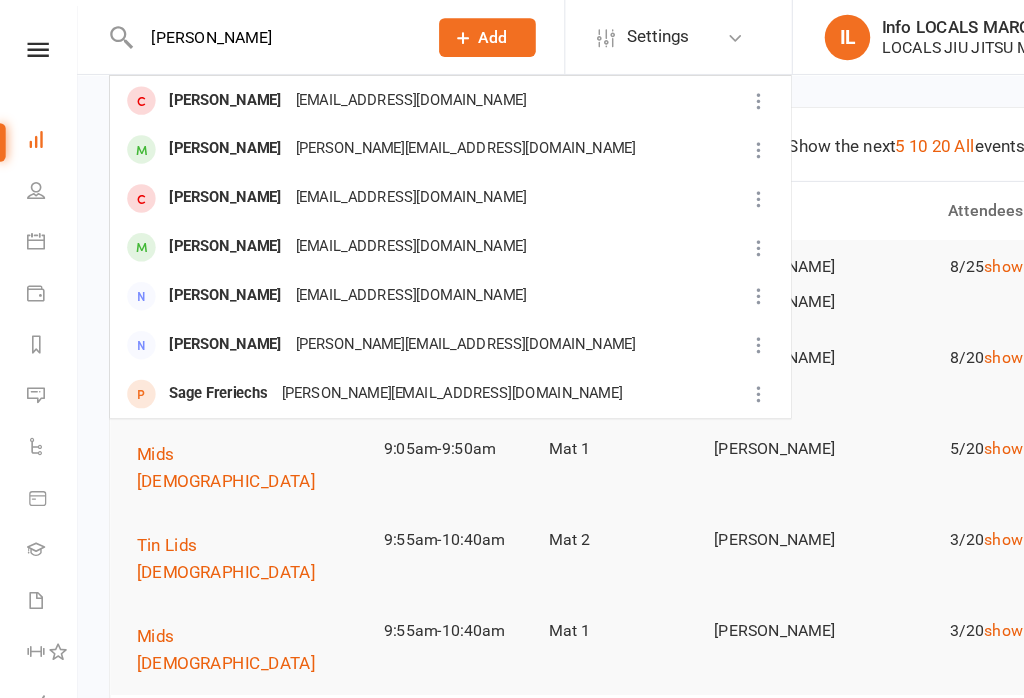 type on "Freddie h" 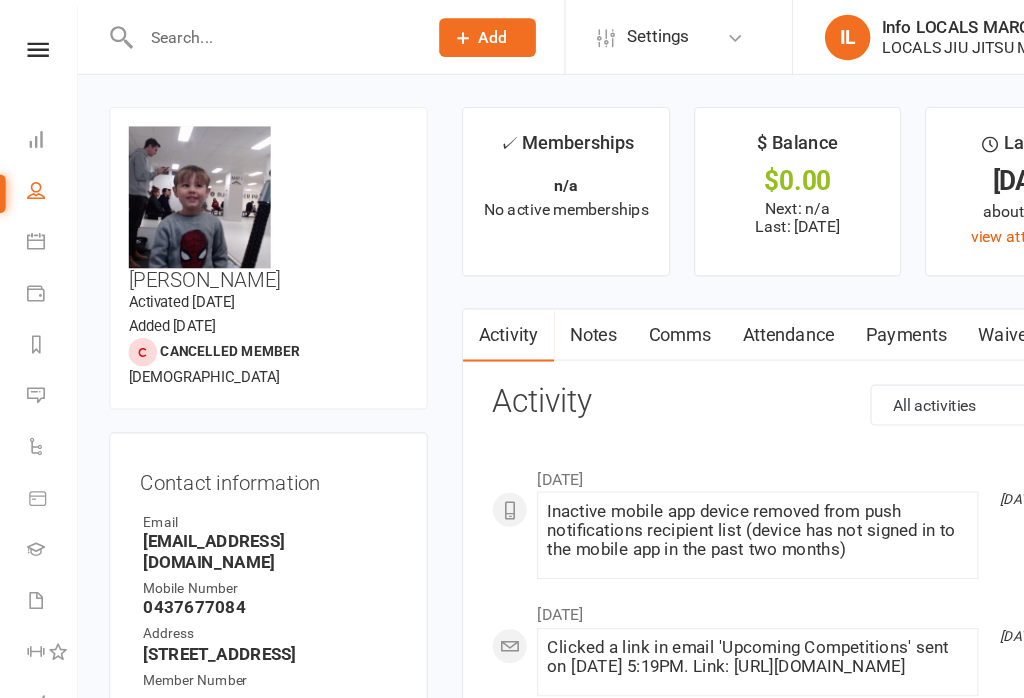 click at bounding box center [239, 33] 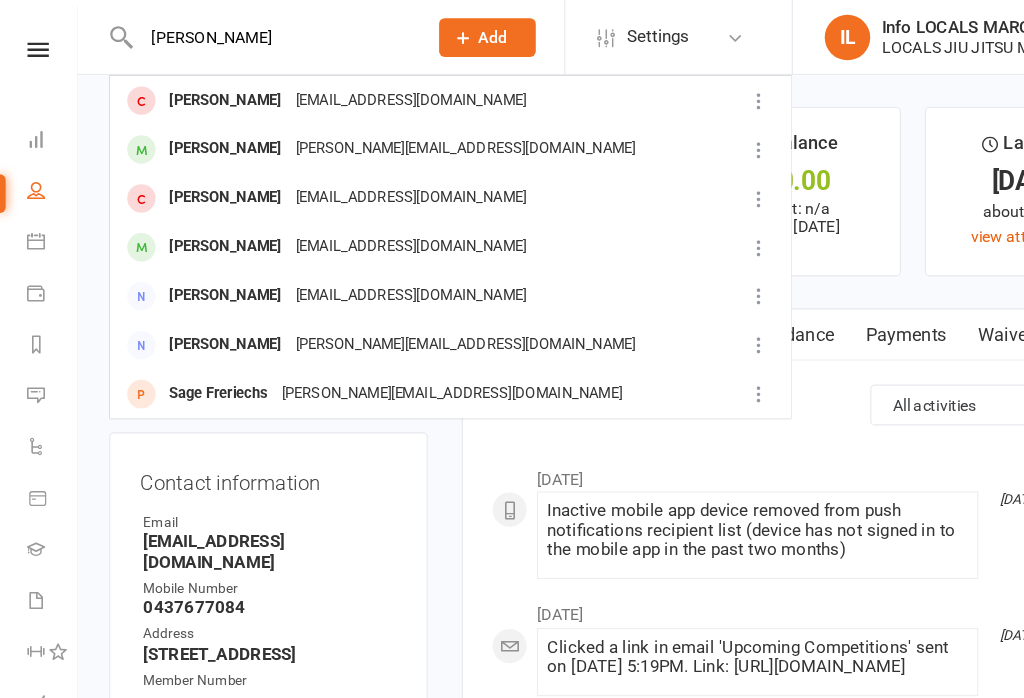 type on "Freddie h" 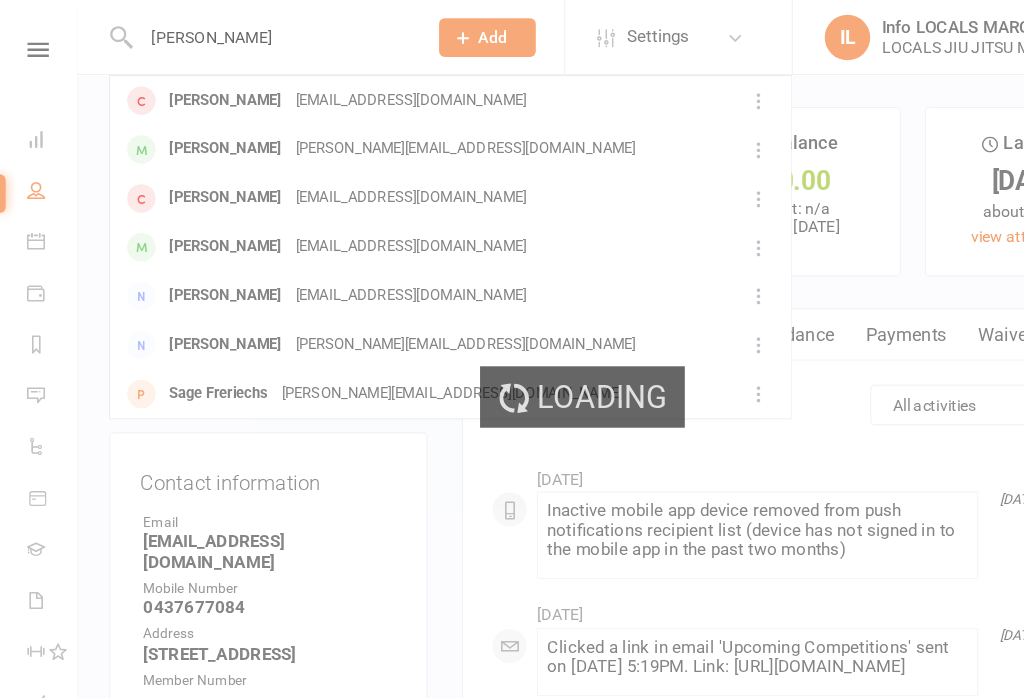 type 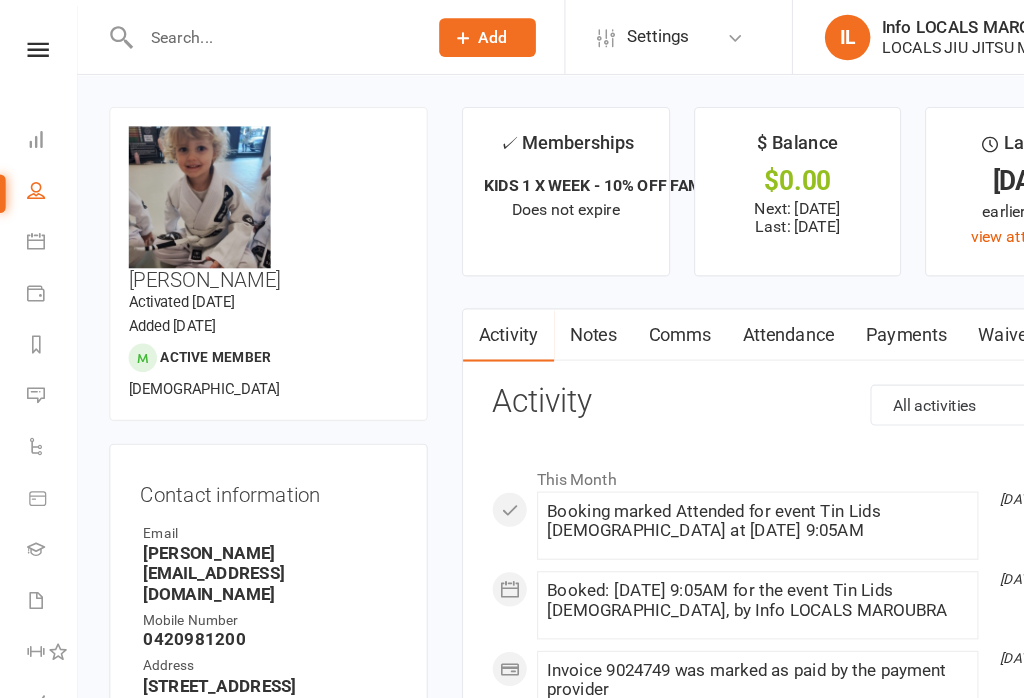 click at bounding box center (32, 122) 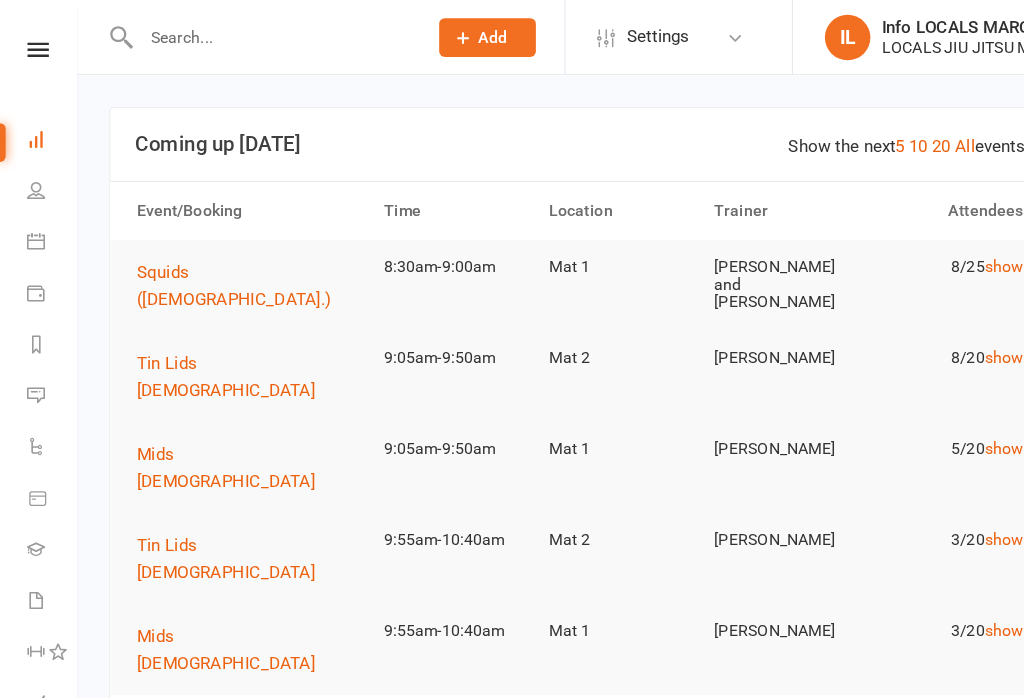 click on "Class kiosk mode" 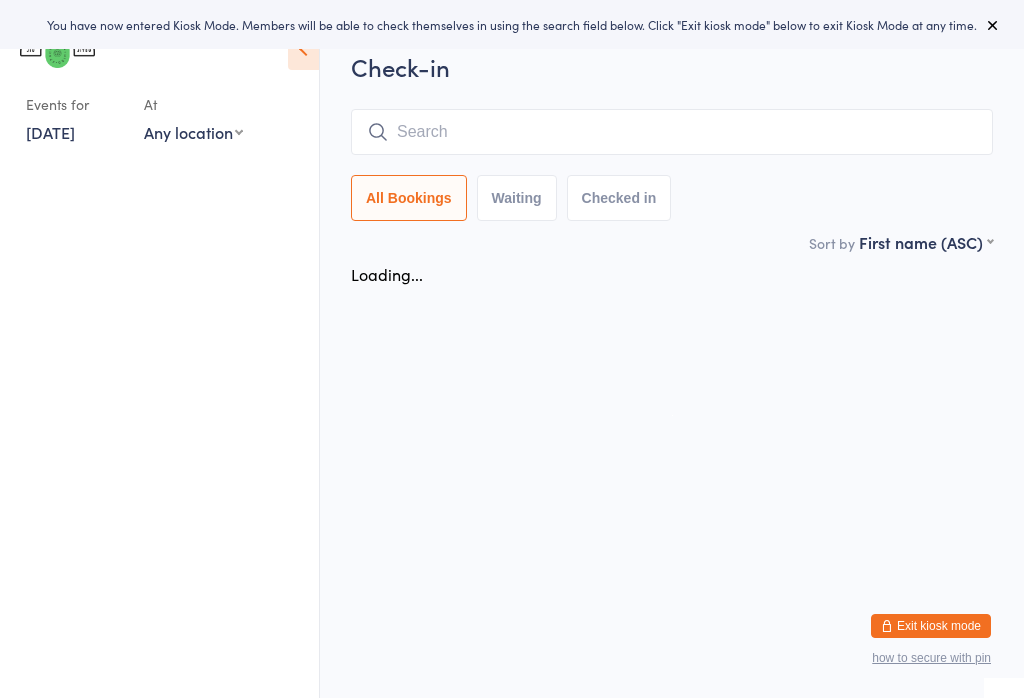 scroll, scrollTop: 0, scrollLeft: 0, axis: both 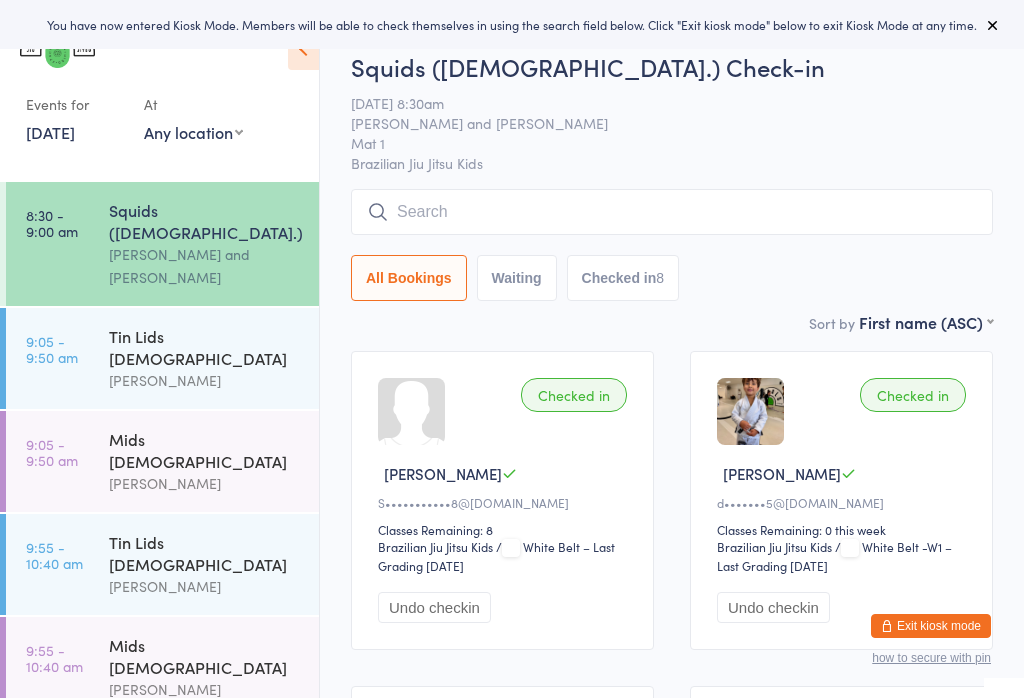 click at bounding box center (672, 212) 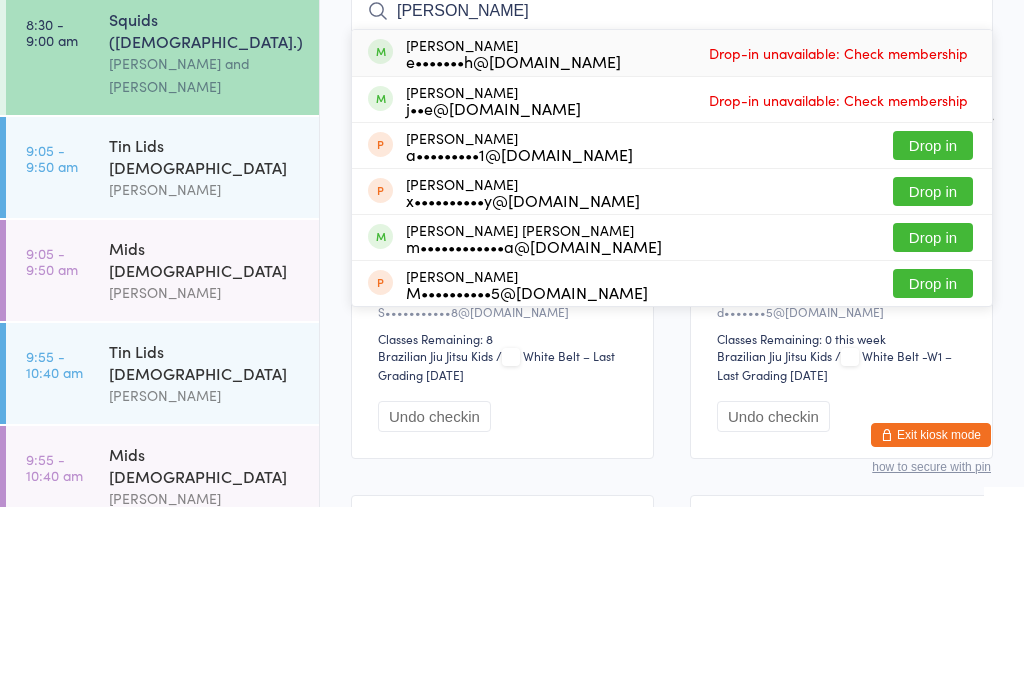 type on "Freddie hen" 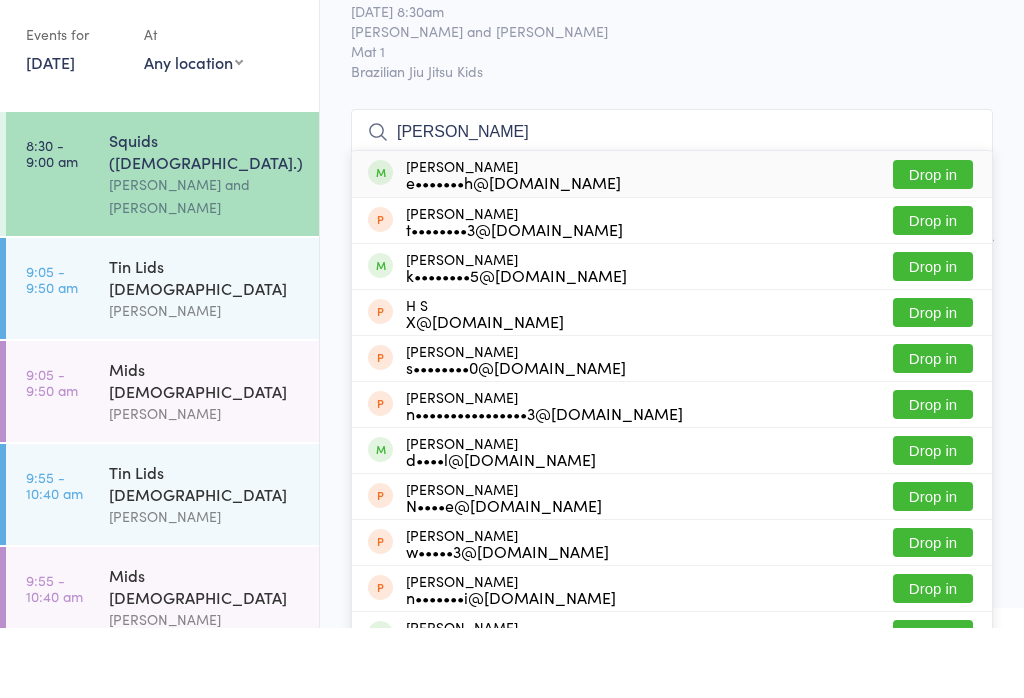 type on "ethan h" 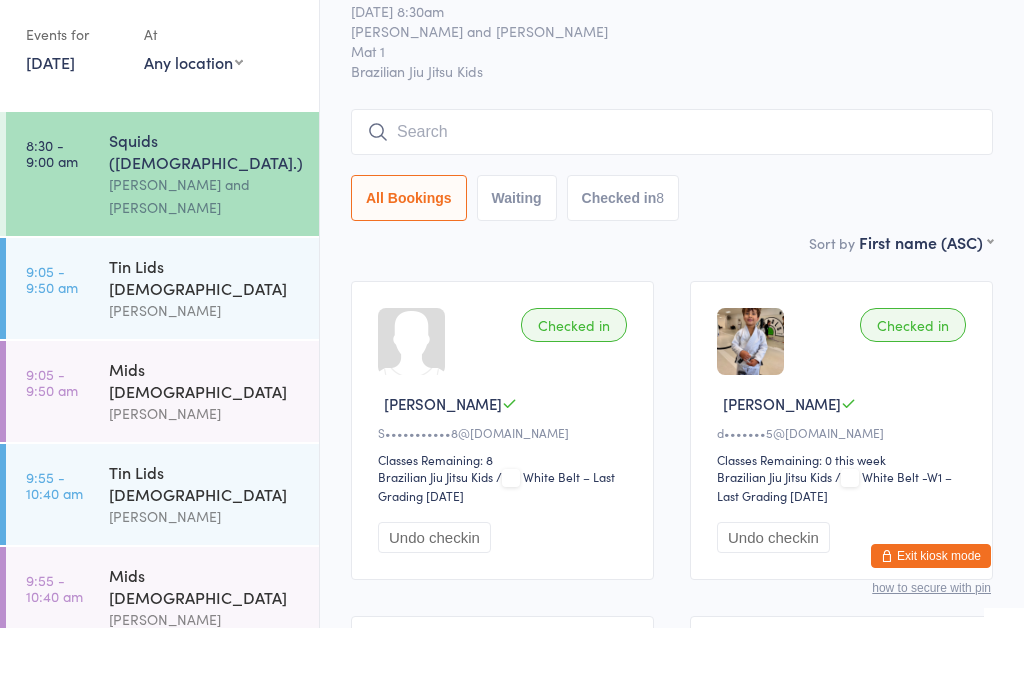 scroll, scrollTop: 70, scrollLeft: 0, axis: vertical 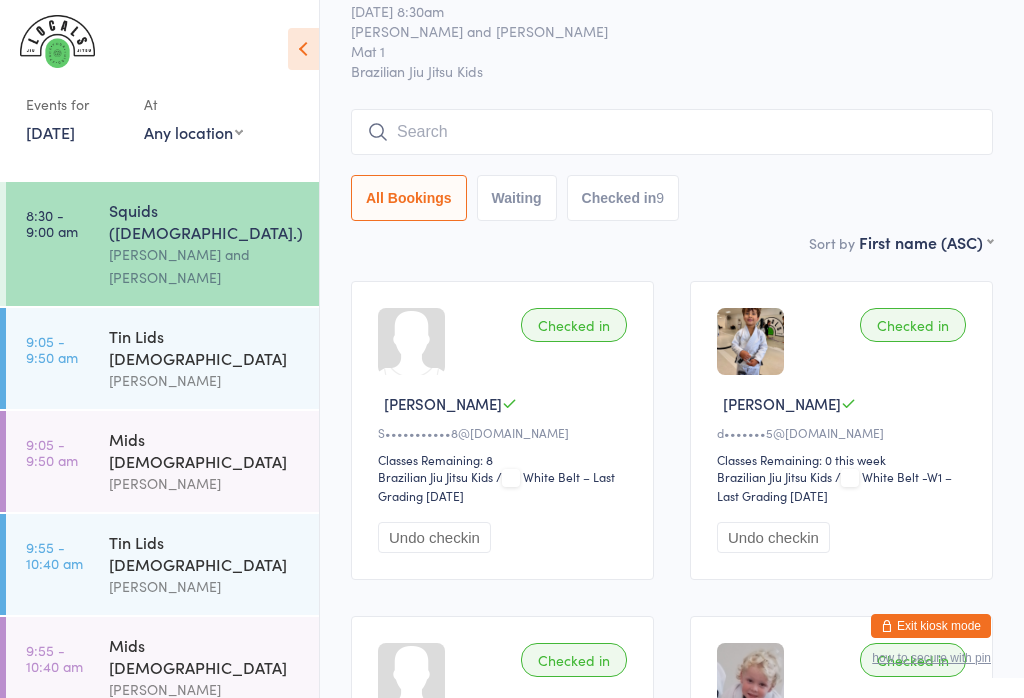 click at bounding box center [672, 132] 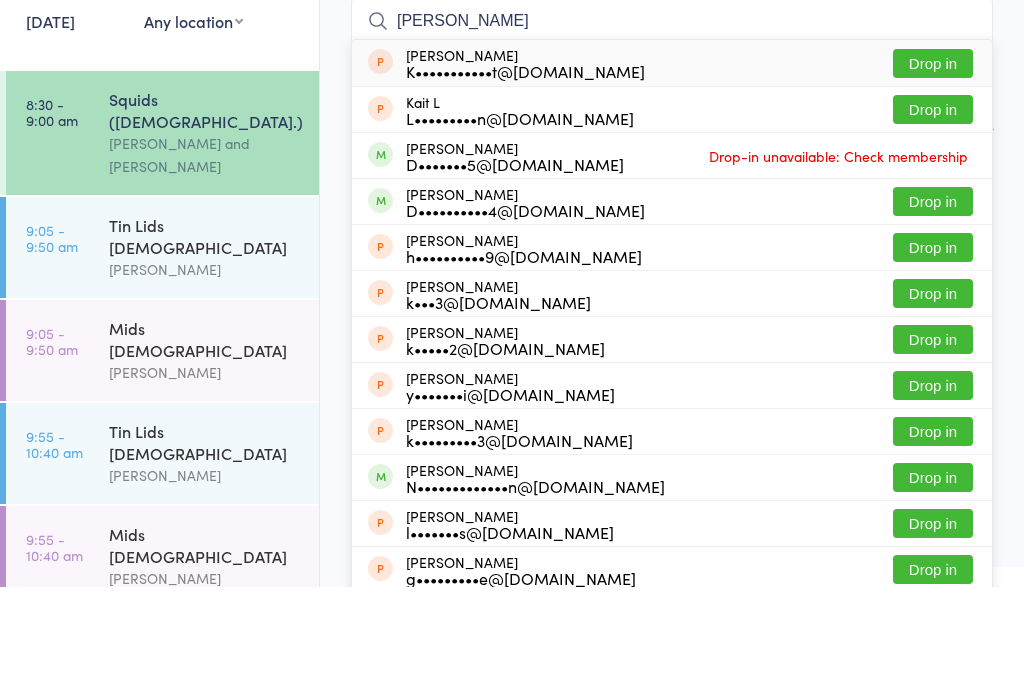 type on "[PERSON_NAME]" 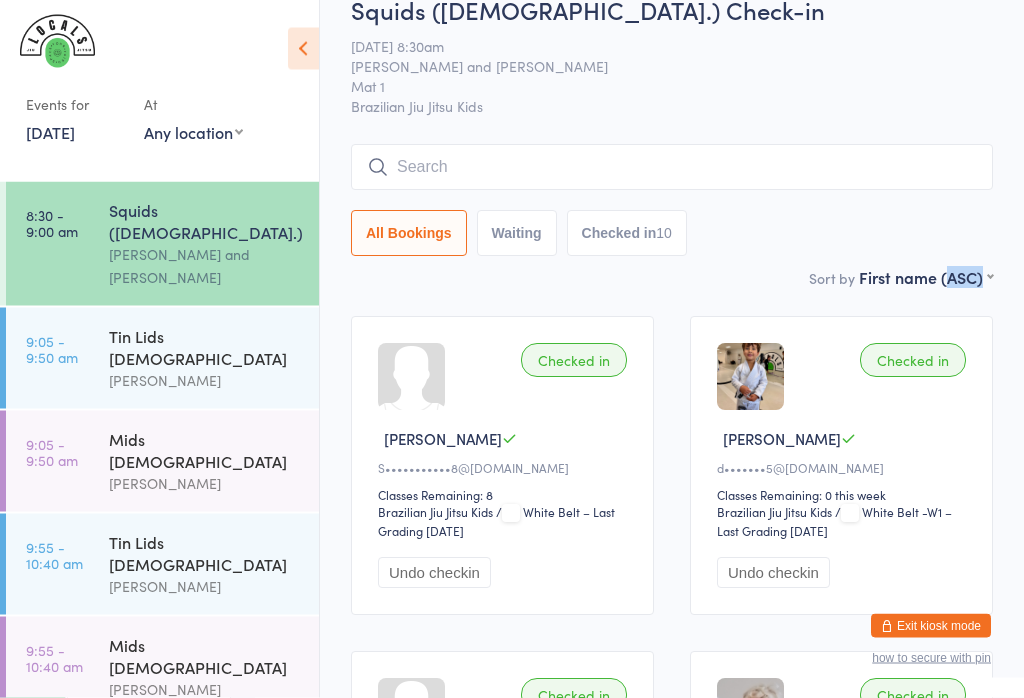 scroll, scrollTop: 0, scrollLeft: 0, axis: both 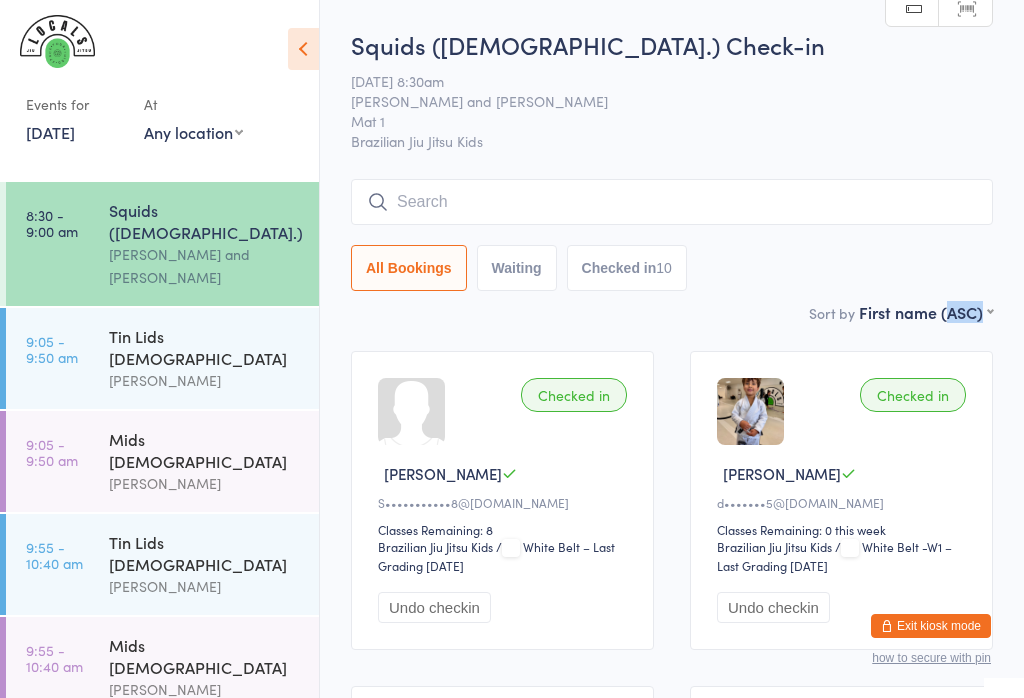 click on "9:05 - 9:50 am Tin Lids 8 - 12 y.o Veselin Celic" at bounding box center (162, 358) 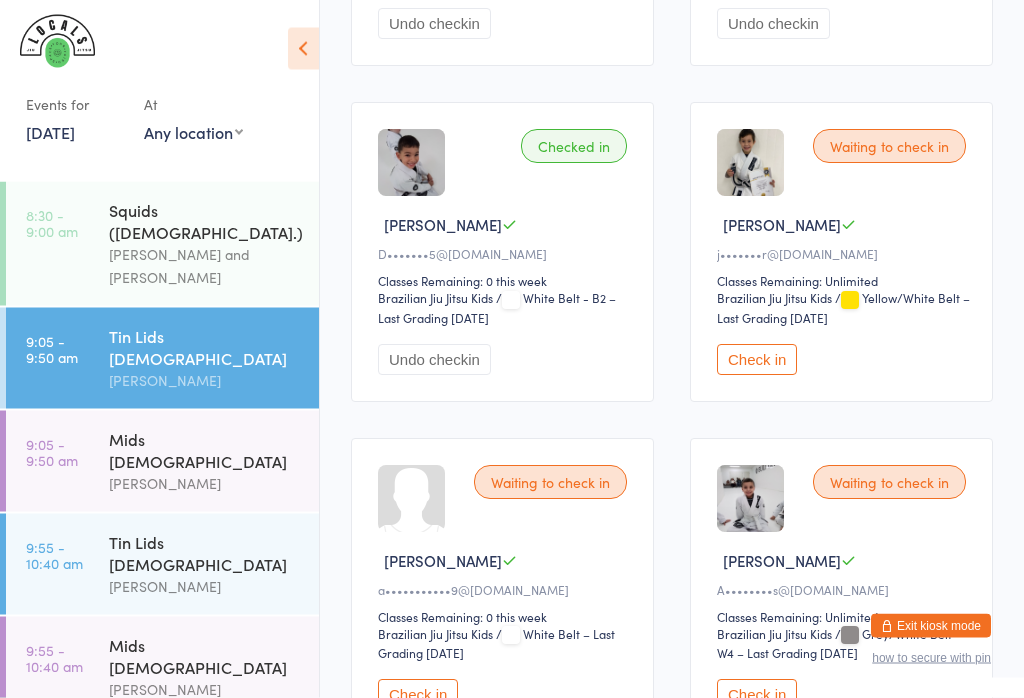 click on "Check in" at bounding box center (757, 360) 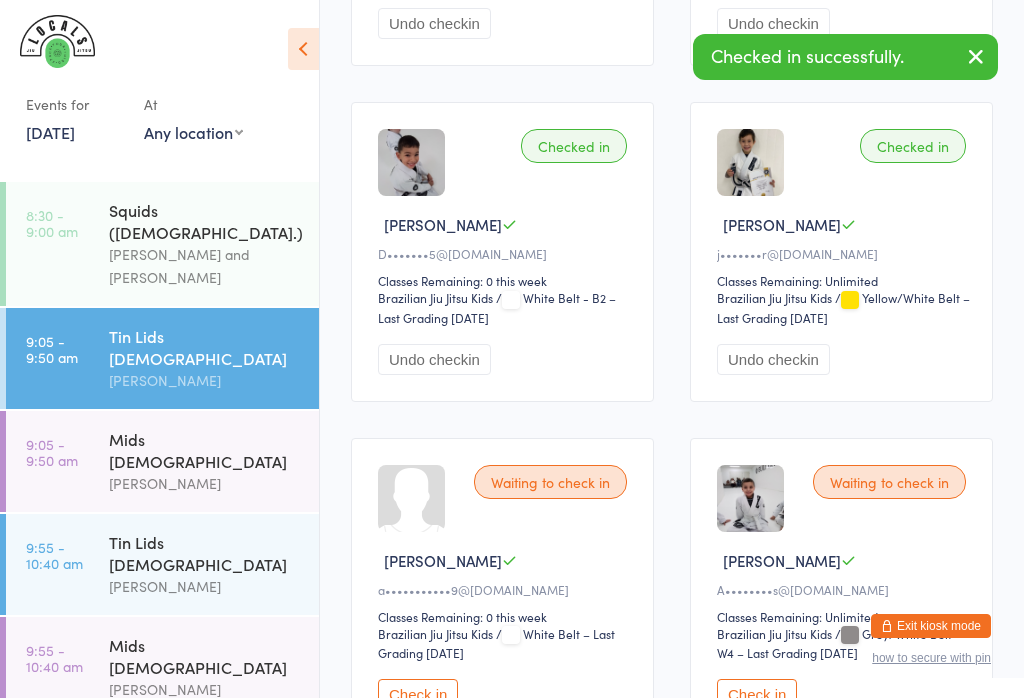 click on "9:55 - 10:40 am" at bounding box center (54, 555) 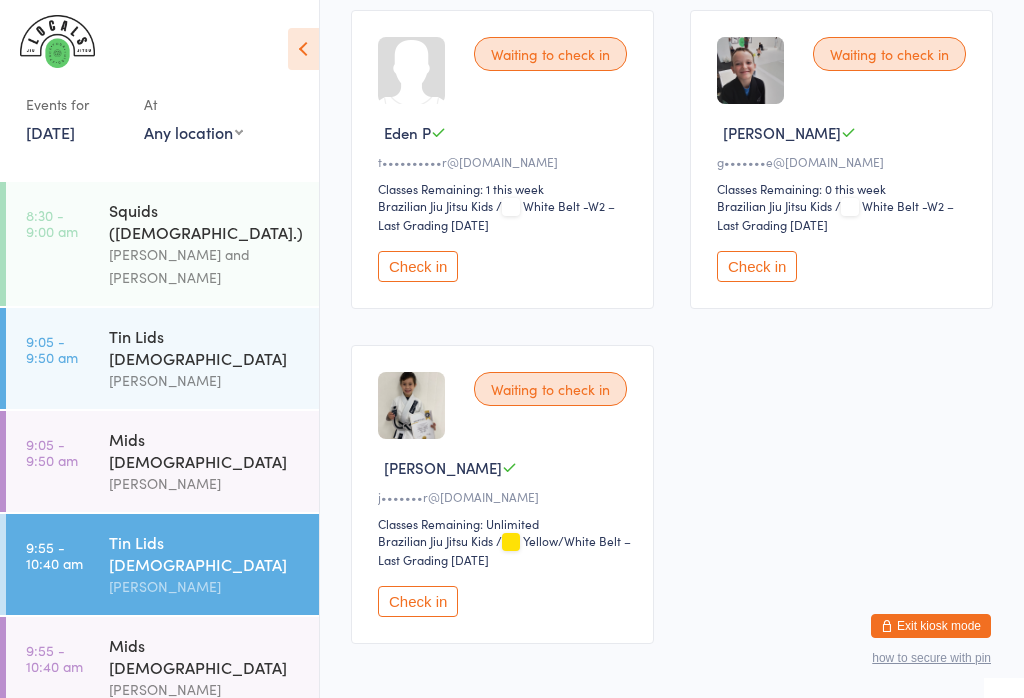 scroll, scrollTop: 415, scrollLeft: 0, axis: vertical 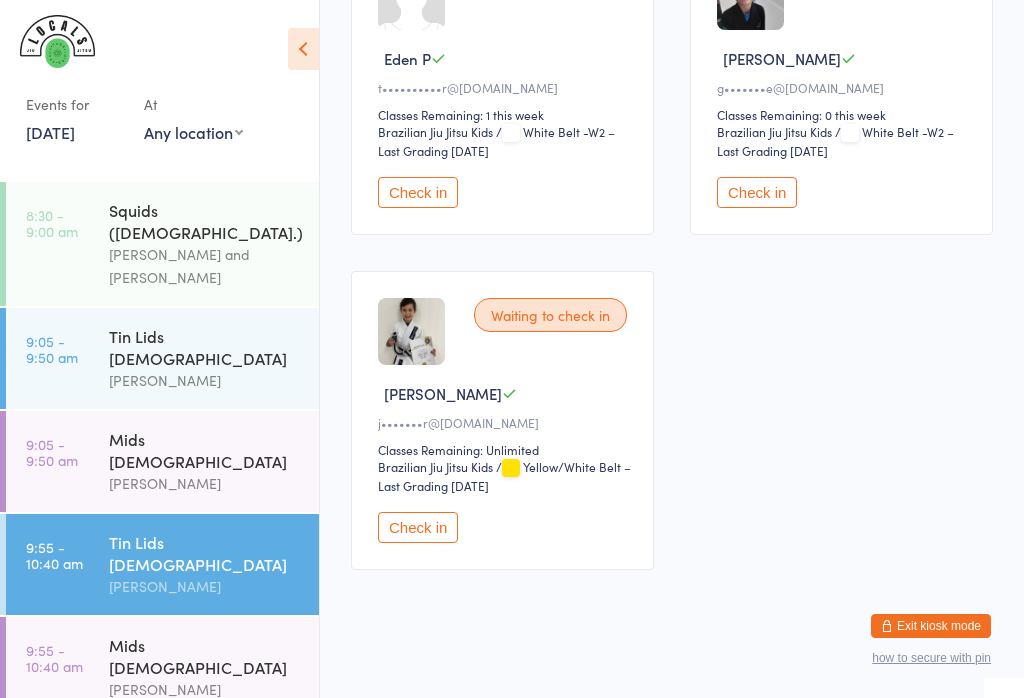 click on "Check in" at bounding box center [418, 527] 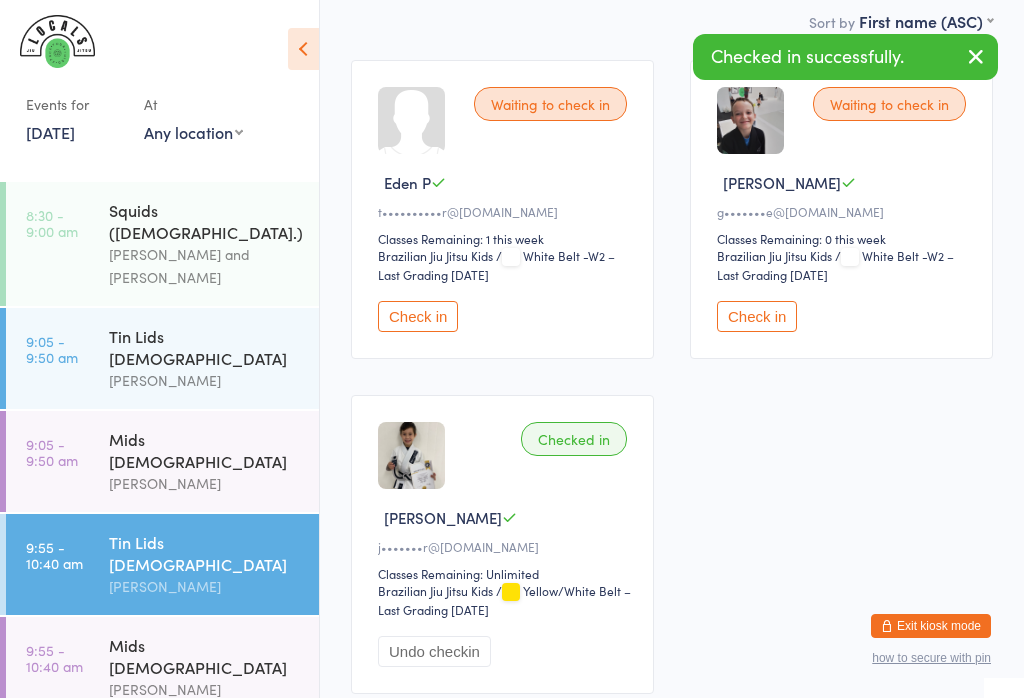 scroll, scrollTop: 0, scrollLeft: 0, axis: both 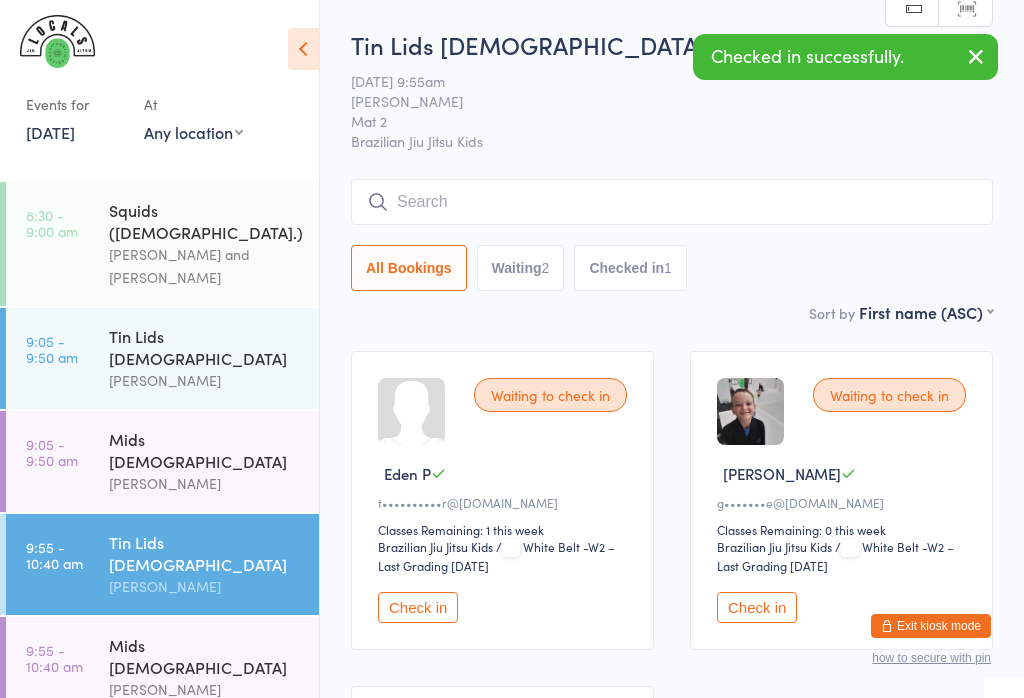 click on "[PERSON_NAME] and [PERSON_NAME]" at bounding box center [205, 266] 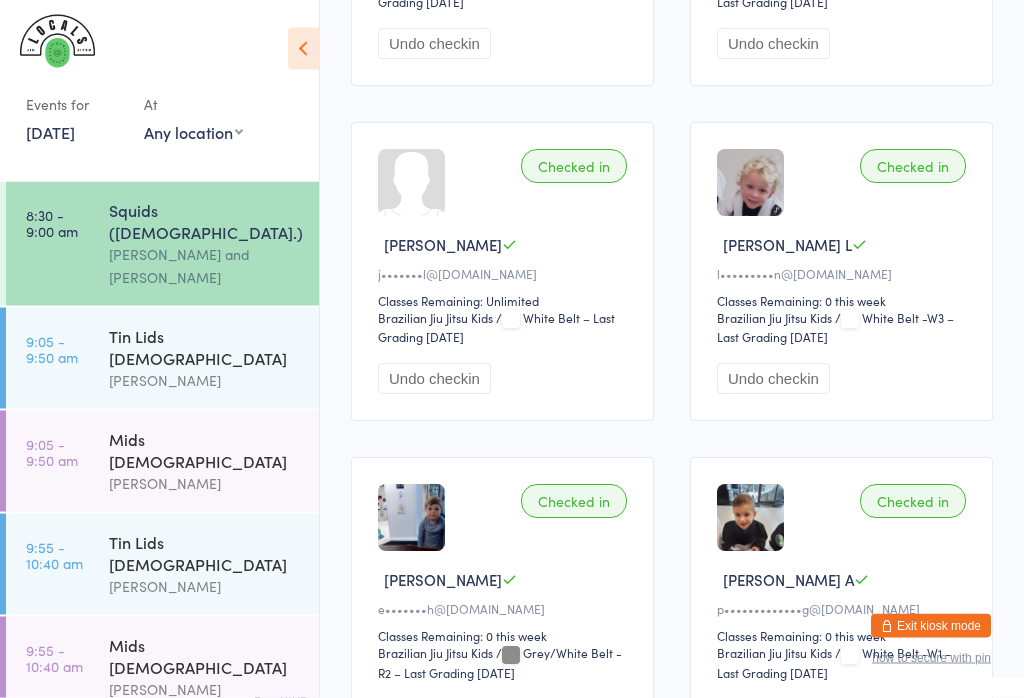 scroll, scrollTop: 565, scrollLeft: 0, axis: vertical 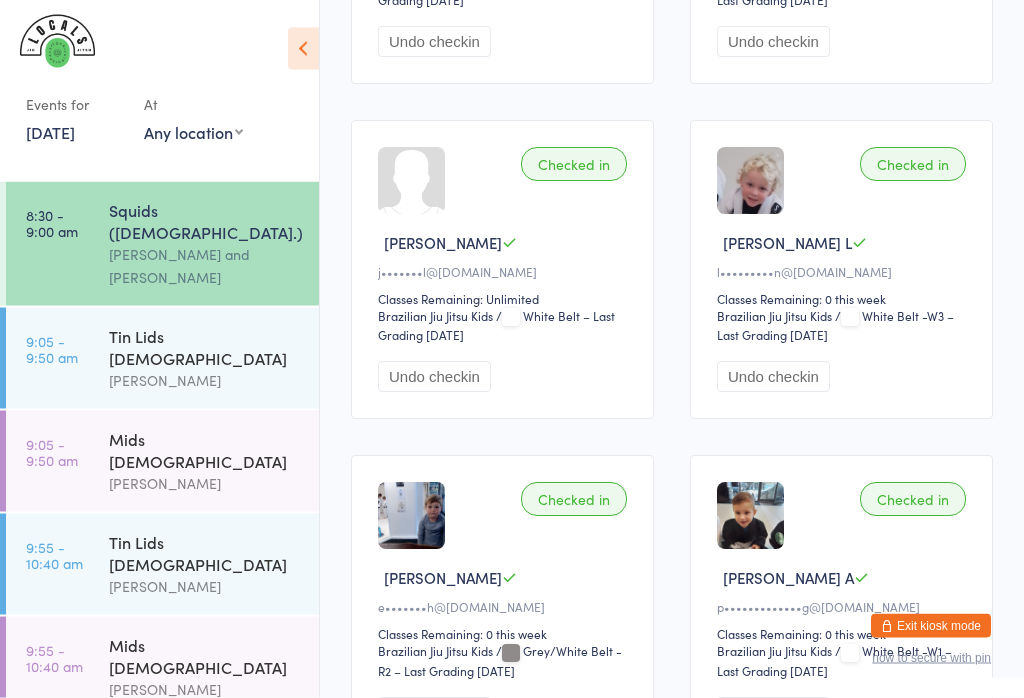 click on "Tin Lids [DEMOGRAPHIC_DATA]" at bounding box center [205, 347] 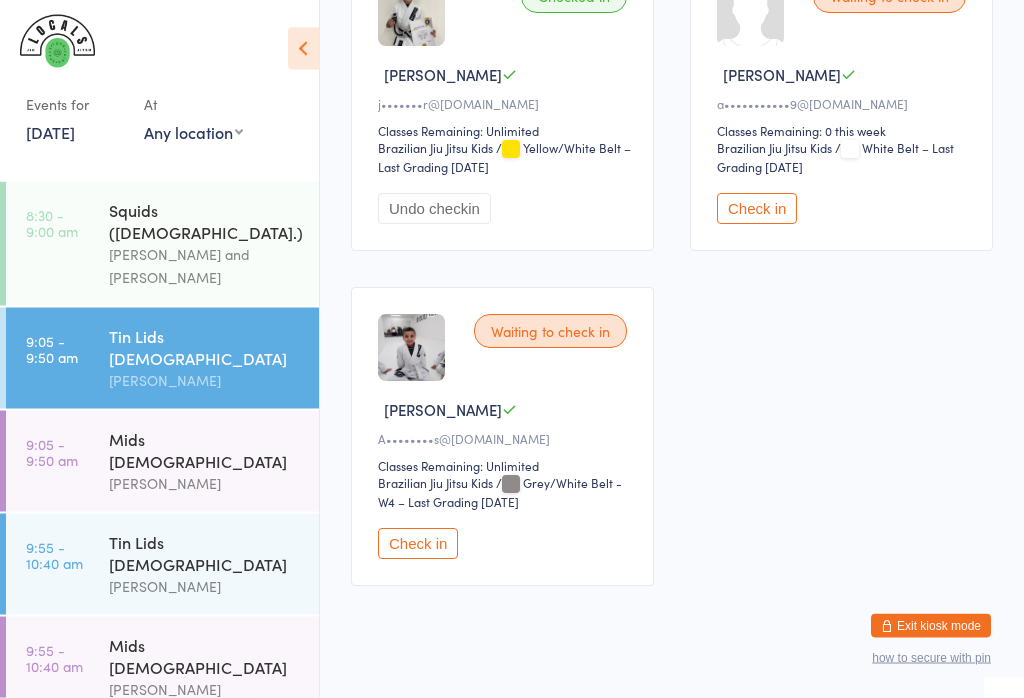 scroll, scrollTop: 1442, scrollLeft: 0, axis: vertical 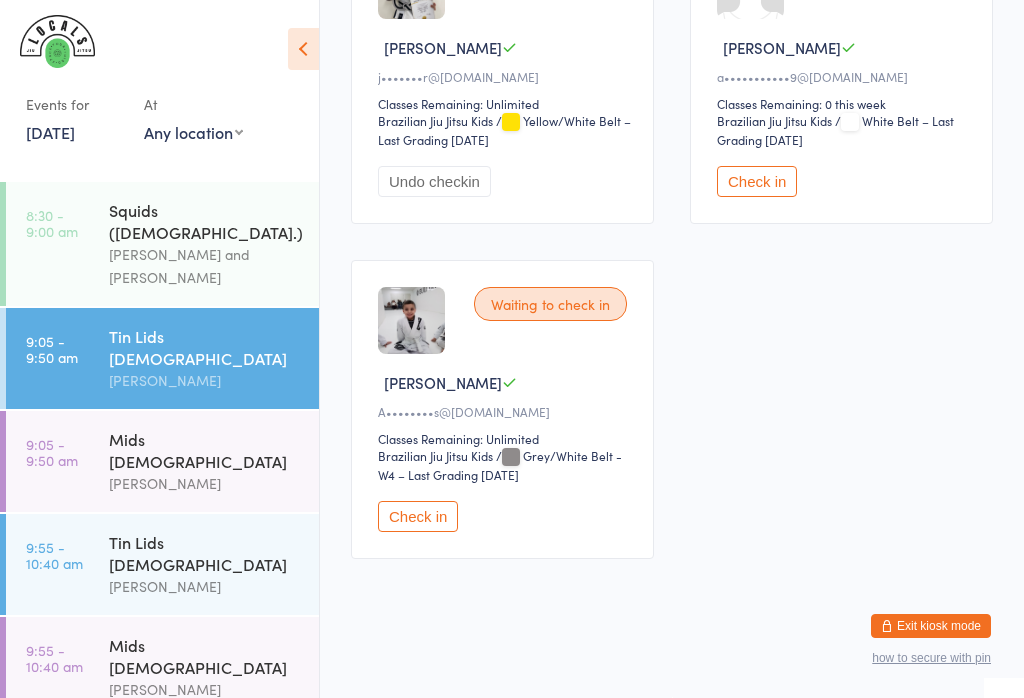 click on "Mids [DEMOGRAPHIC_DATA]" at bounding box center [205, 450] 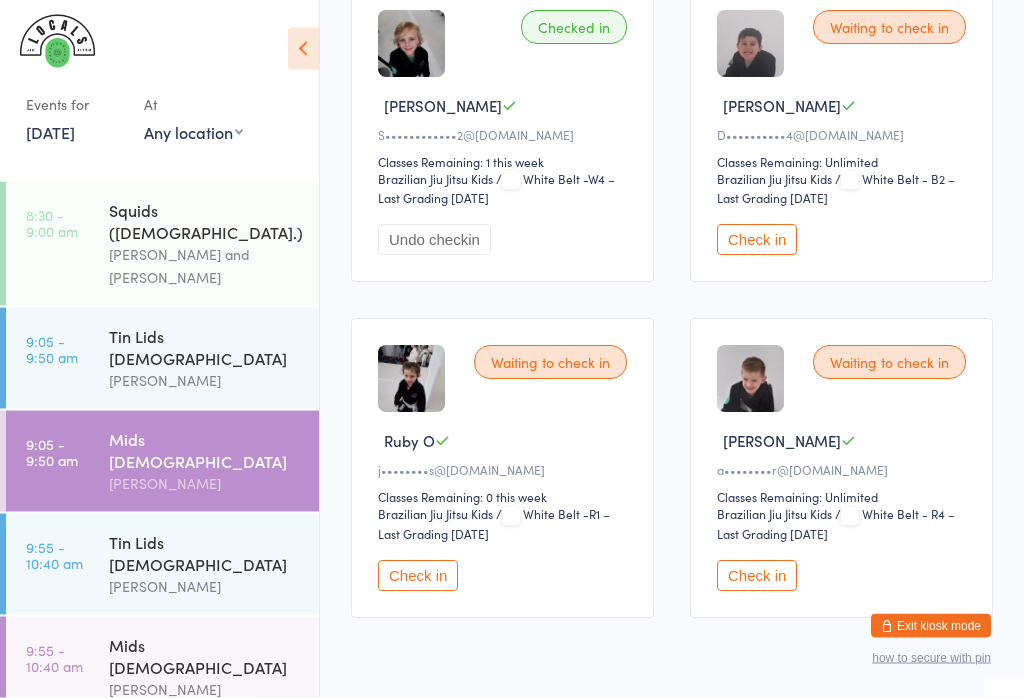 scroll, scrollTop: 758, scrollLeft: 0, axis: vertical 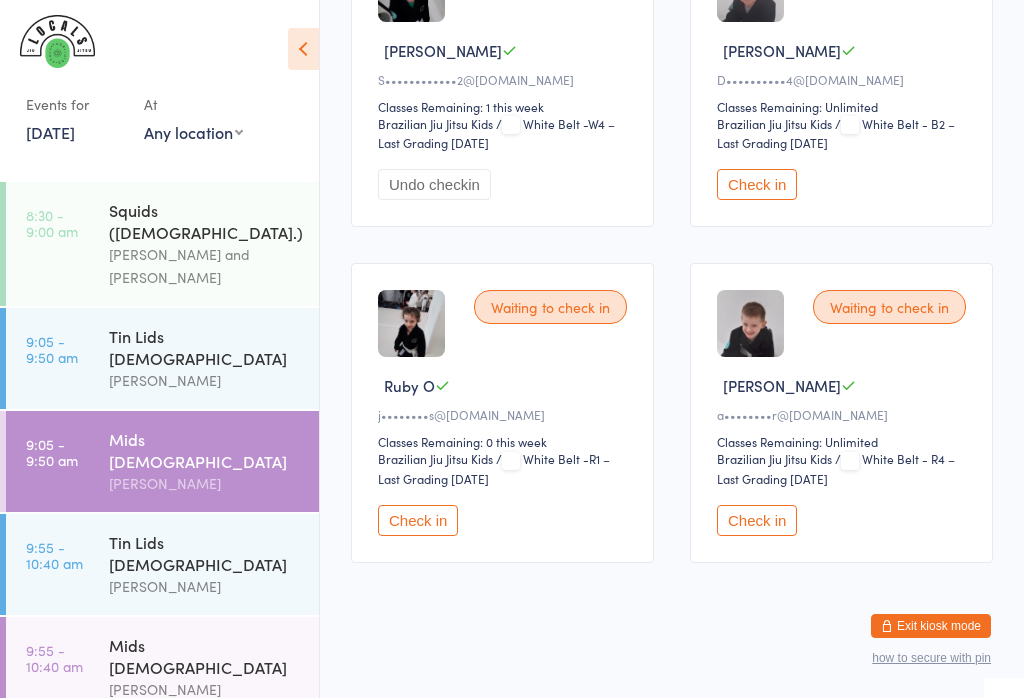 click on "Waiting to check in" at bounding box center [889, 307] 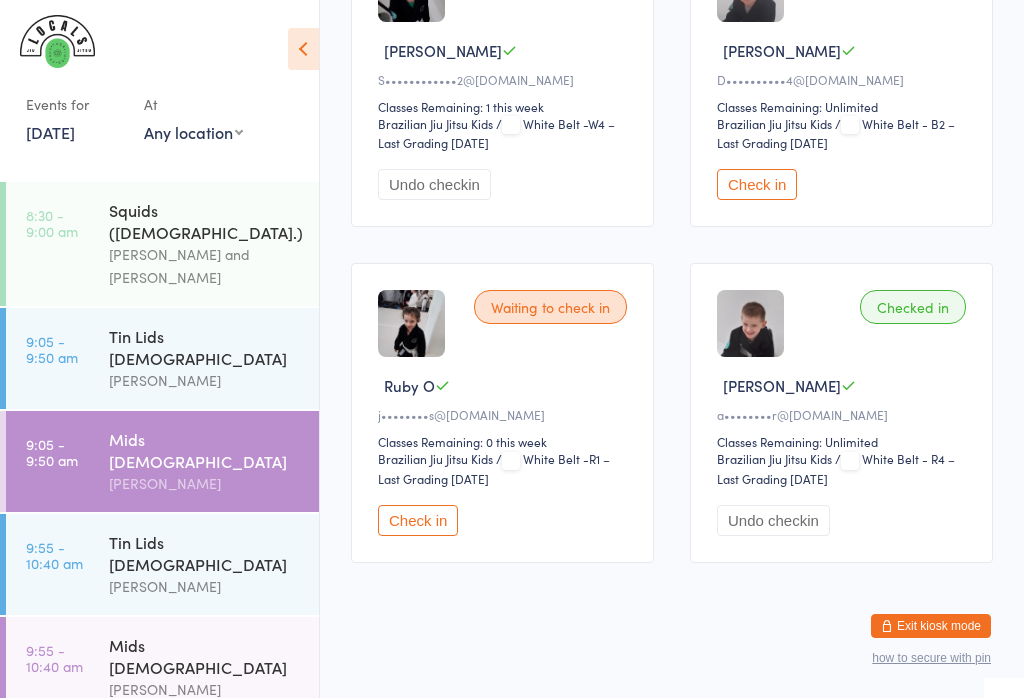 click on "Check in" at bounding box center (418, 520) 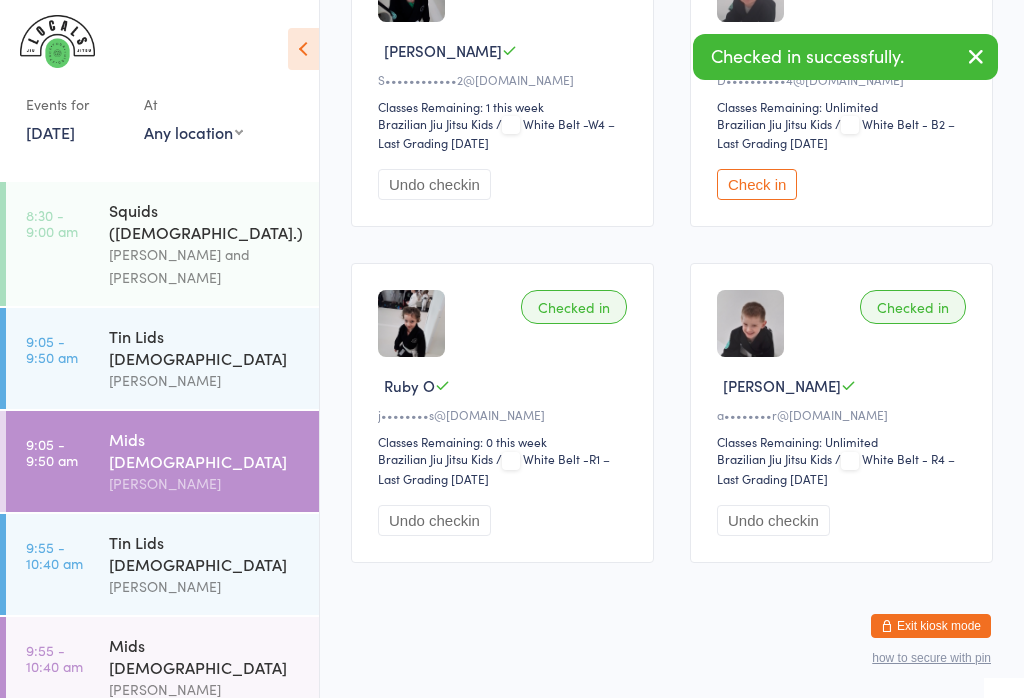 click on "[PERSON_NAME]" at bounding box center (205, 586) 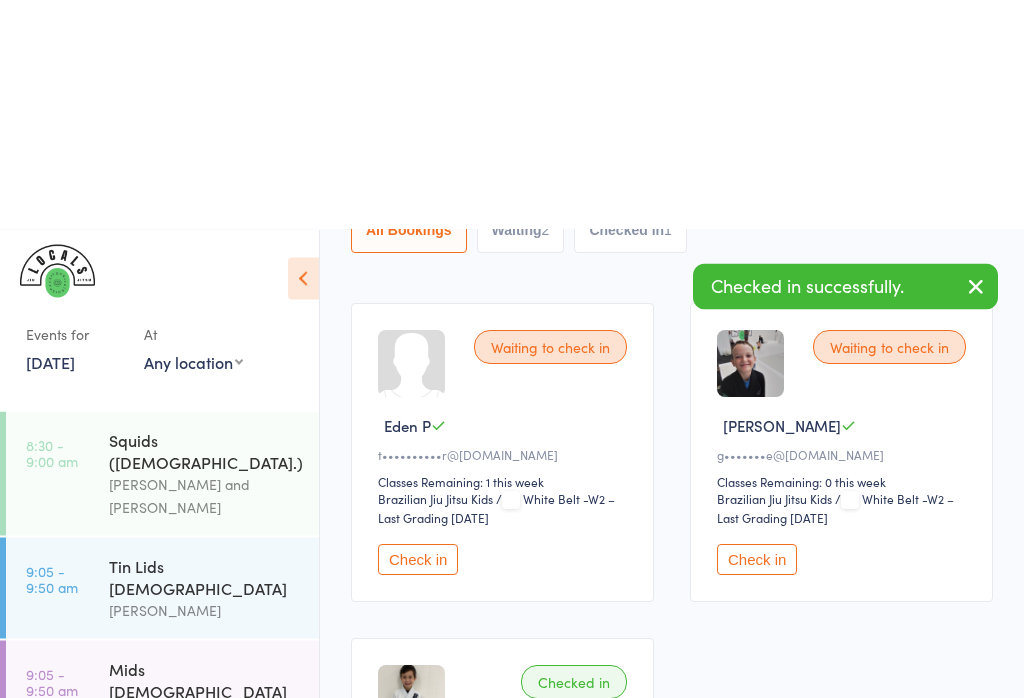 scroll, scrollTop: 0, scrollLeft: 0, axis: both 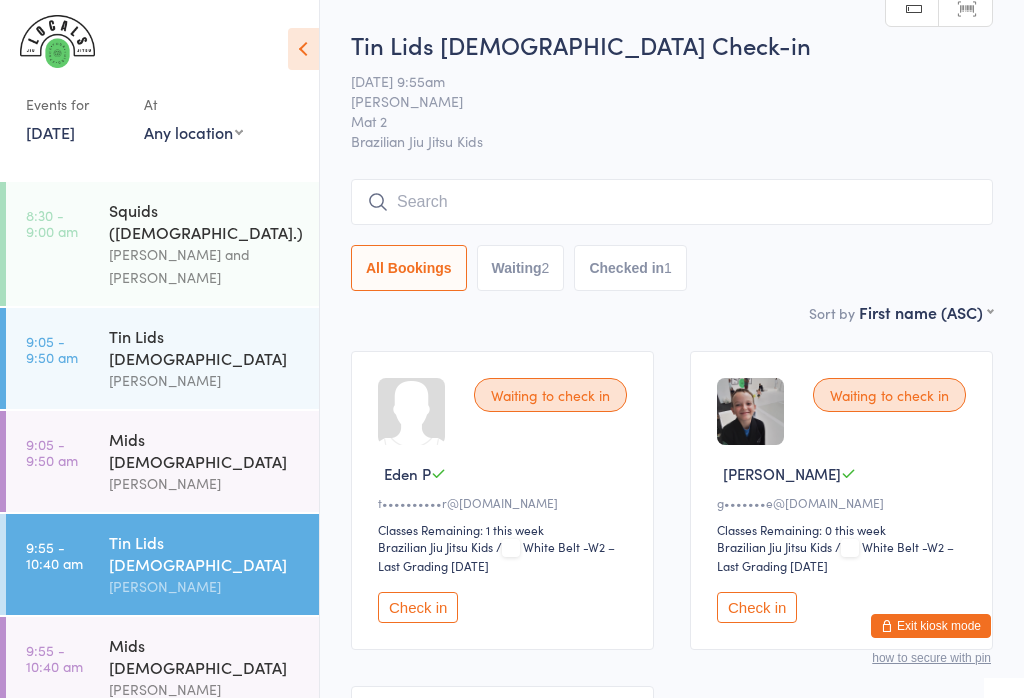 click on "Tin Lids [DEMOGRAPHIC_DATA]" at bounding box center (205, 347) 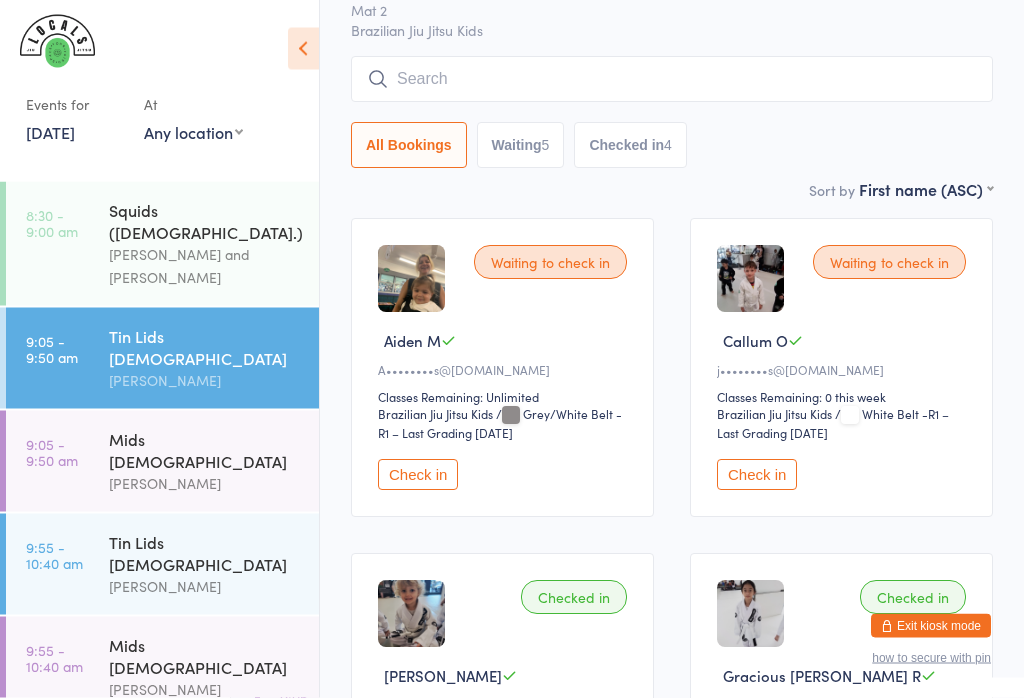 scroll, scrollTop: 134, scrollLeft: 0, axis: vertical 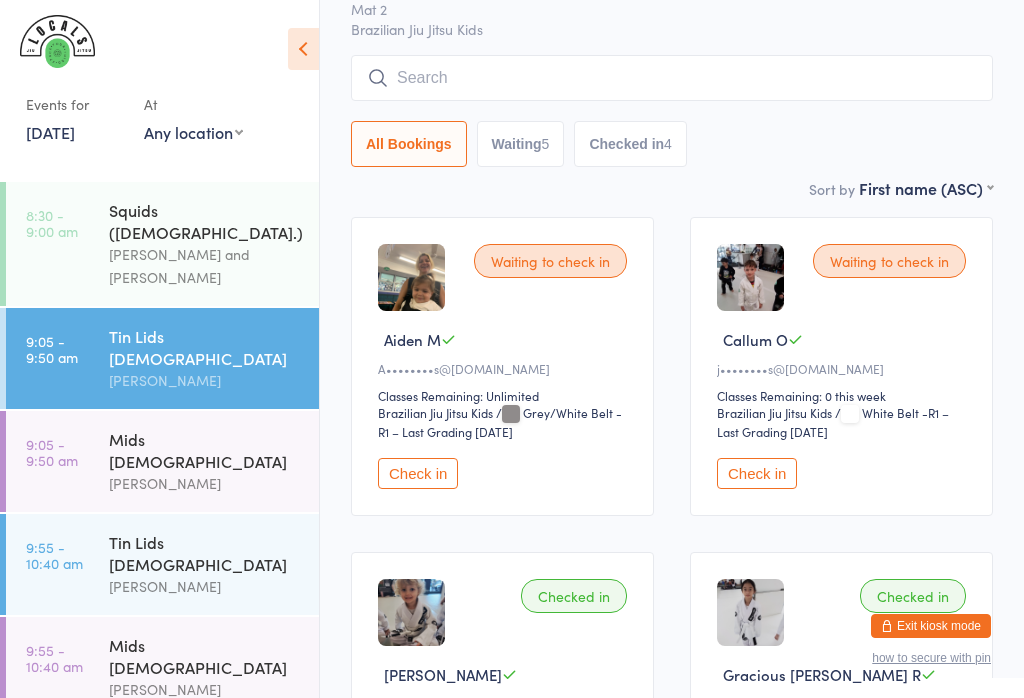 click on "Check in" at bounding box center (757, 473) 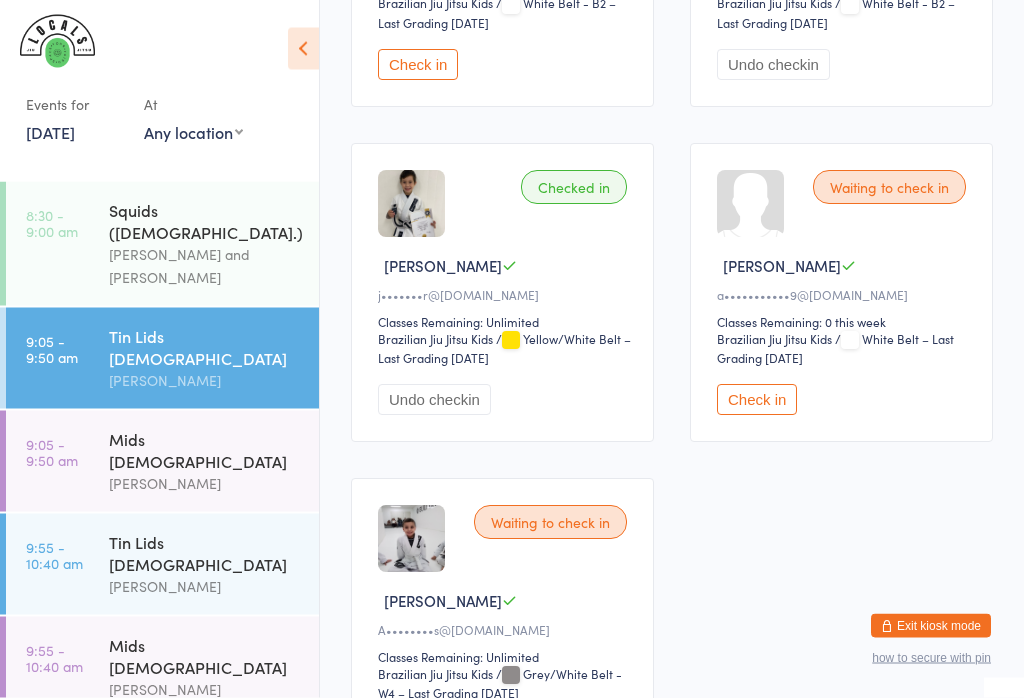 scroll, scrollTop: 1442, scrollLeft: 0, axis: vertical 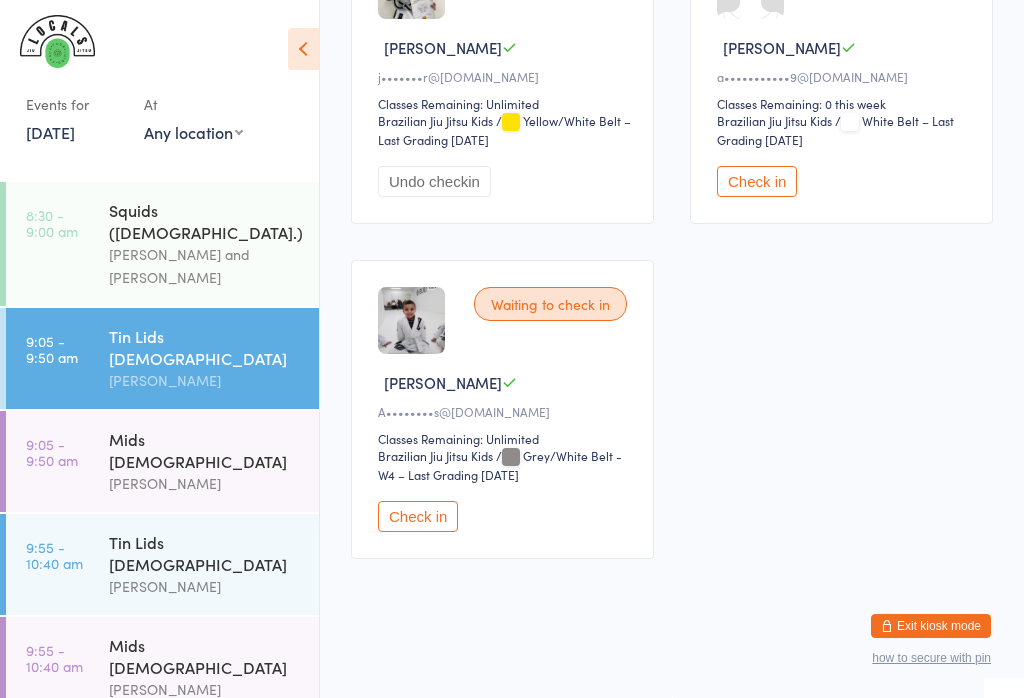 click on "9:55 - 10:40 am Tin Lids 8 - 12 y.o Veselin Celic" at bounding box center (162, 564) 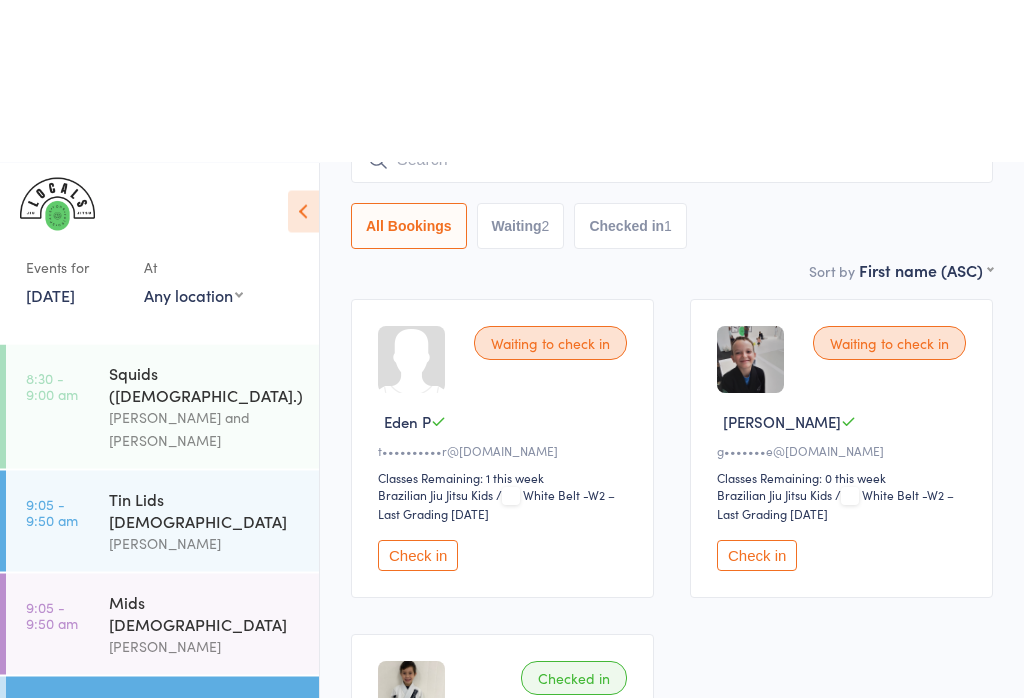 scroll, scrollTop: 0, scrollLeft: 0, axis: both 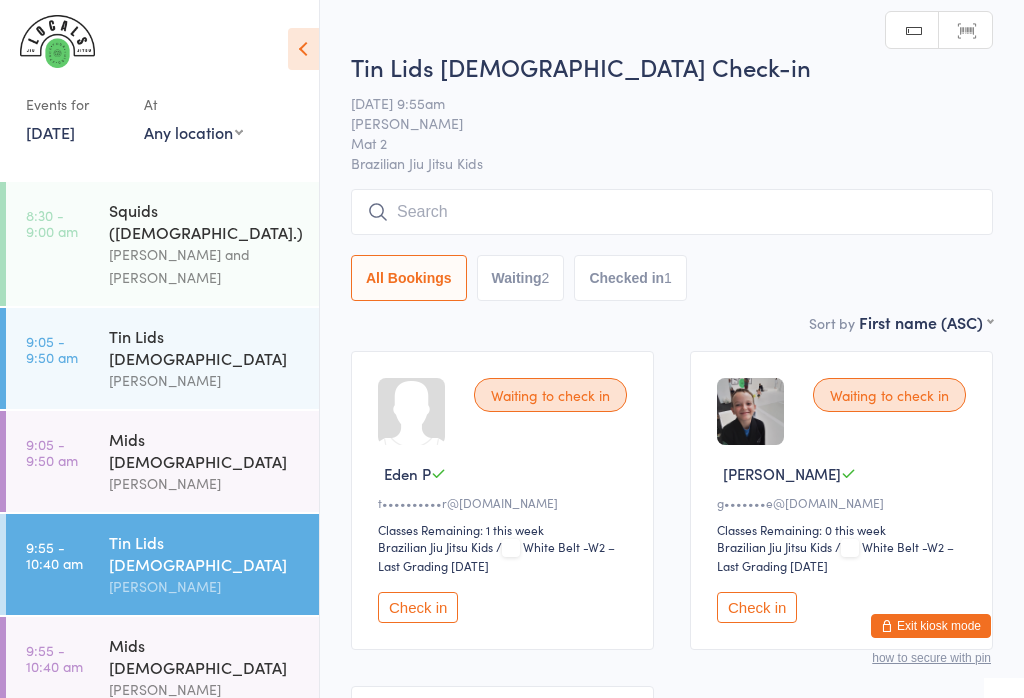 click on "9:05 - 9:50 am Tin Lids 8 - 12 y.o Veselin Celic" at bounding box center [162, 358] 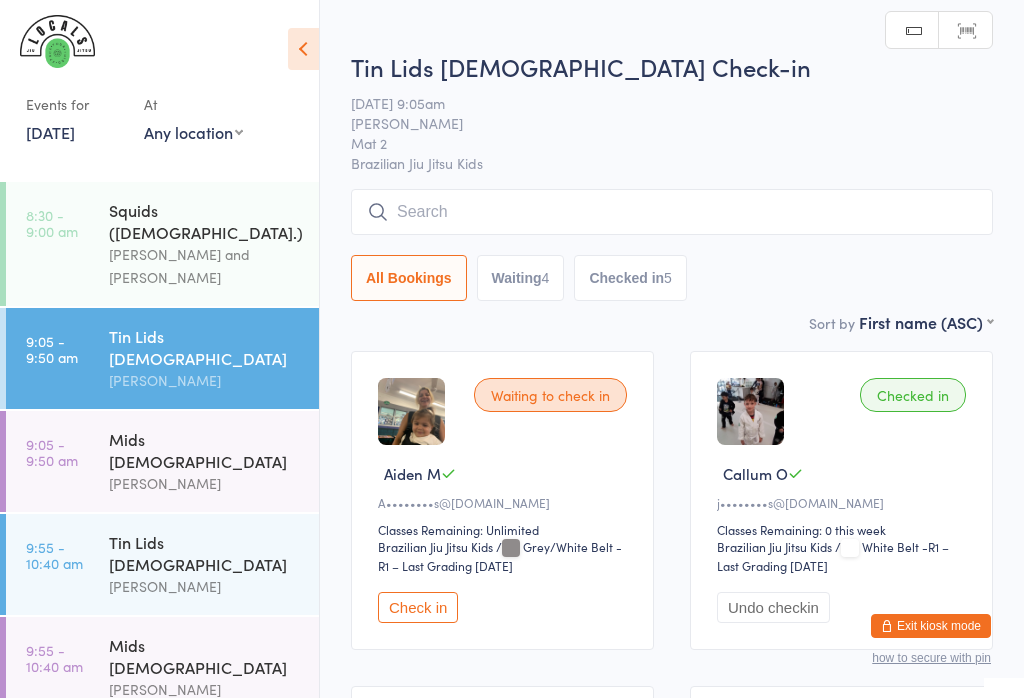 click on "9:55 - 10:40 am Tin Lids 8 - 12 y.o Veselin Celic" at bounding box center (162, 564) 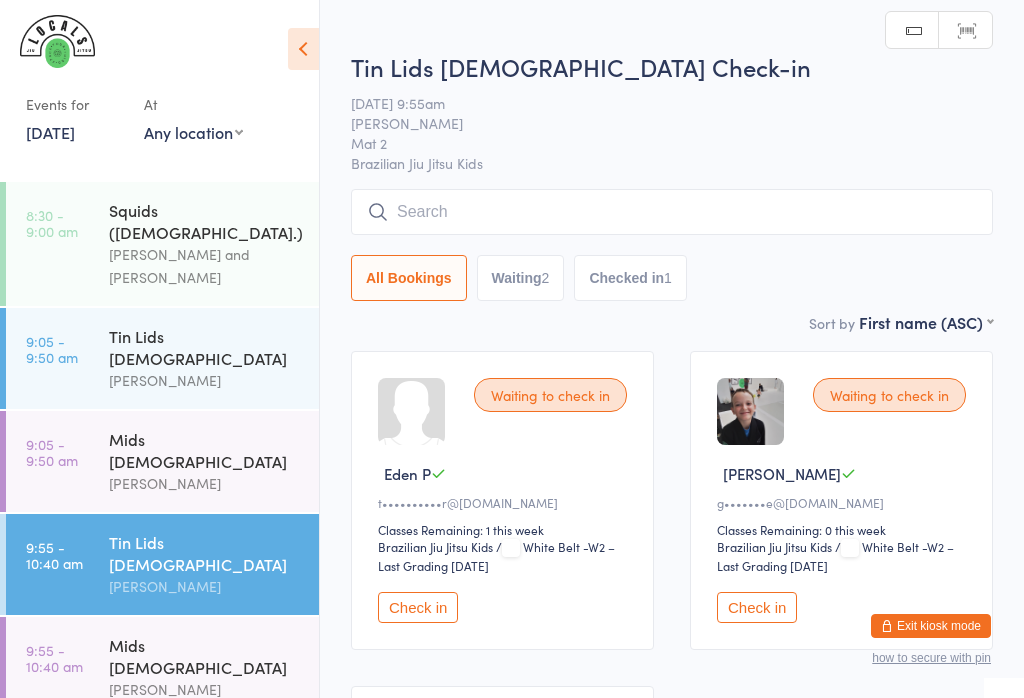 click on "9:05 - 9:50 am Tin Lids 8 - 12 y.o Veselin Celic" at bounding box center (162, 358) 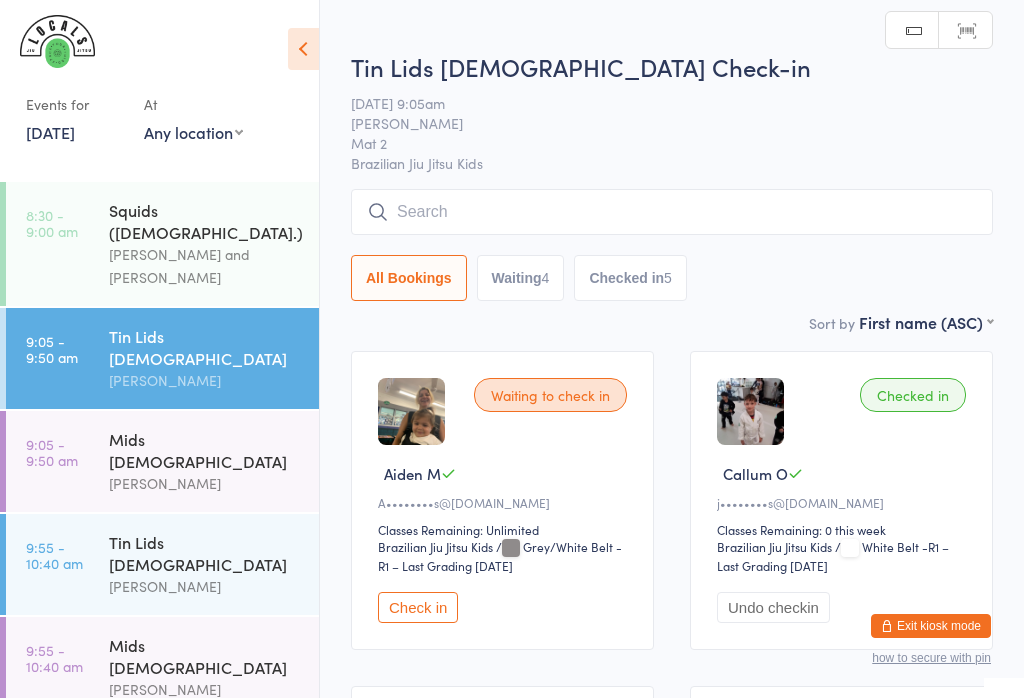 click on "9:55 - 10:40 am" at bounding box center [54, 555] 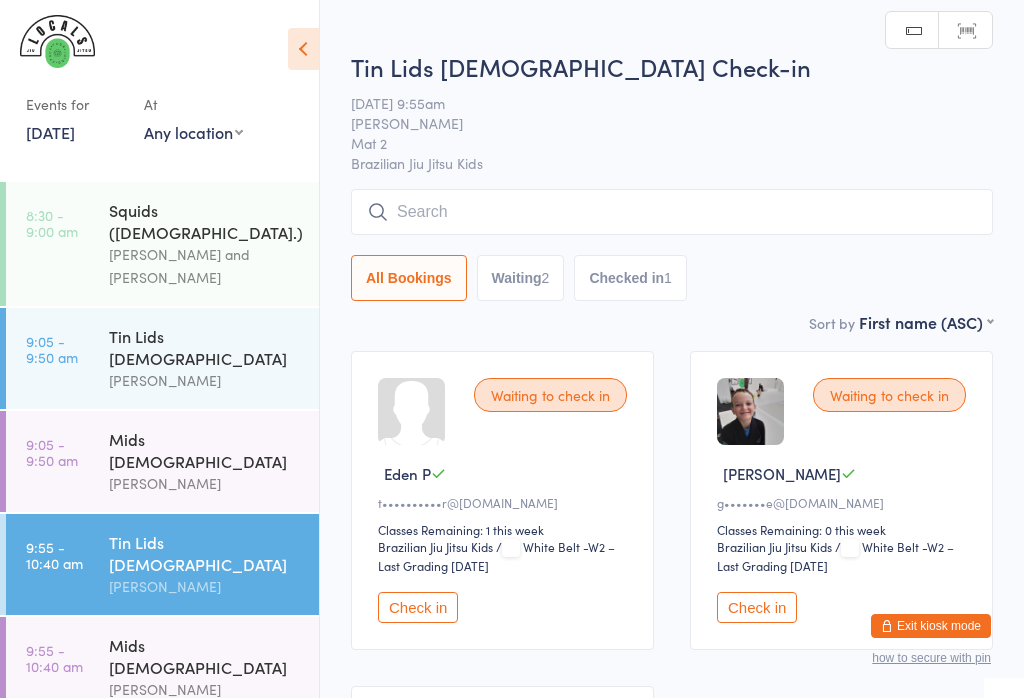 click on "9:05 - 9:50 am Tin Lids 8 - 12 y.o Veselin Celic" at bounding box center (162, 358) 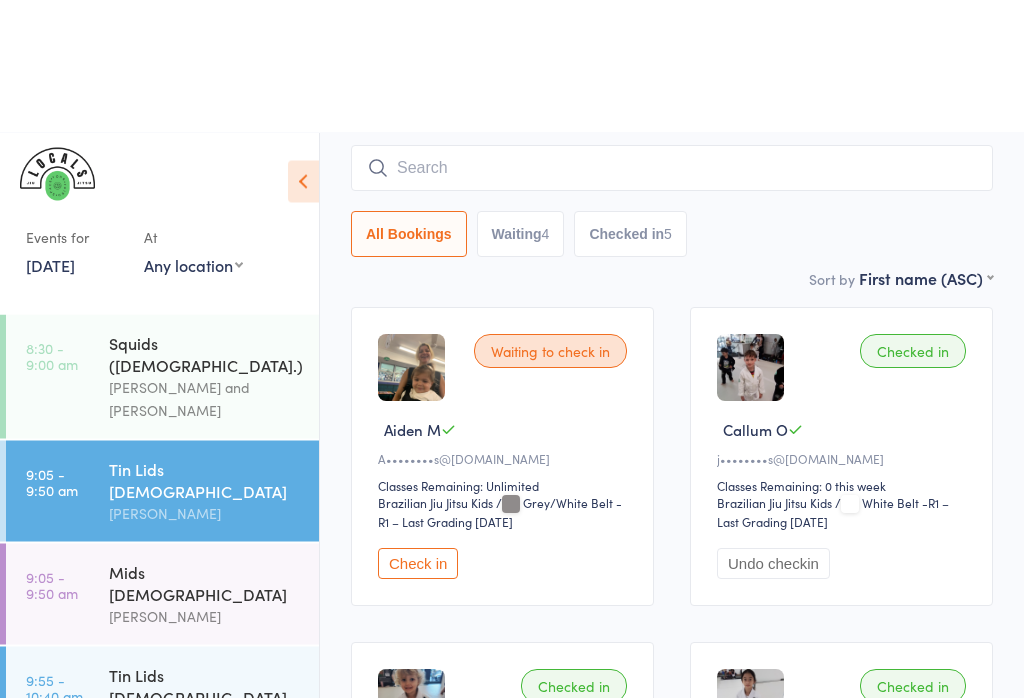 scroll, scrollTop: 0, scrollLeft: 0, axis: both 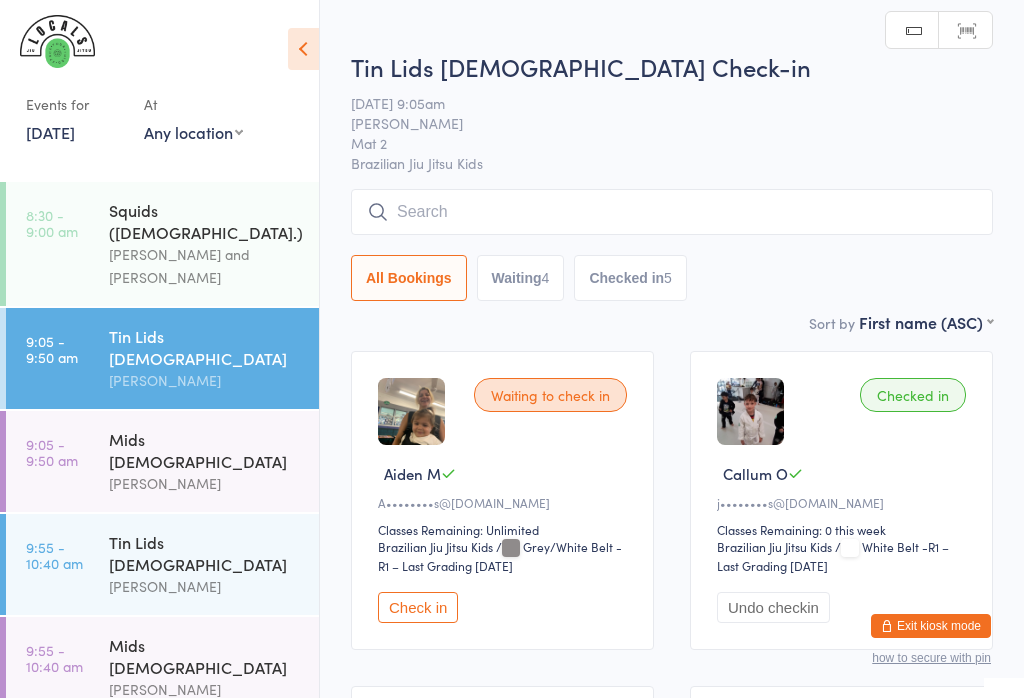 click at bounding box center [672, 212] 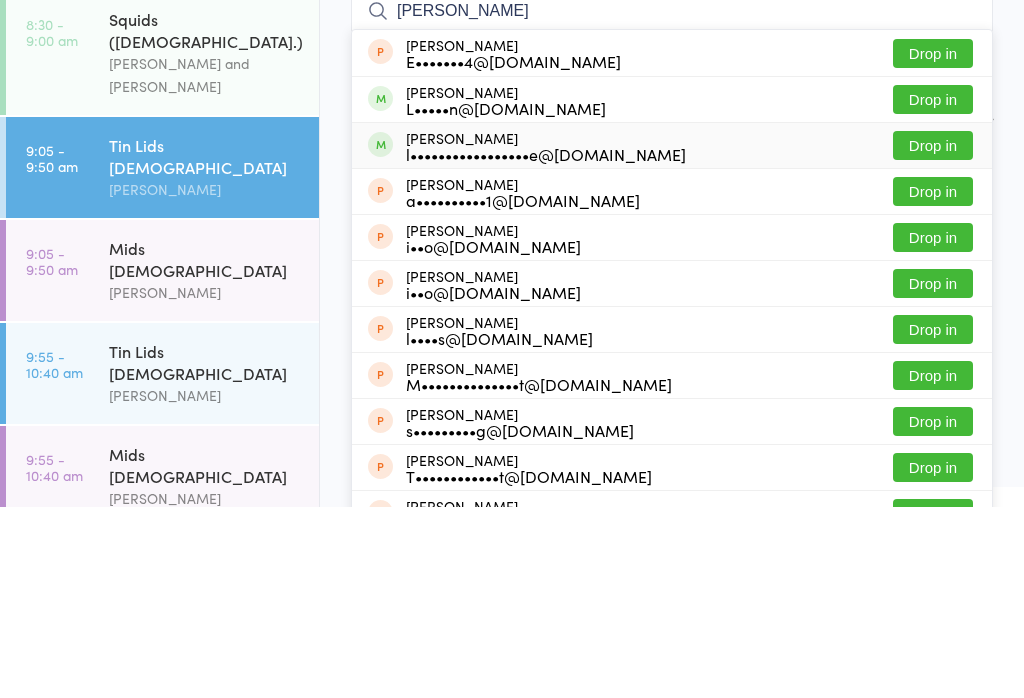 type on "Elliot" 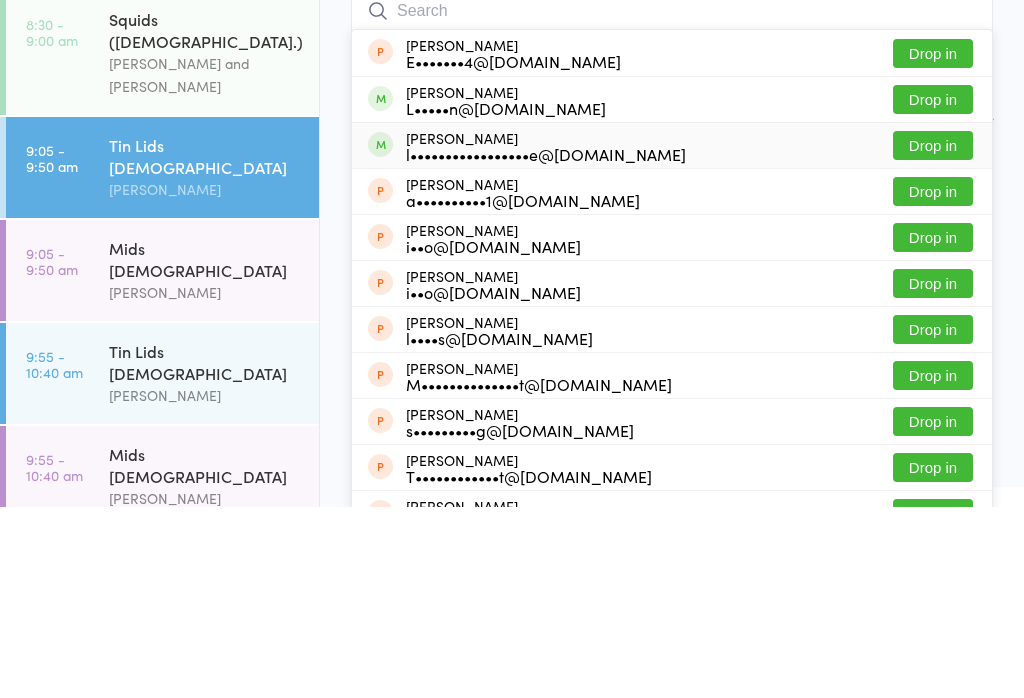 scroll, scrollTop: 191, scrollLeft: 0, axis: vertical 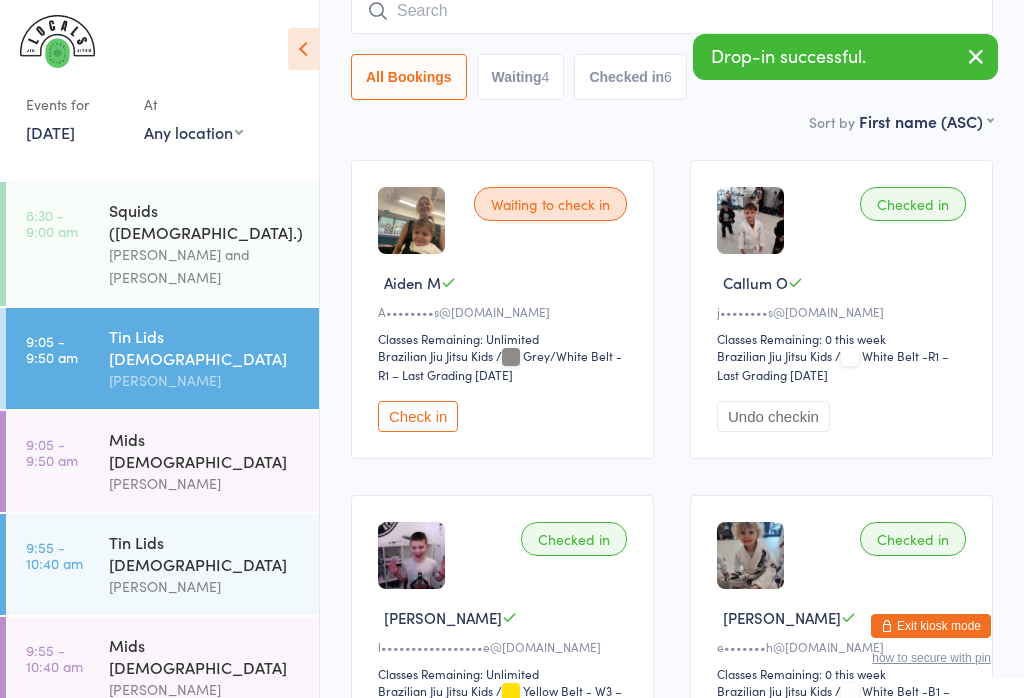 click at bounding box center (672, 11) 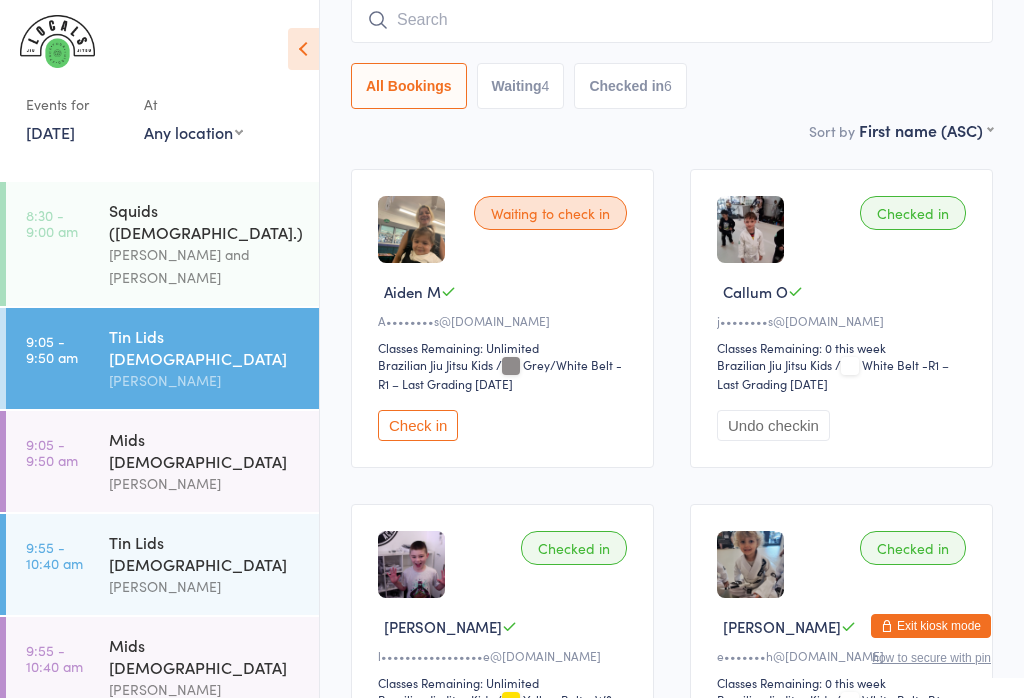 scroll, scrollTop: 181, scrollLeft: 0, axis: vertical 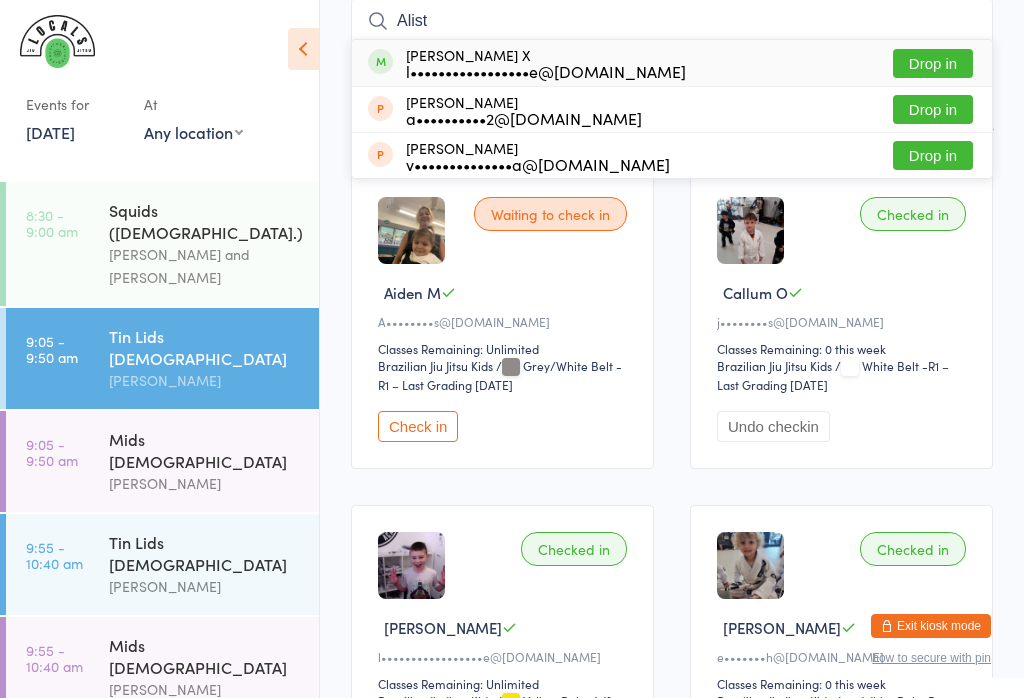 type on "Alist" 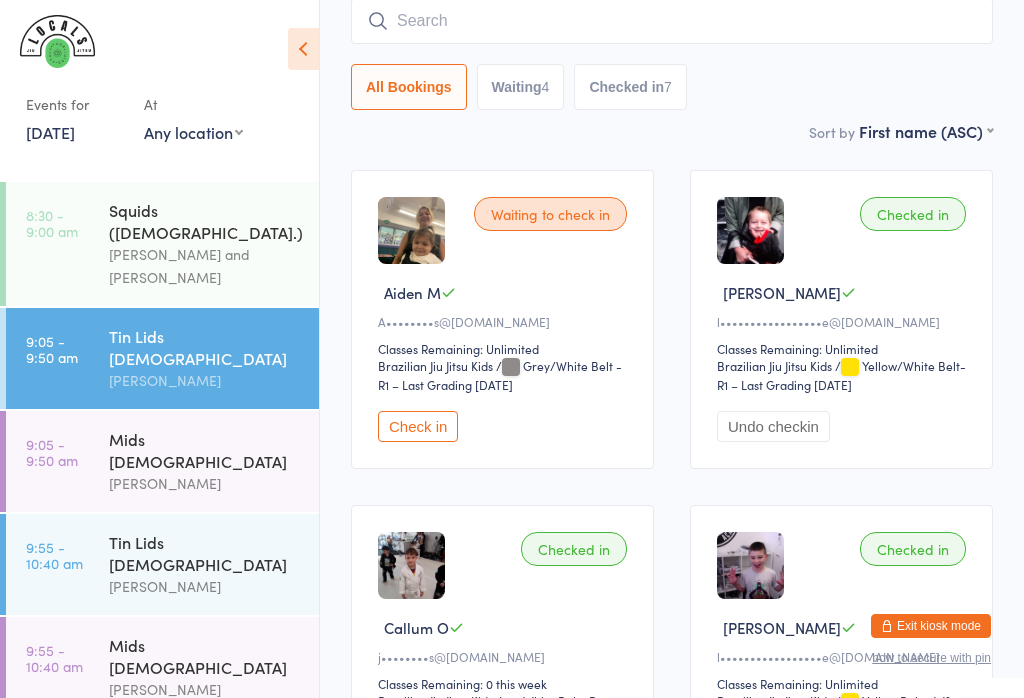 click on "All Bookings Waiting  4 Checked in  7" at bounding box center [672, 87] 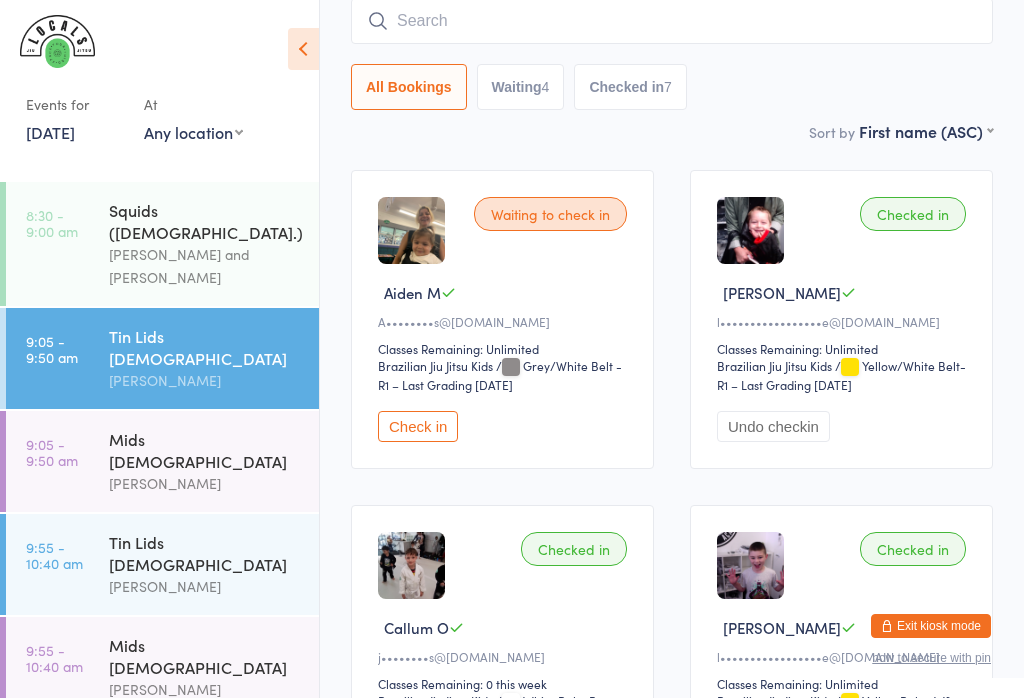 click on "Check in" at bounding box center (418, 426) 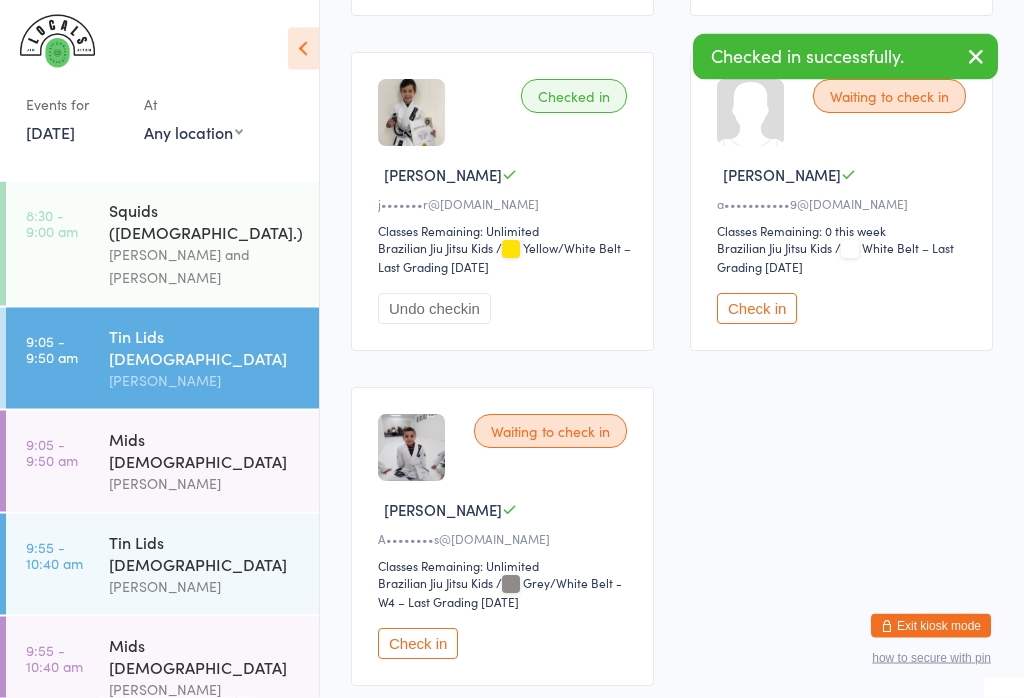 click on "Check in" at bounding box center (418, 644) 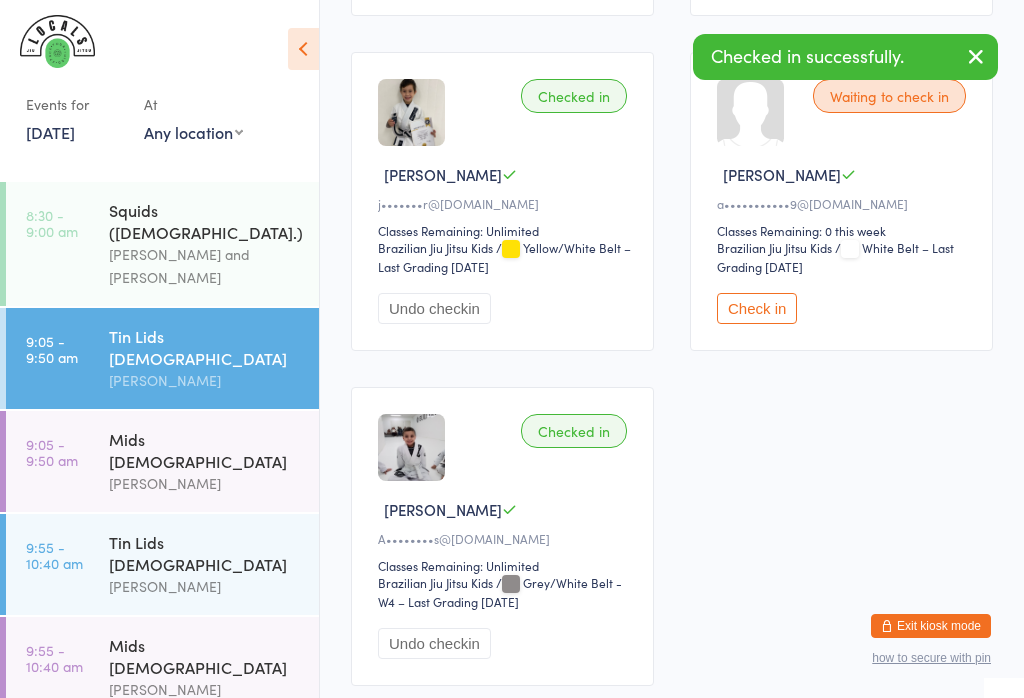click on "Tin Lids [DEMOGRAPHIC_DATA]" at bounding box center [205, 553] 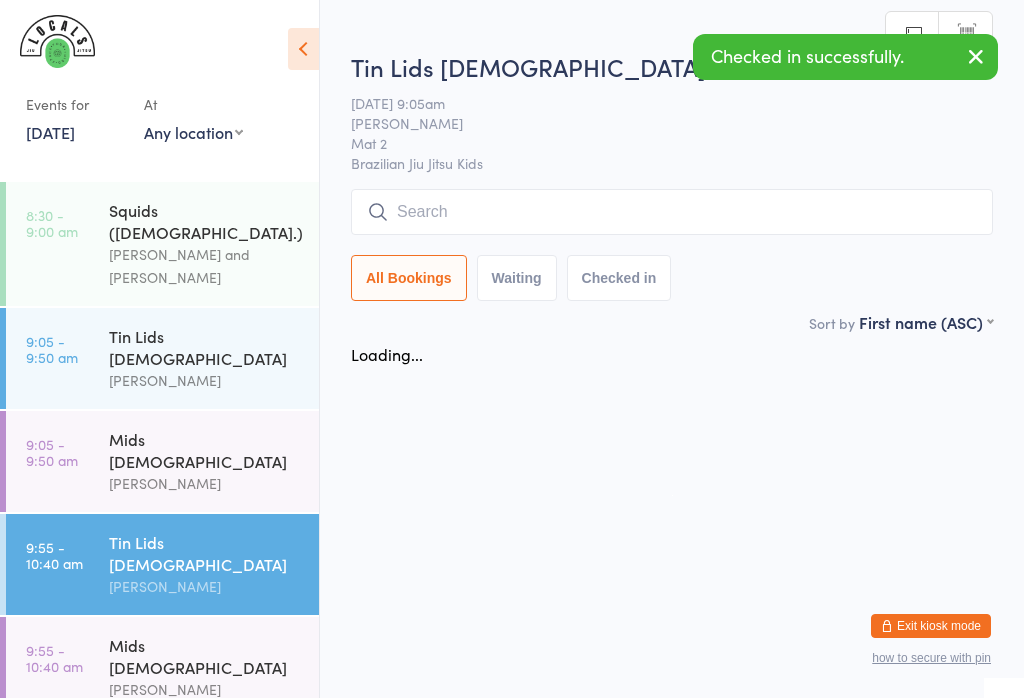 scroll, scrollTop: 0, scrollLeft: 0, axis: both 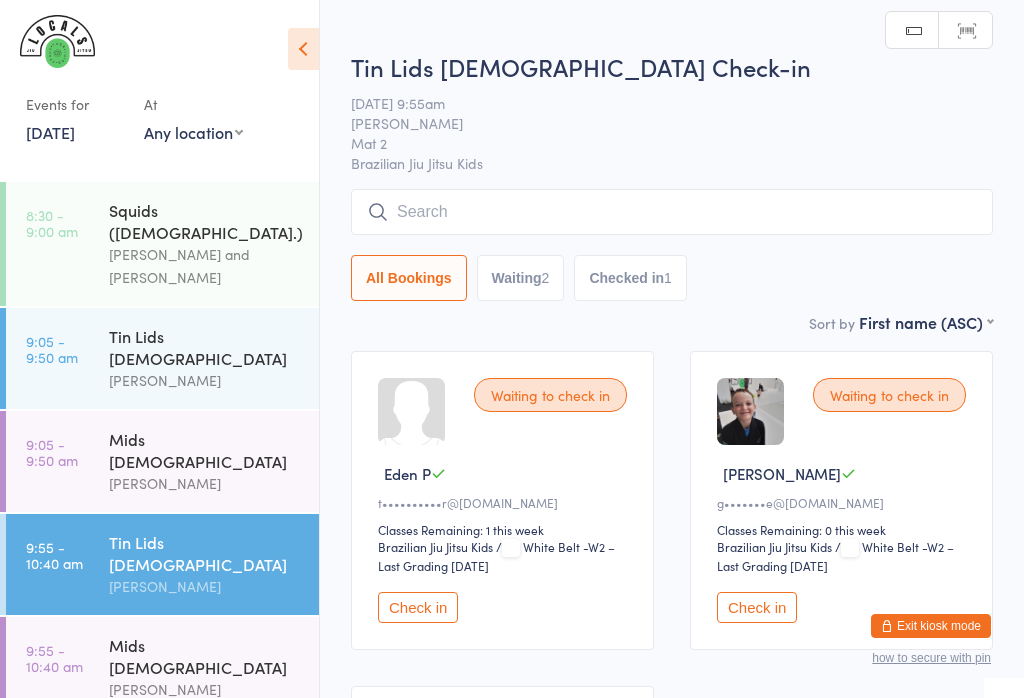 click at bounding box center [672, 212] 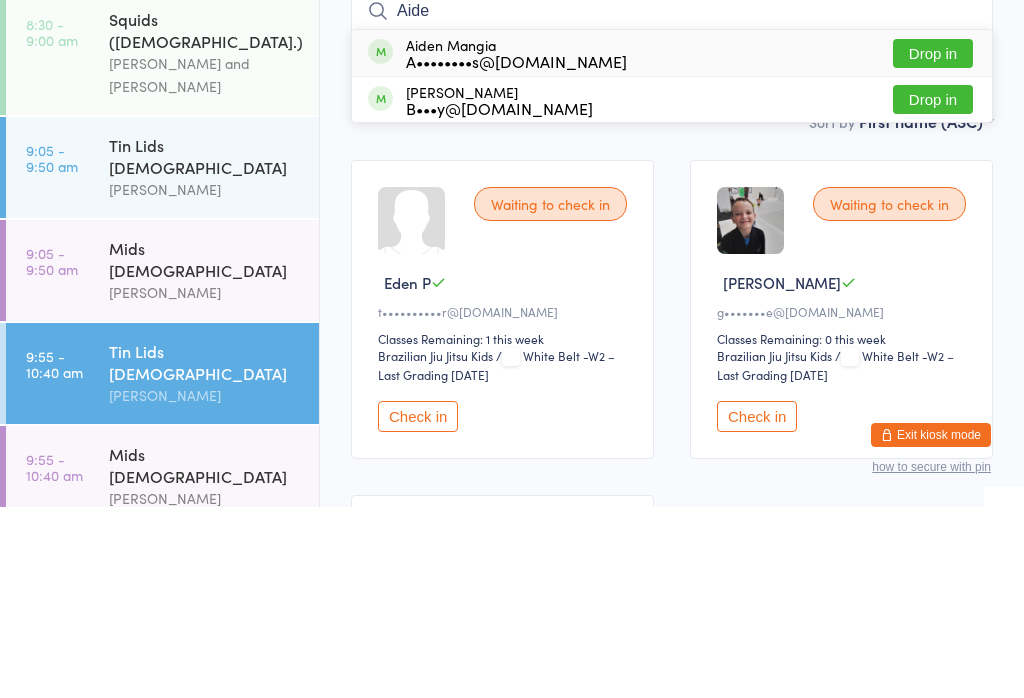 type on "Aide" 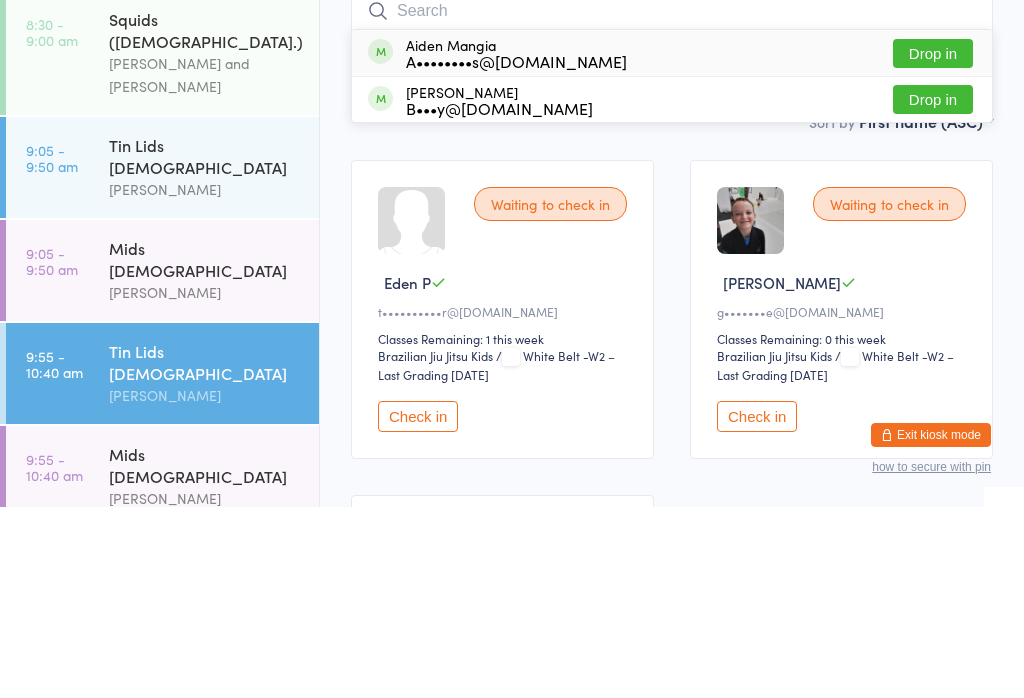 scroll, scrollTop: 191, scrollLeft: 0, axis: vertical 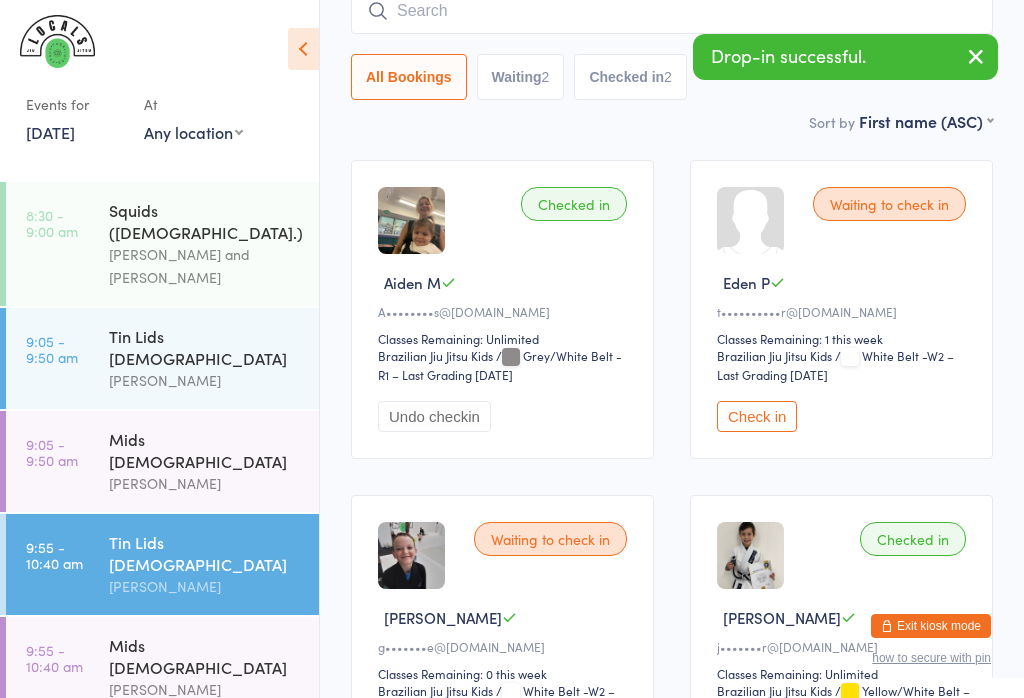 click at bounding box center (672, 11) 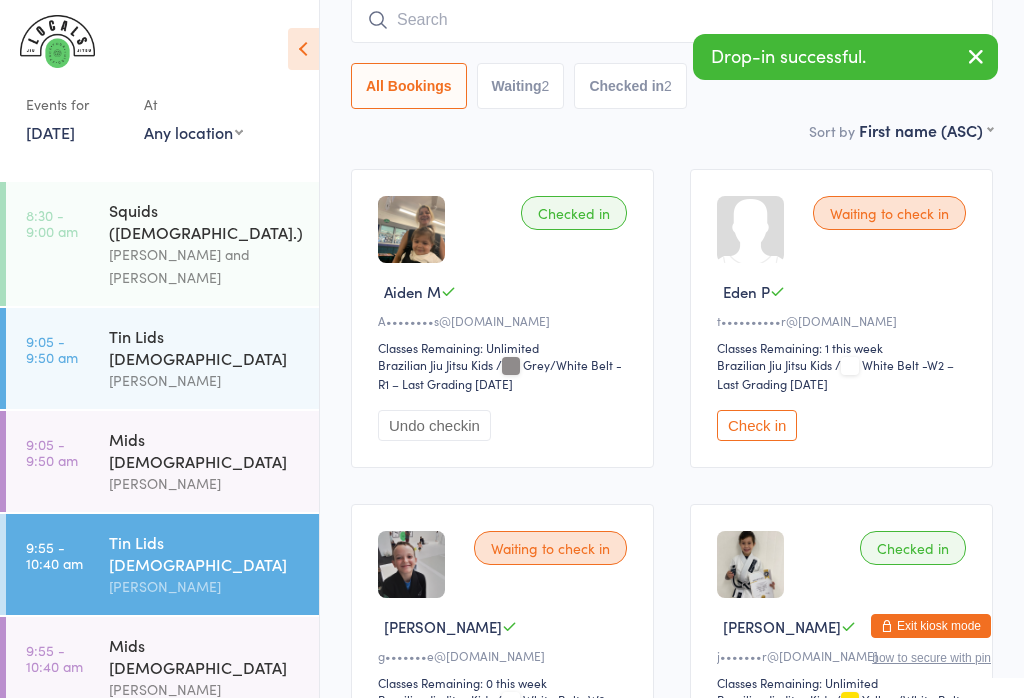 scroll, scrollTop: 181, scrollLeft: 0, axis: vertical 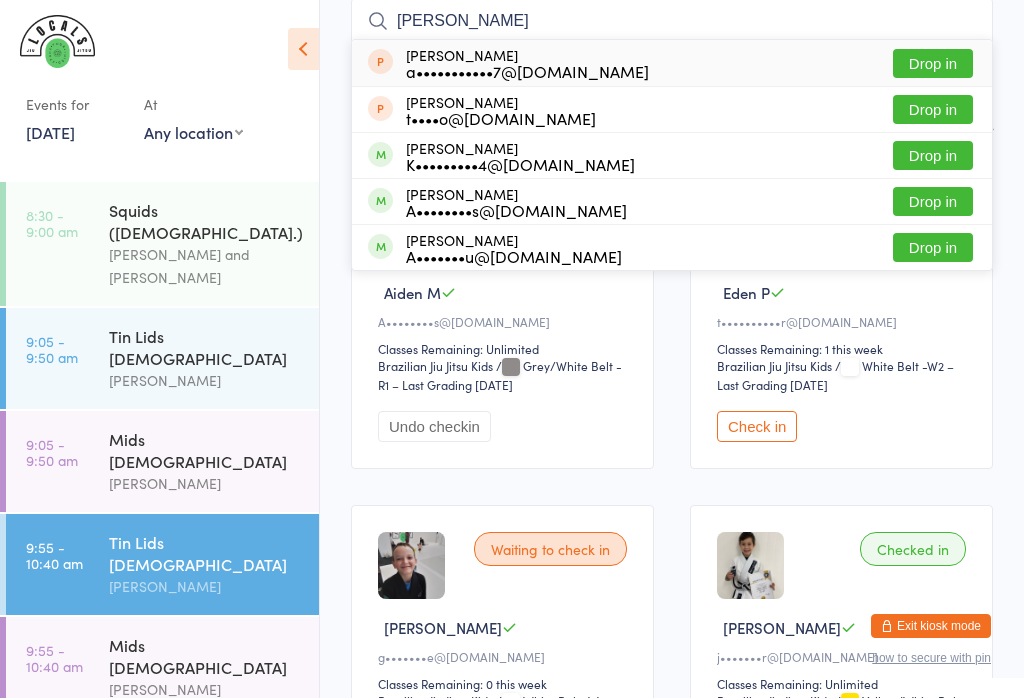 type on "Xavier" 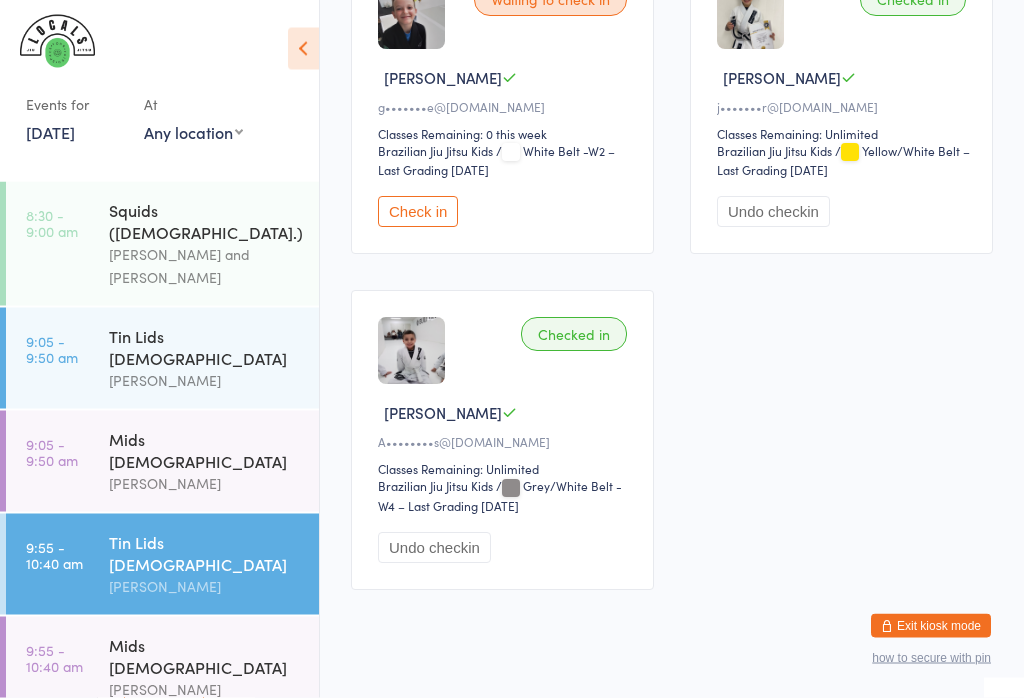 scroll, scrollTop: 731, scrollLeft: 0, axis: vertical 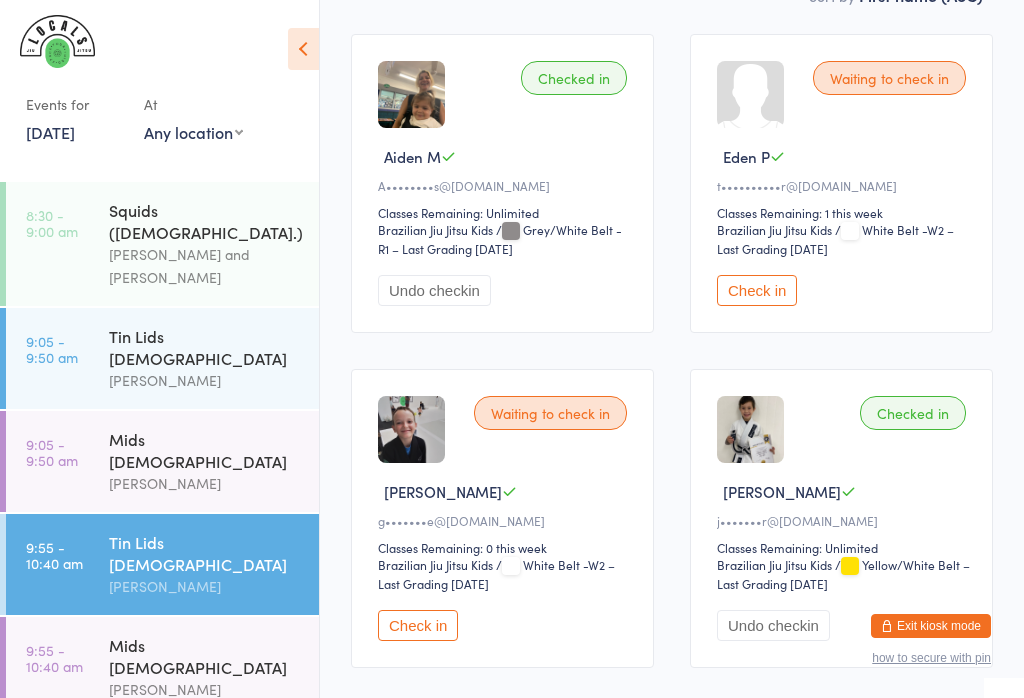 click on "9:05 - 9:50 am Tin Lids 8 - 12 y.o Veselin Celic" at bounding box center (162, 358) 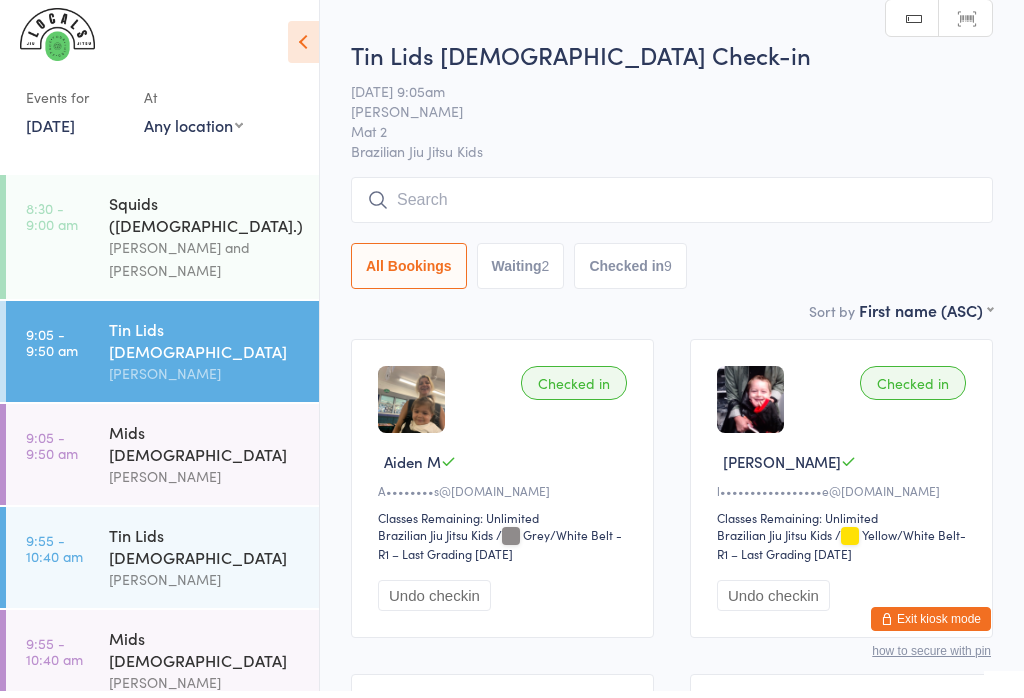 scroll, scrollTop: 15, scrollLeft: 0, axis: vertical 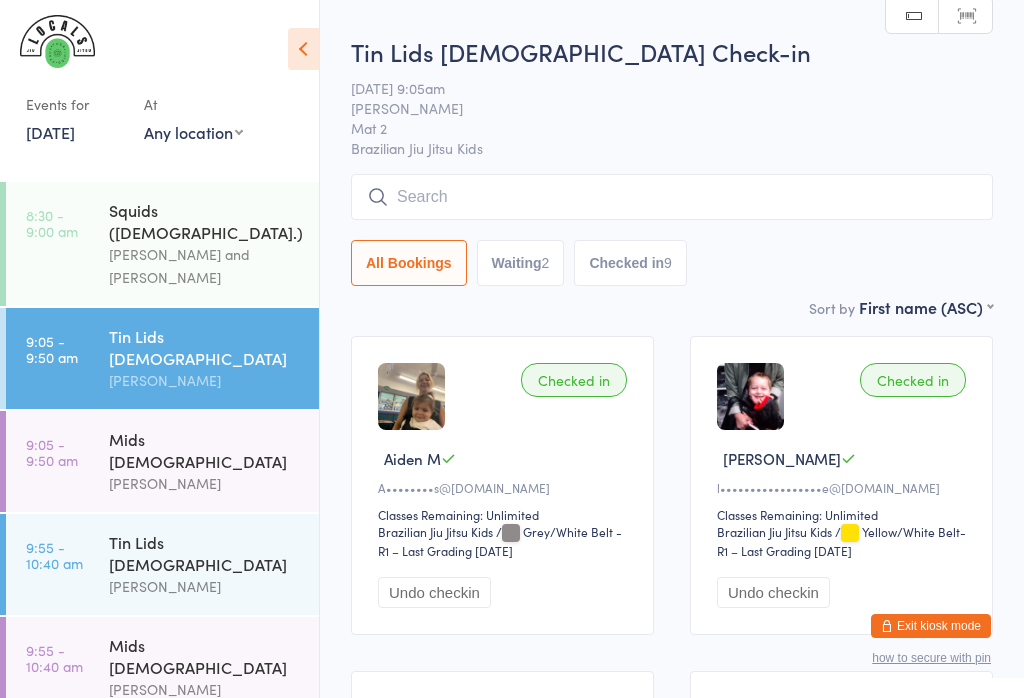 click at bounding box center [672, 197] 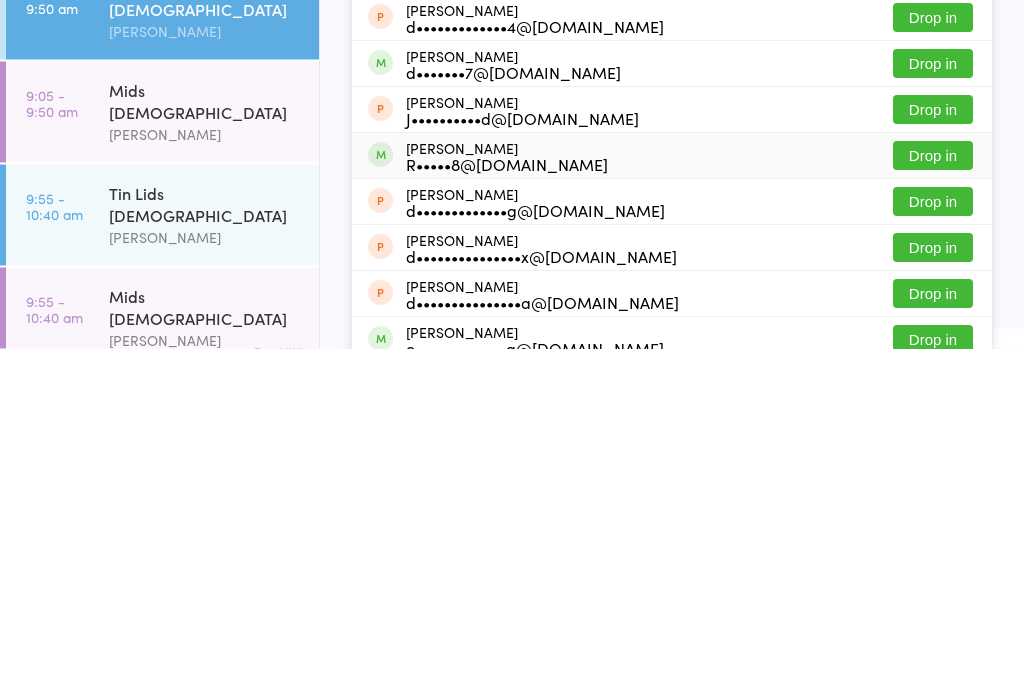 type on "Daniel" 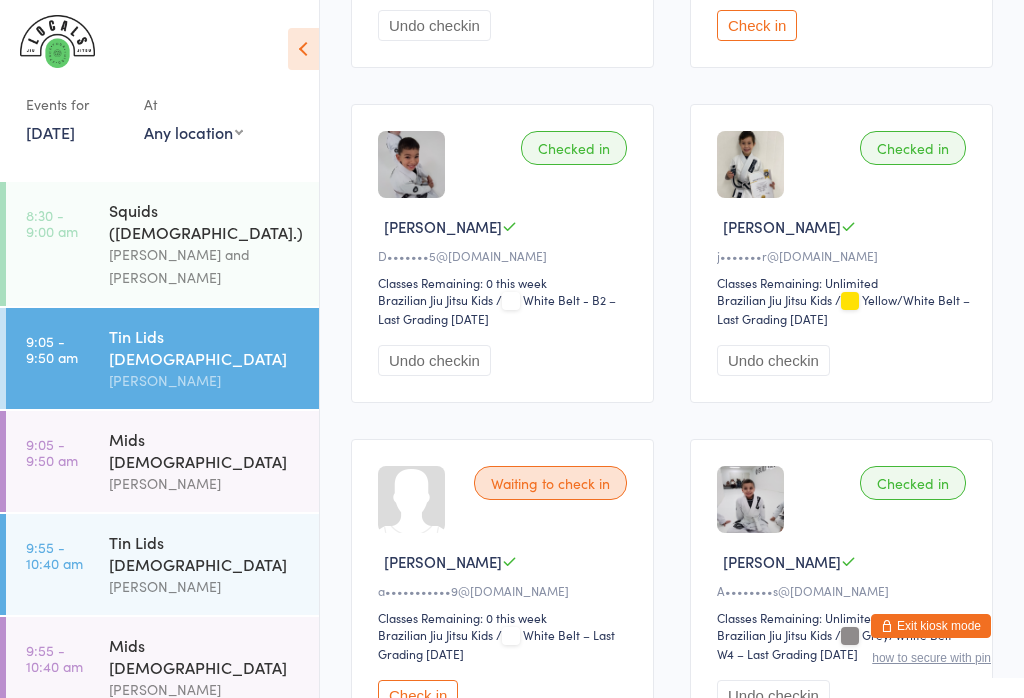 scroll, scrollTop: 1784, scrollLeft: 0, axis: vertical 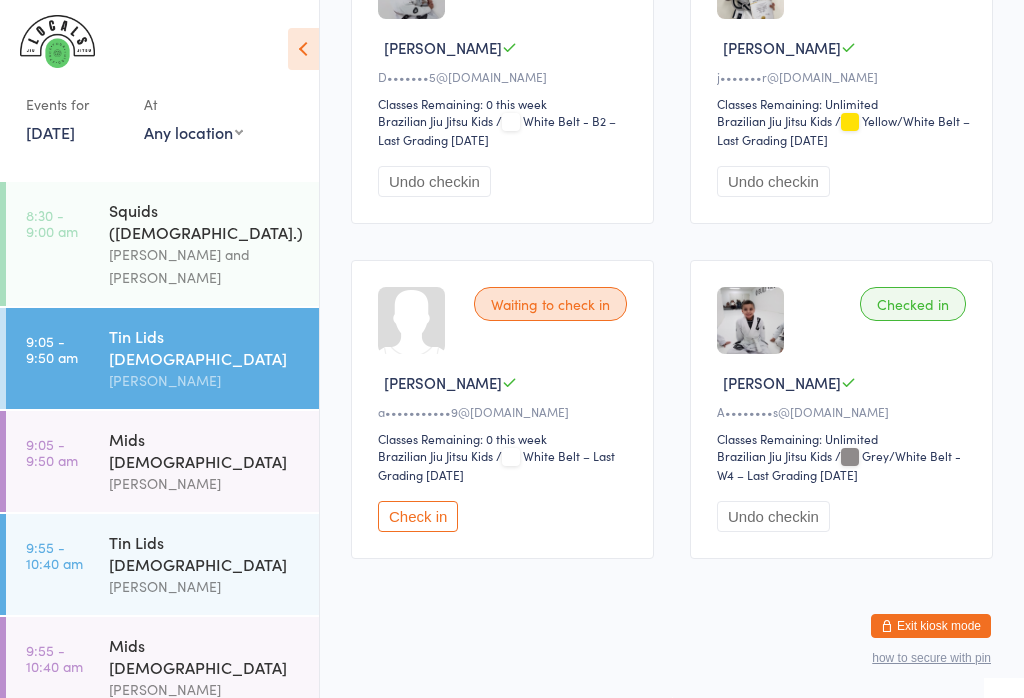 click on "Mids [DEMOGRAPHIC_DATA]" at bounding box center (205, 450) 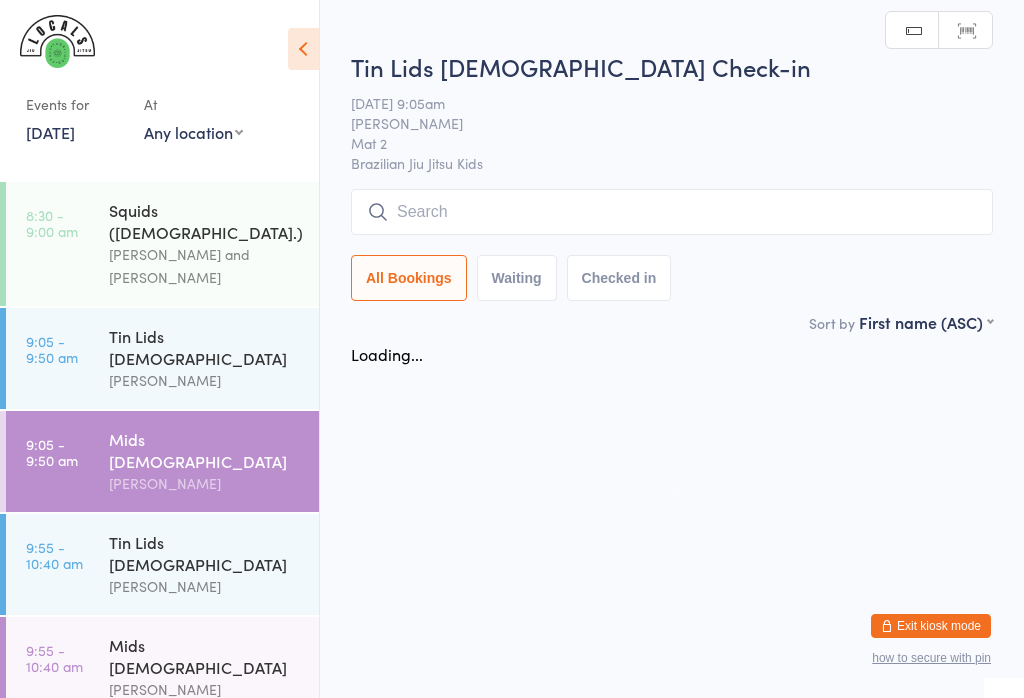 scroll, scrollTop: 0, scrollLeft: 0, axis: both 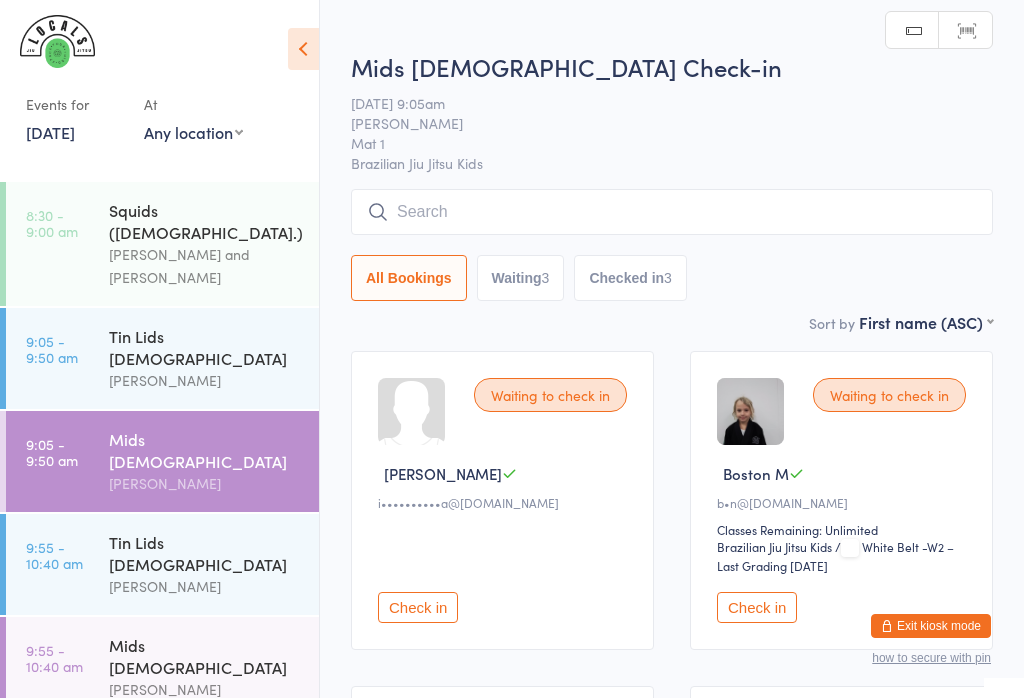 click on "Check in" at bounding box center (757, 607) 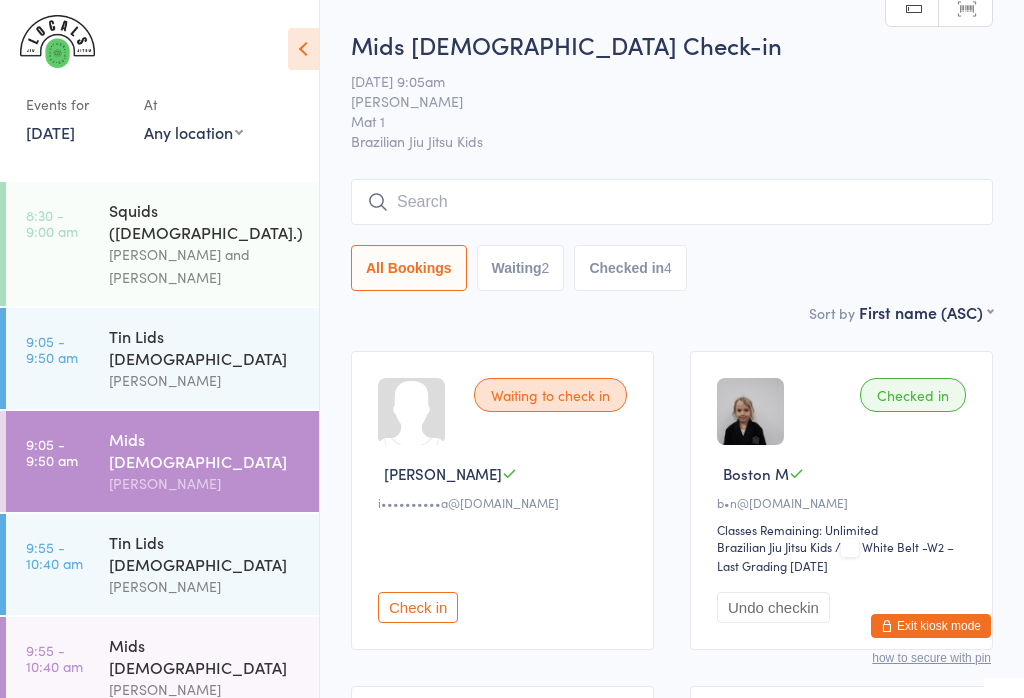 click on "Waiting  2" at bounding box center (521, 268) 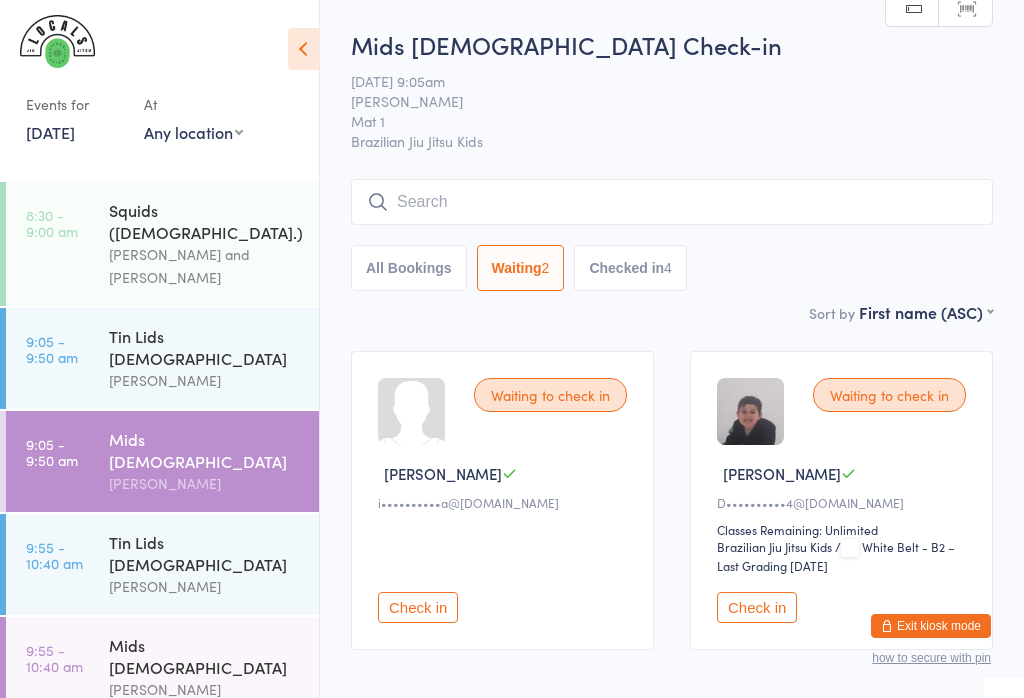 click on "Checked in  4" at bounding box center [630, 268] 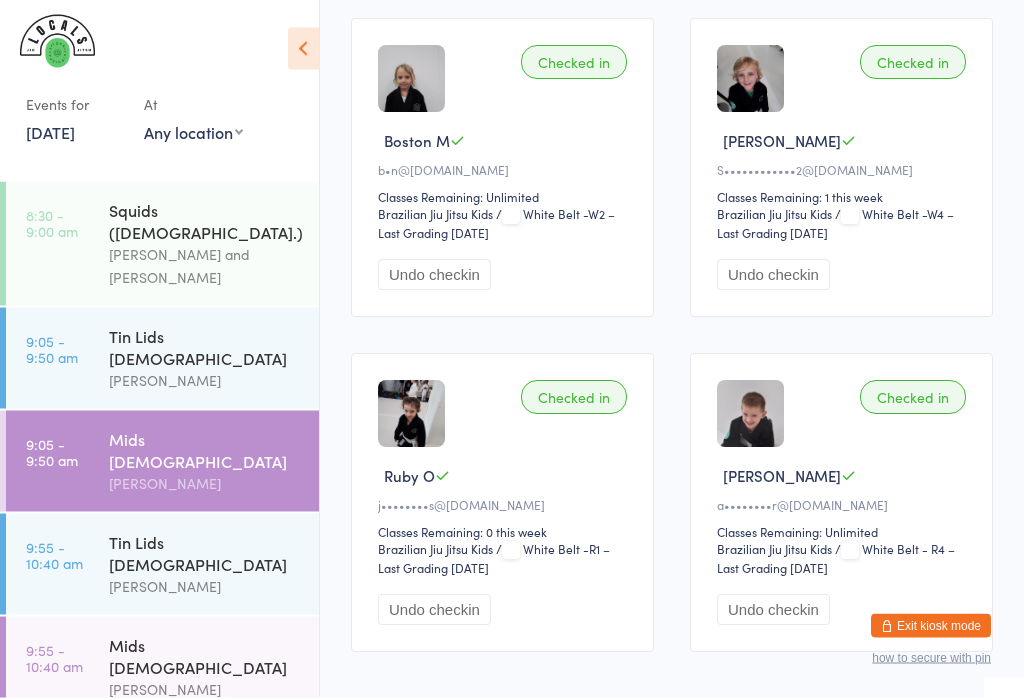 scroll, scrollTop: 333, scrollLeft: 0, axis: vertical 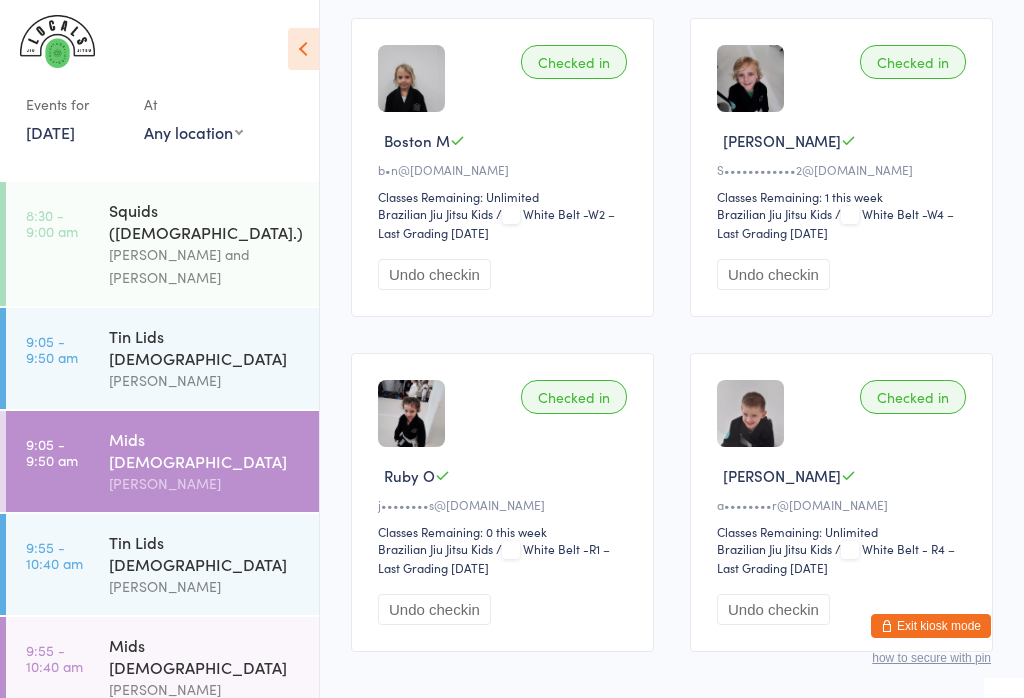 click on "Tin Lids 8 - 12 y.o Veselin Celic" at bounding box center (214, 564) 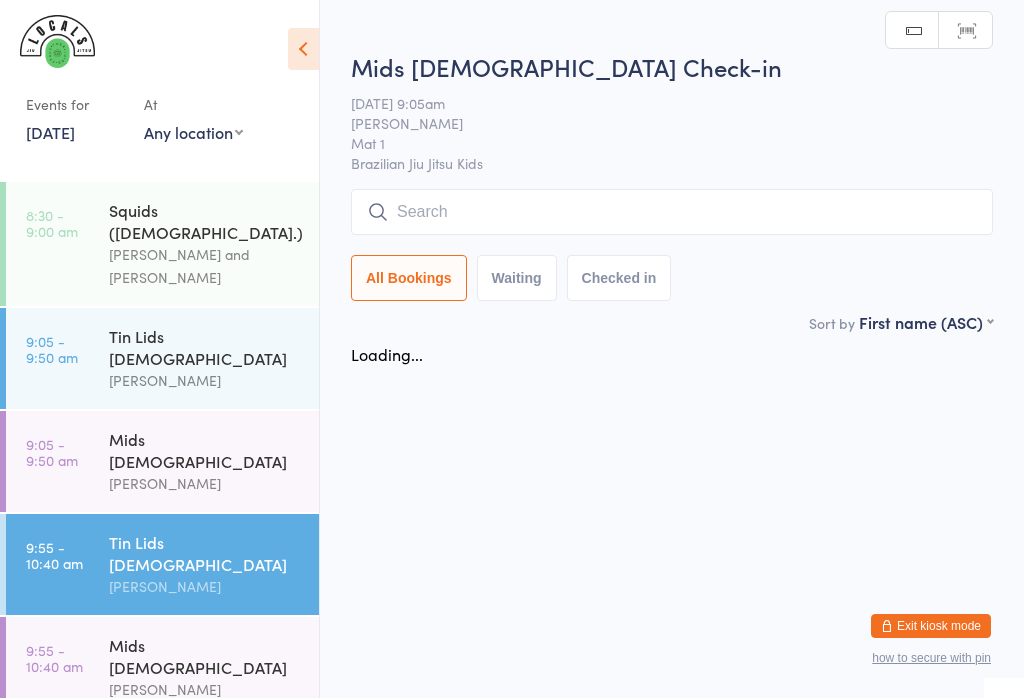 scroll, scrollTop: 0, scrollLeft: 0, axis: both 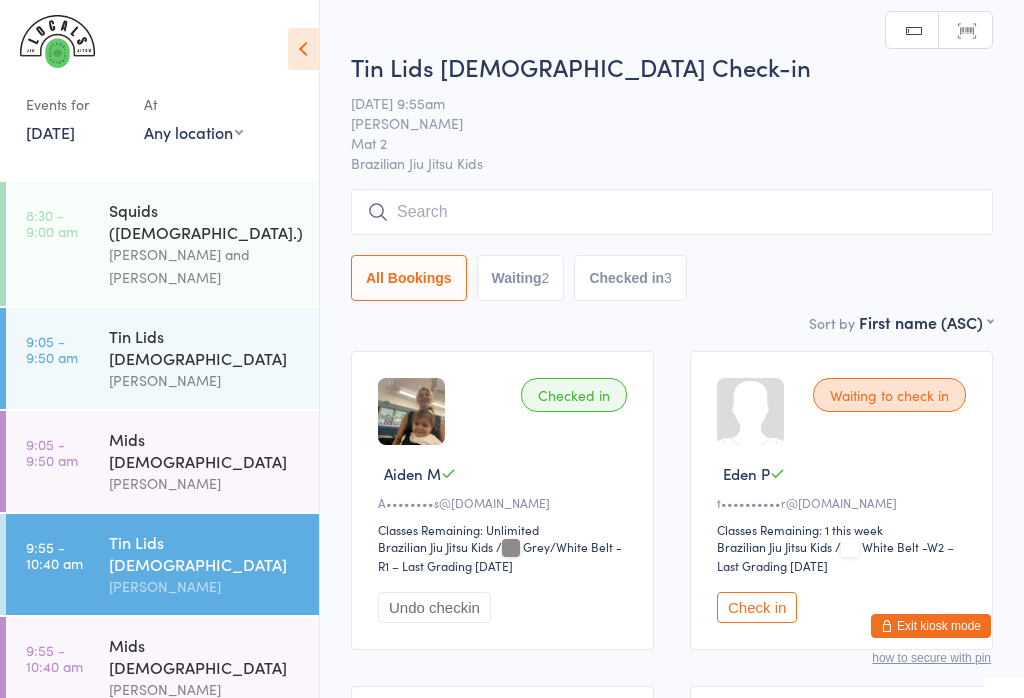 click on "[PERSON_NAME]" at bounding box center (205, 380) 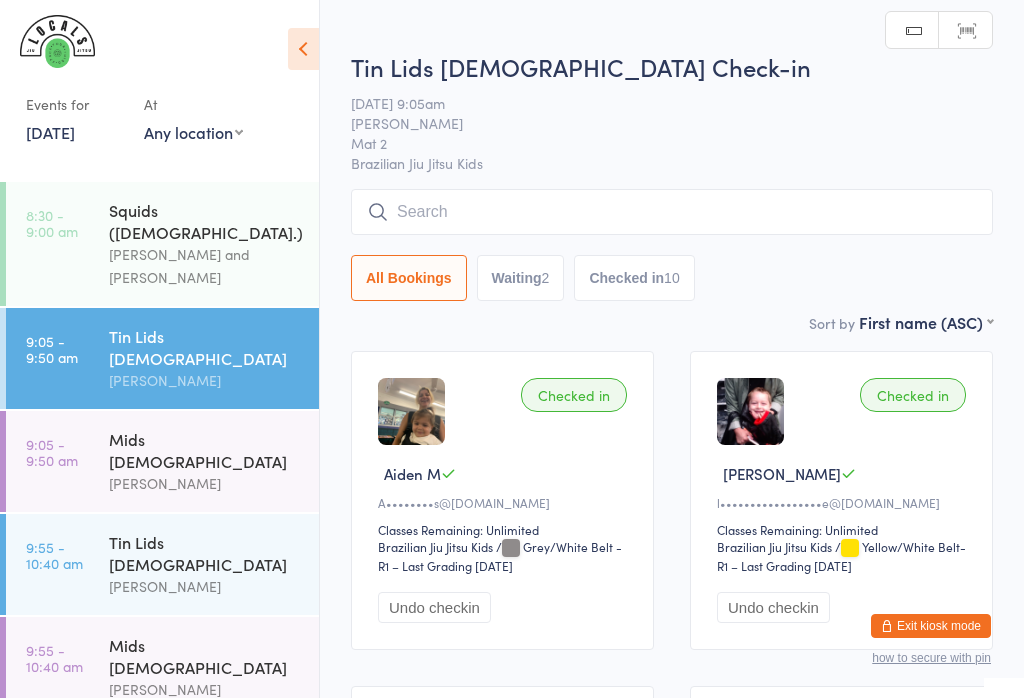 click at bounding box center [672, 212] 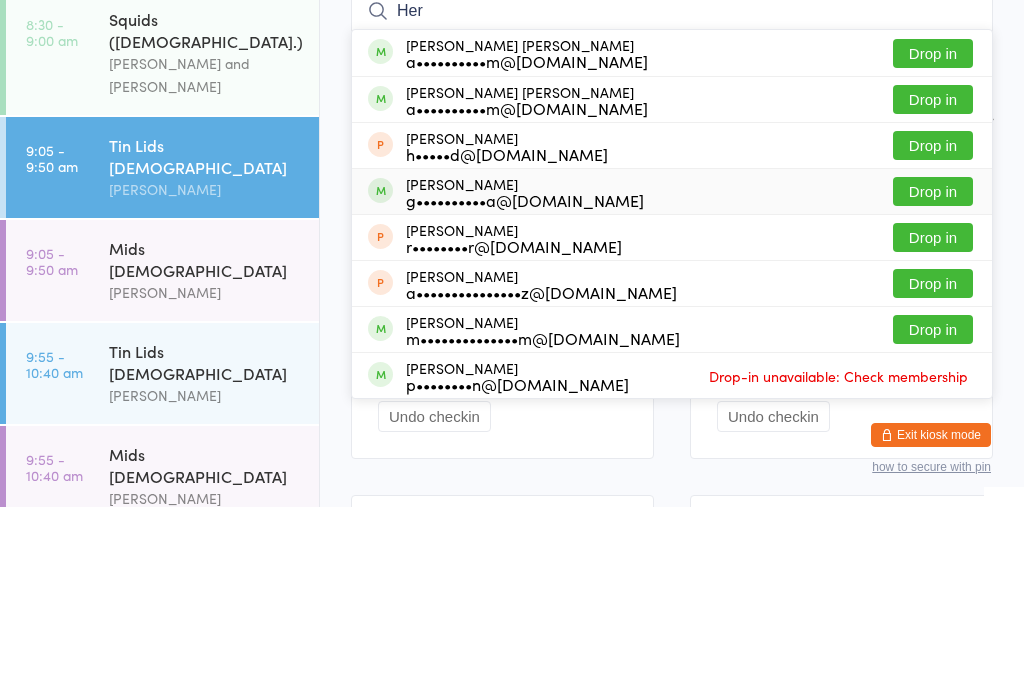 type on "Her" 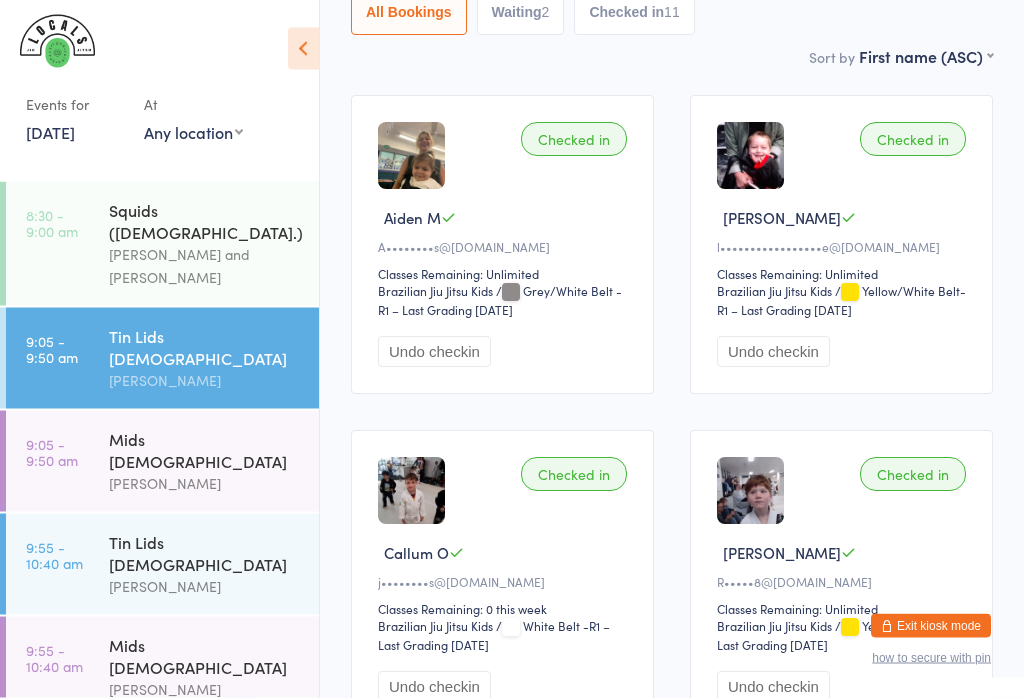 scroll, scrollTop: 0, scrollLeft: 0, axis: both 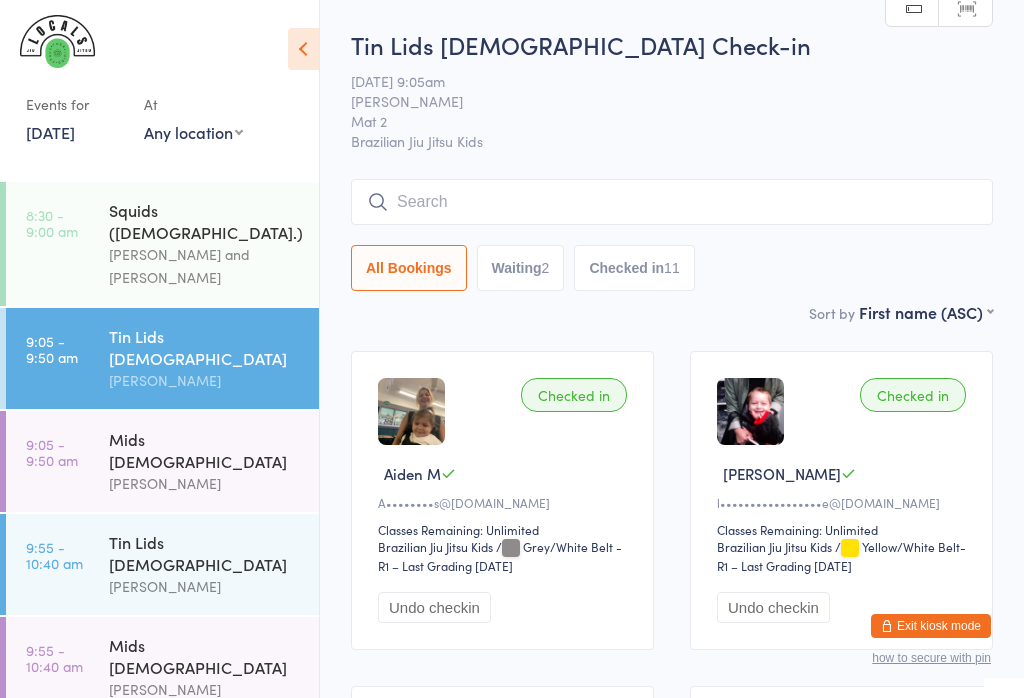 click at bounding box center (672, 202) 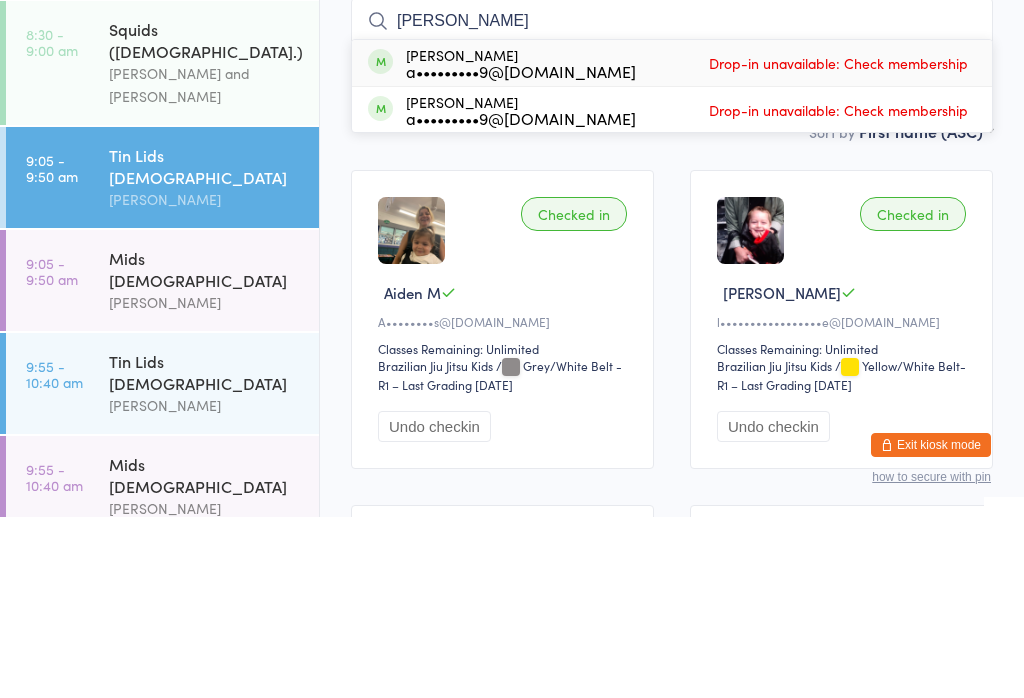 type on "Welch" 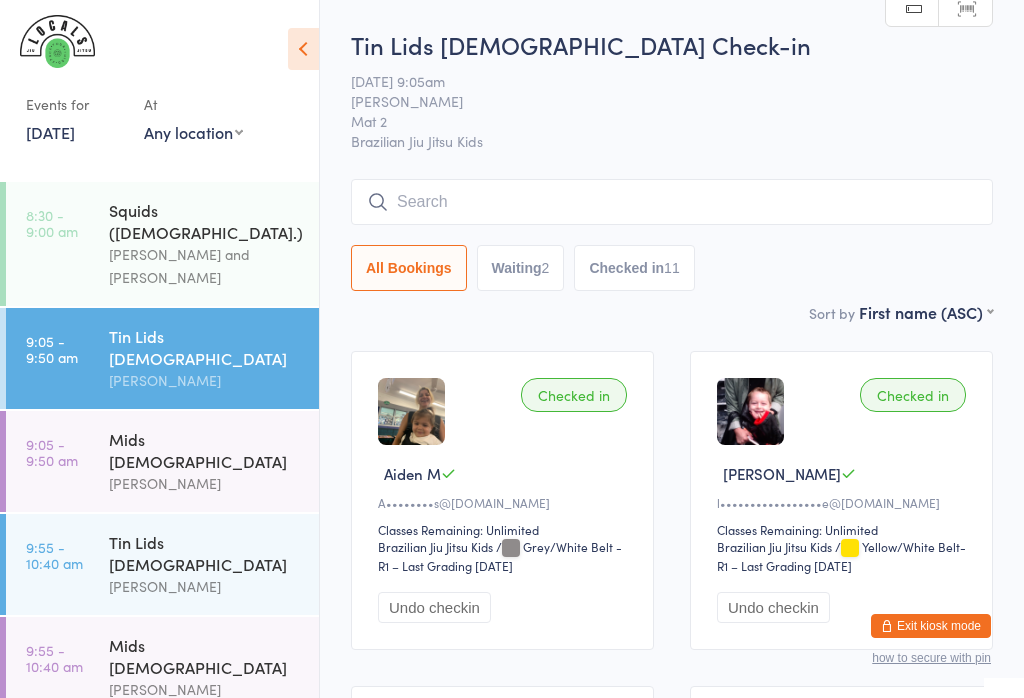 click on "Tin Lids [DEMOGRAPHIC_DATA]" at bounding box center [205, 347] 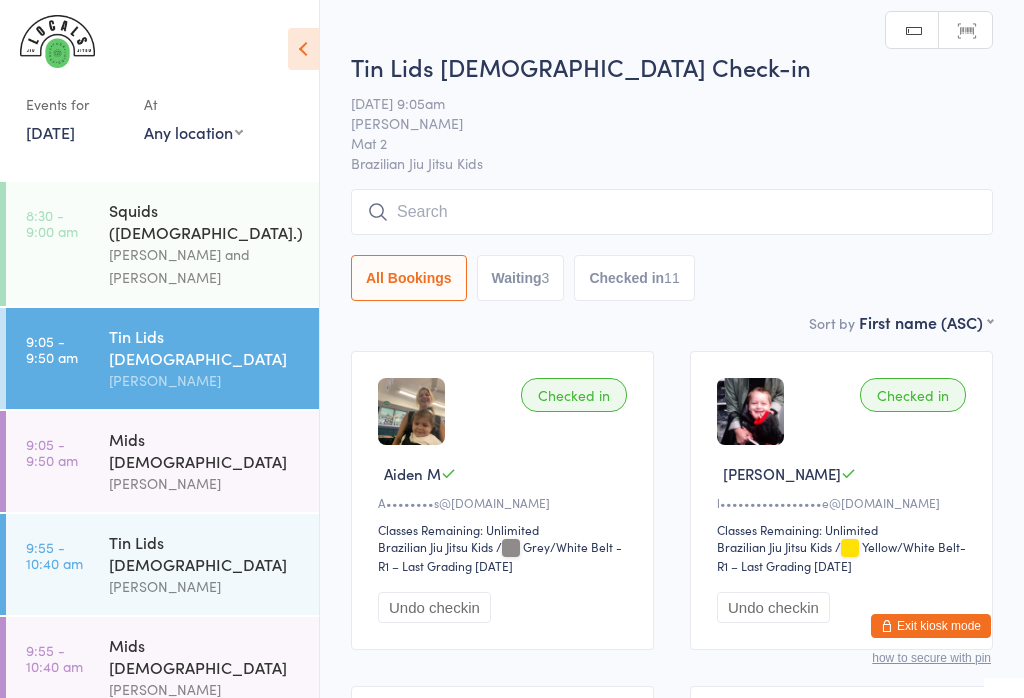 click at bounding box center (672, 212) 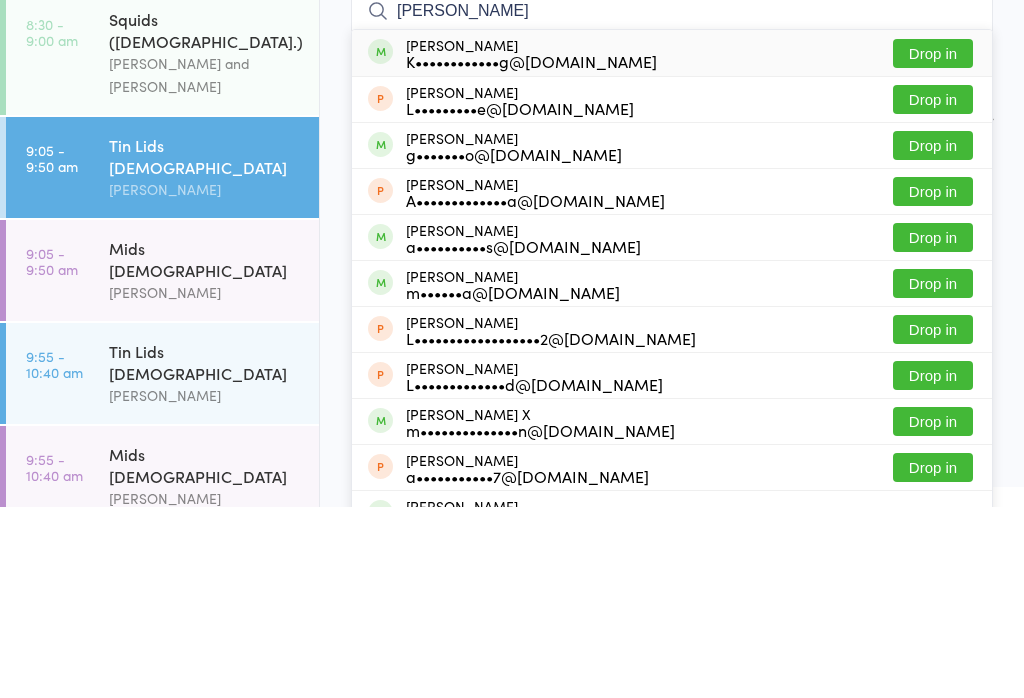 type on "[PERSON_NAME]" 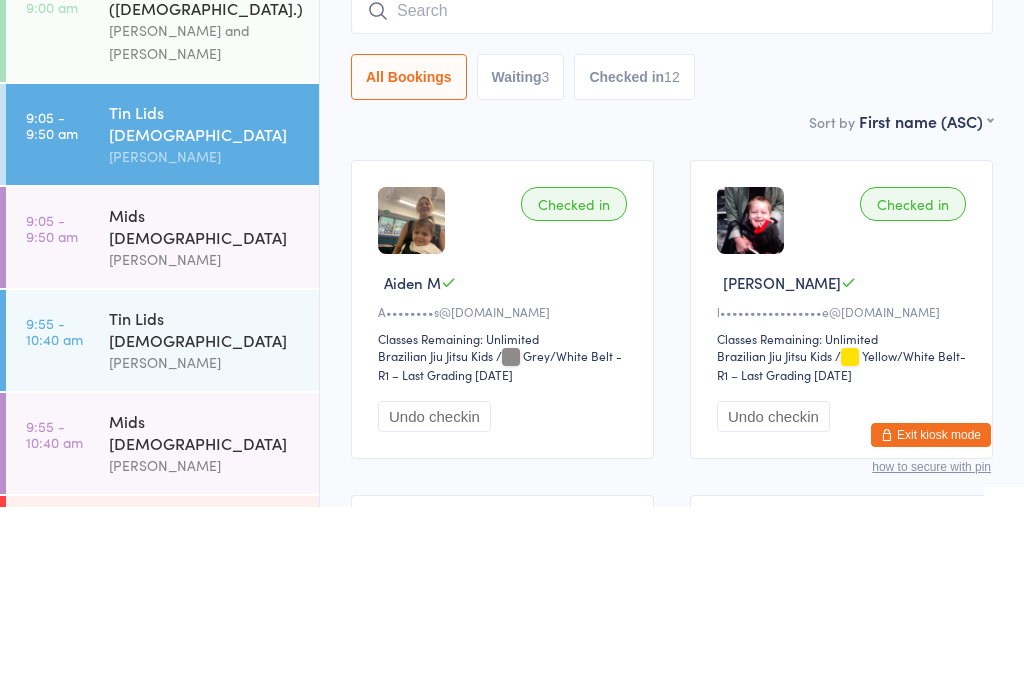 scroll, scrollTop: 2, scrollLeft: 0, axis: vertical 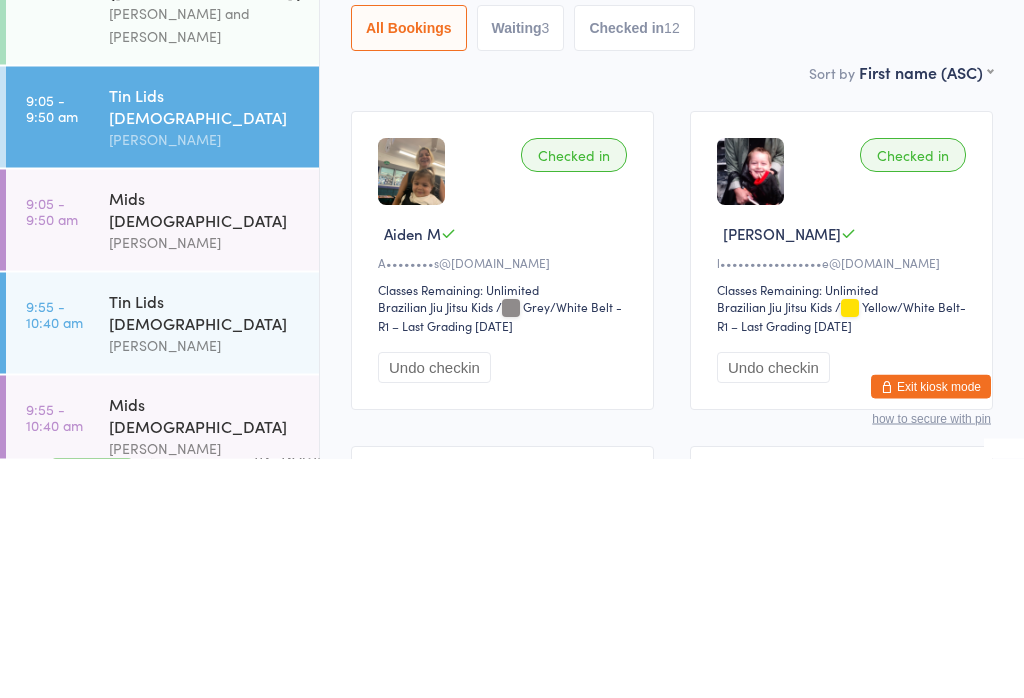 click on "Tin Lids [DEMOGRAPHIC_DATA]" at bounding box center (205, 551) 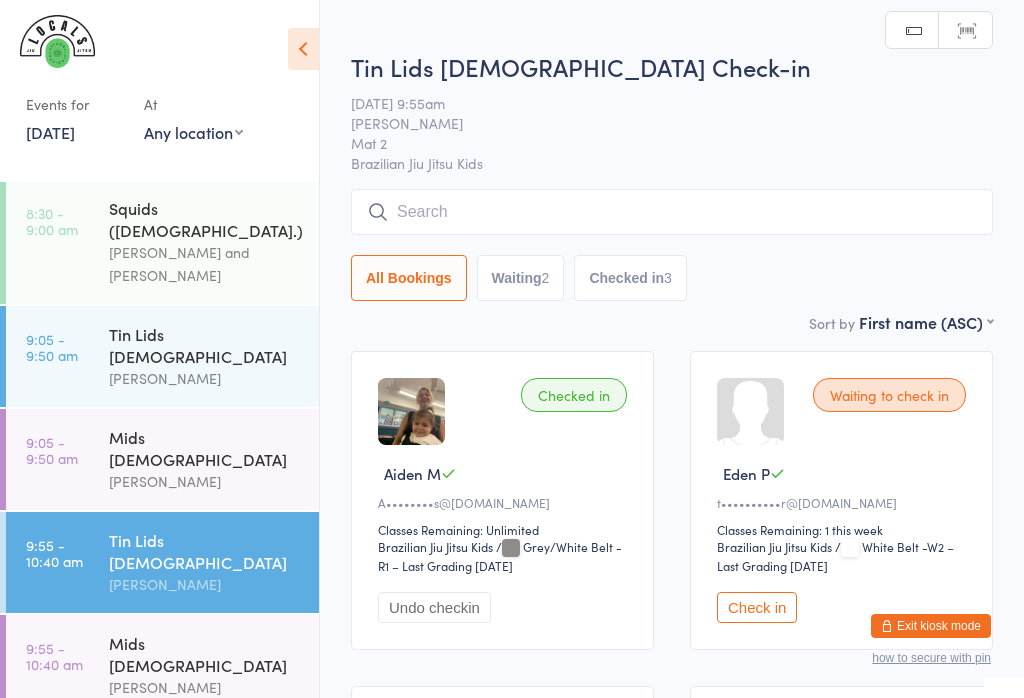 click at bounding box center (672, 212) 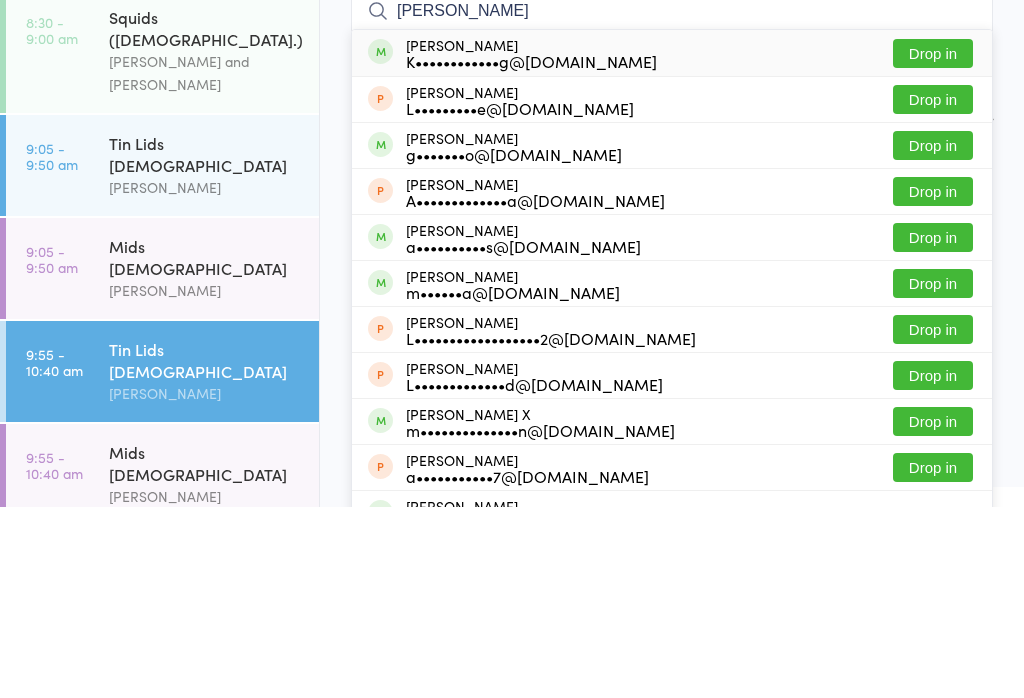 type on "[PERSON_NAME]" 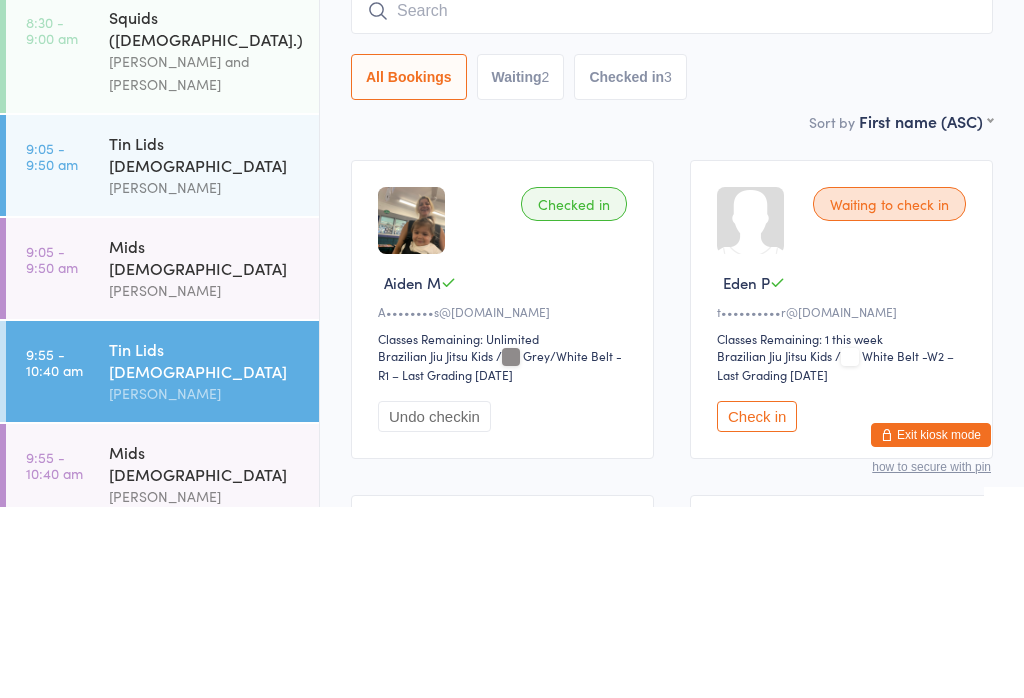 click on "Waiting  2" at bounding box center (521, 268) 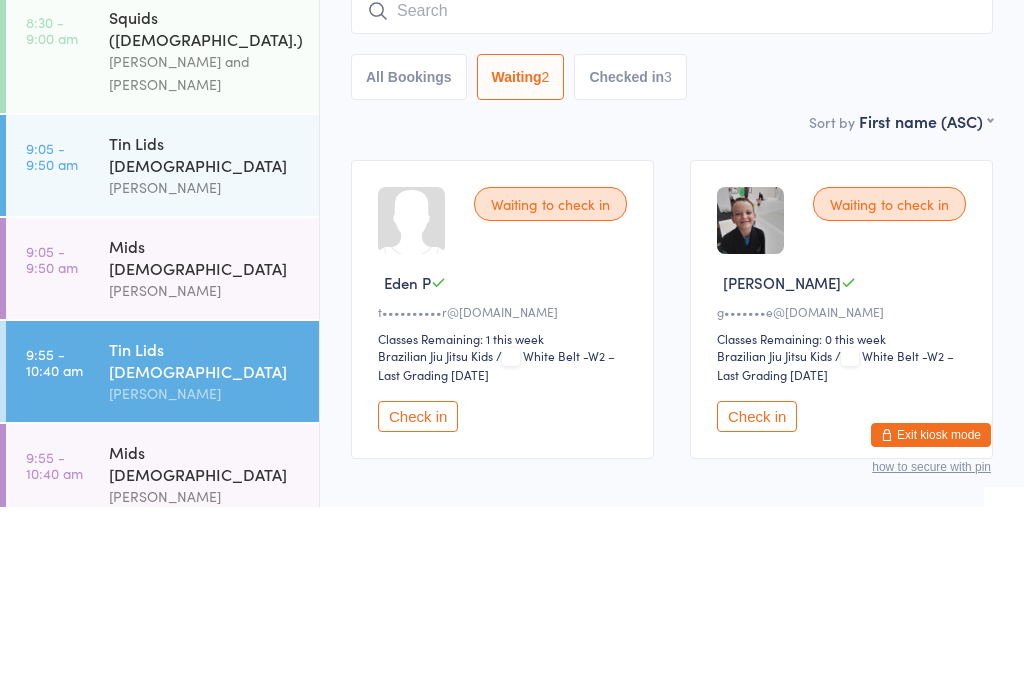 scroll, scrollTop: 104, scrollLeft: 0, axis: vertical 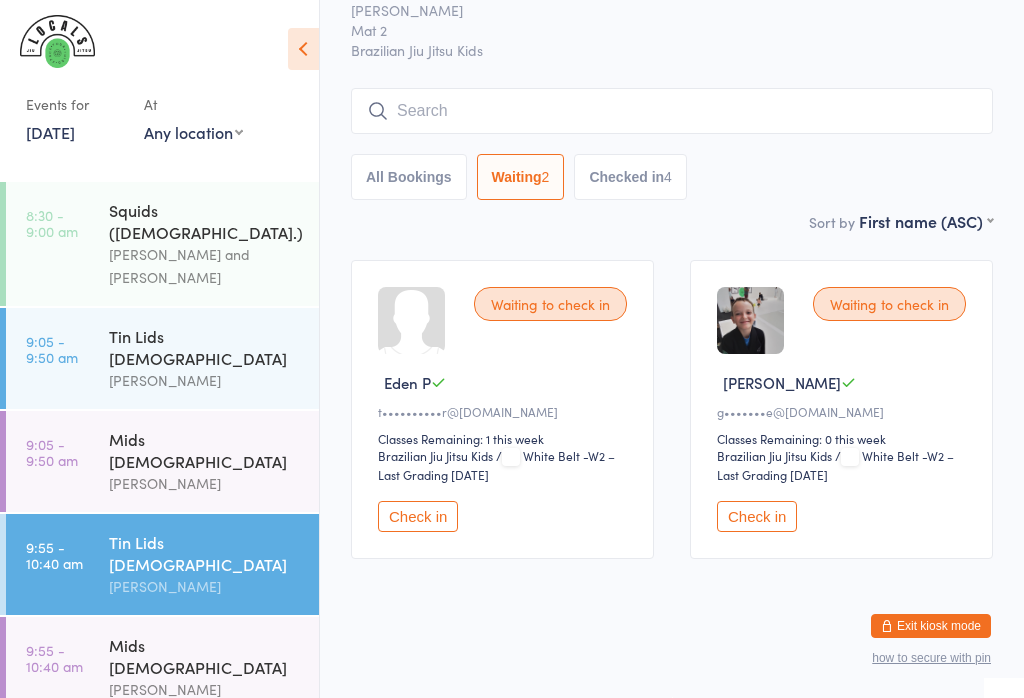 click on "[PERSON_NAME]" at bounding box center (205, 483) 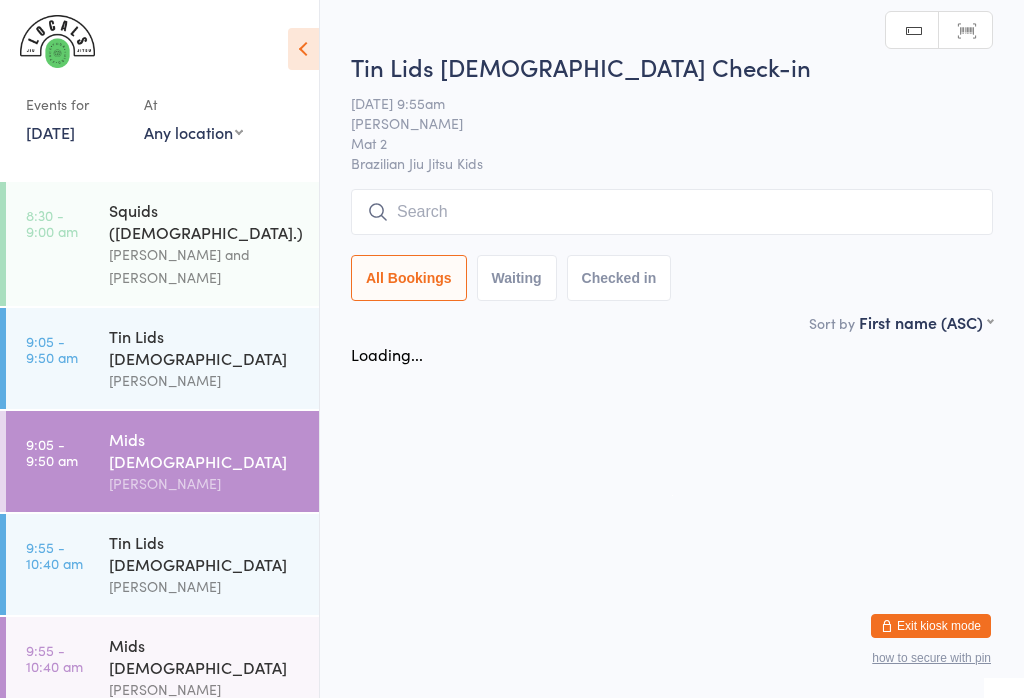 scroll, scrollTop: 0, scrollLeft: 0, axis: both 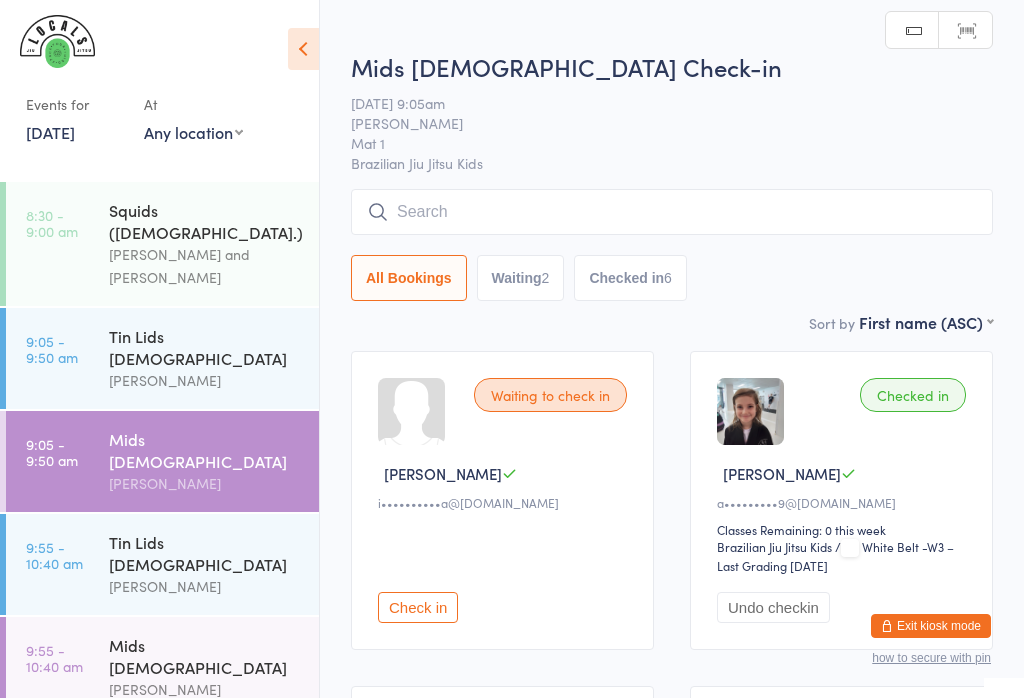 click at bounding box center (672, 212) 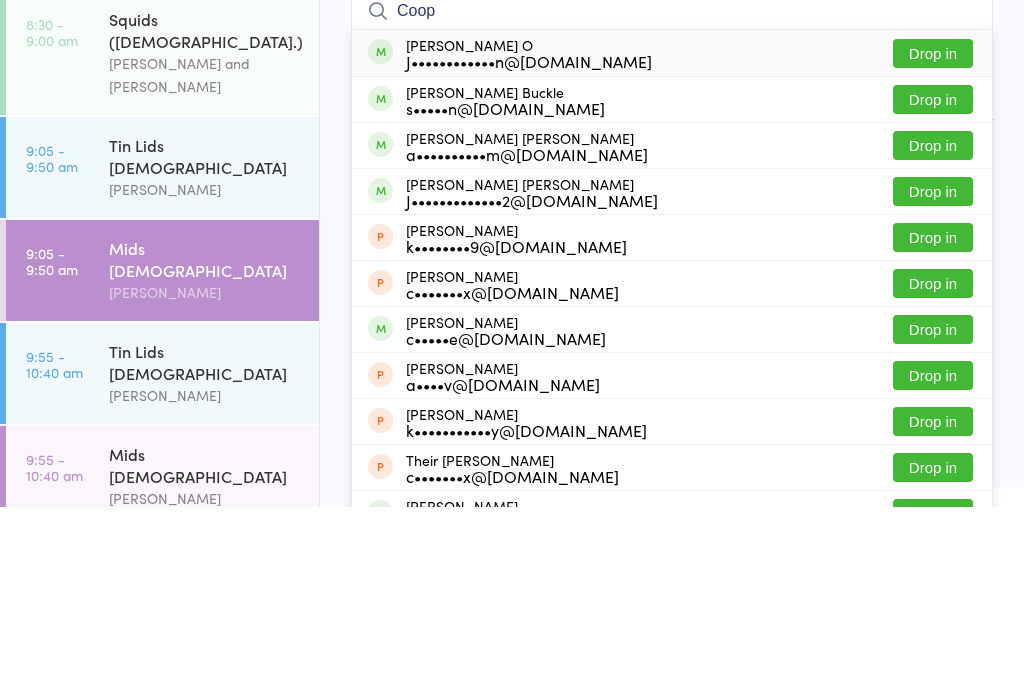 type on "Coop" 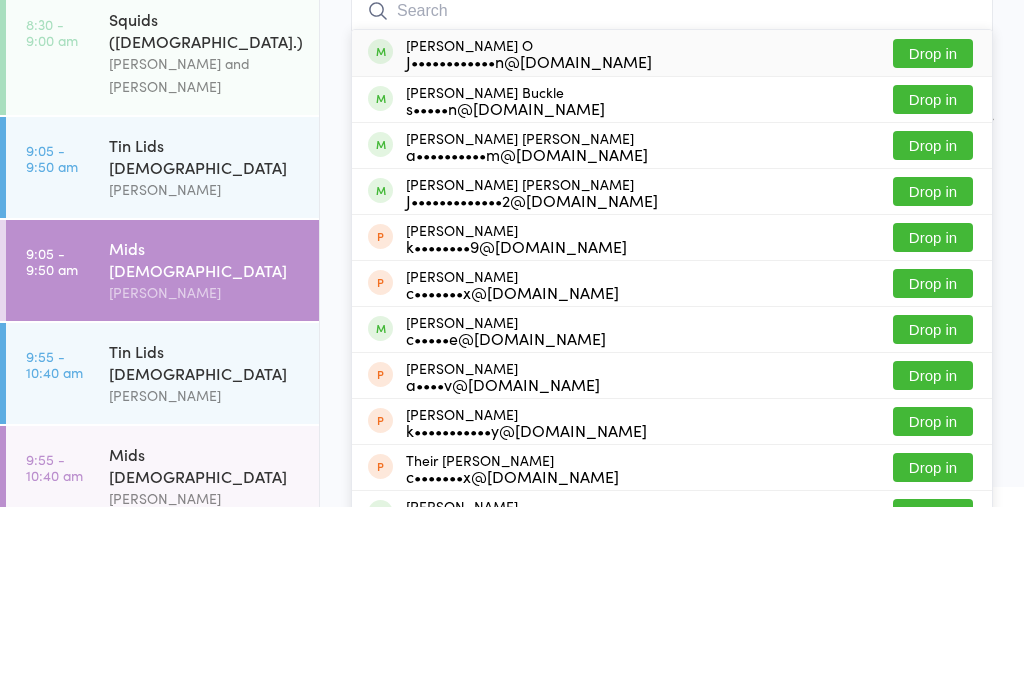 scroll, scrollTop: 191, scrollLeft: 0, axis: vertical 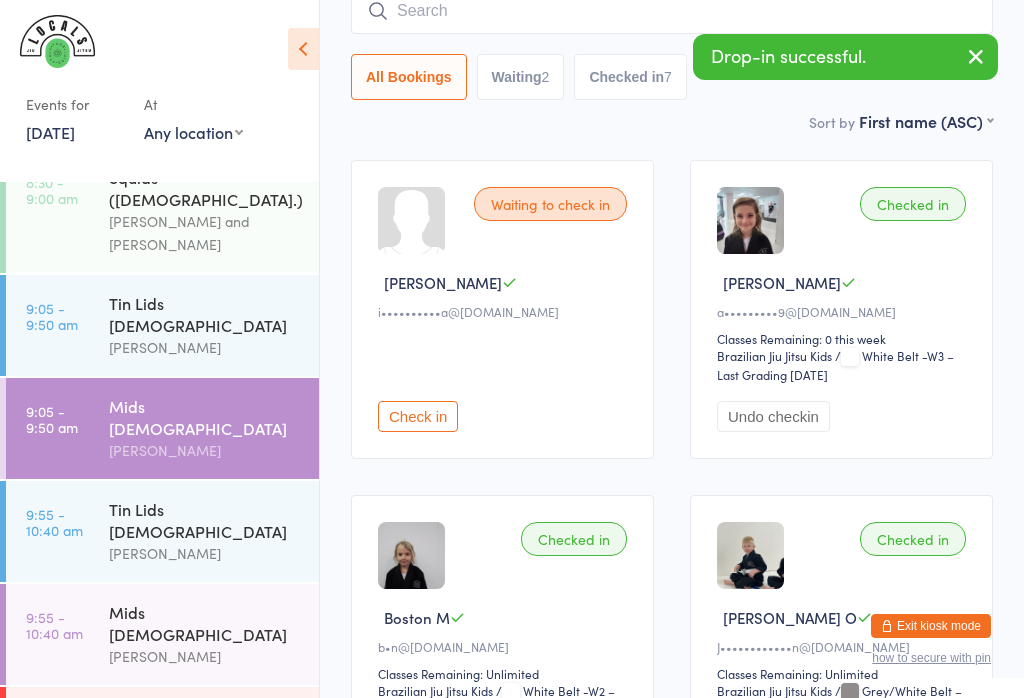 click on "Mids [DEMOGRAPHIC_DATA]" at bounding box center (205, 623) 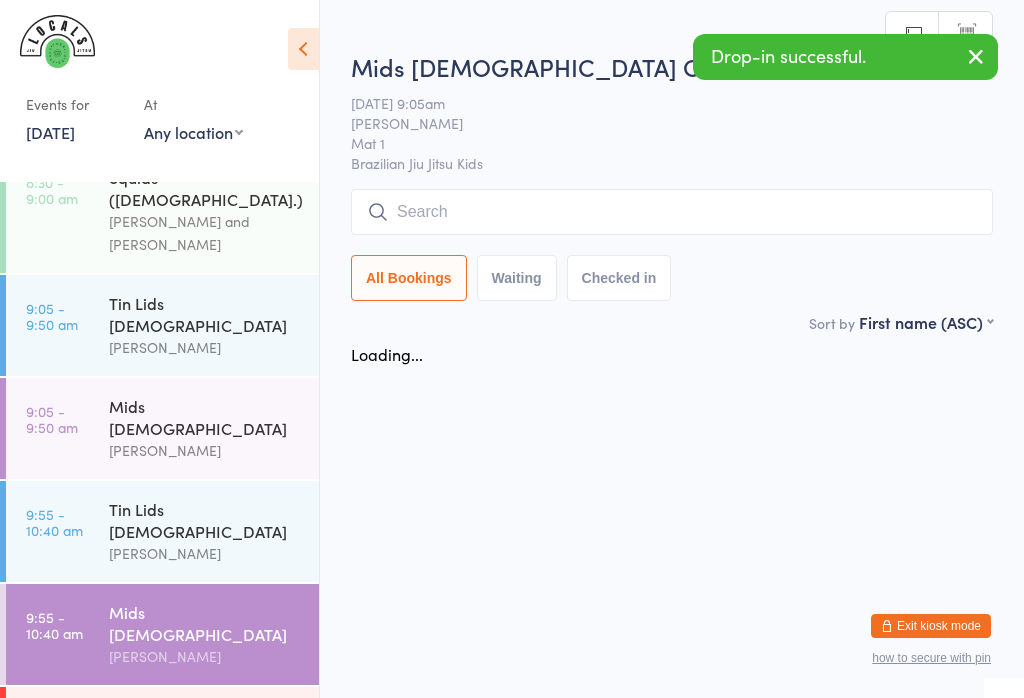 scroll, scrollTop: 0, scrollLeft: 0, axis: both 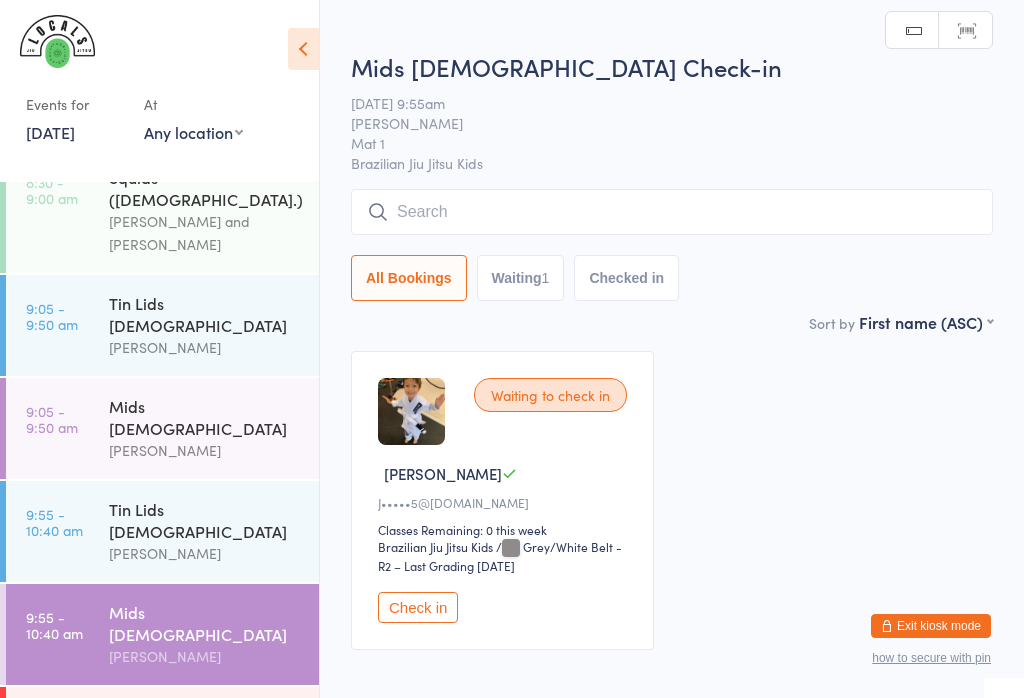 click at bounding box center [672, 212] 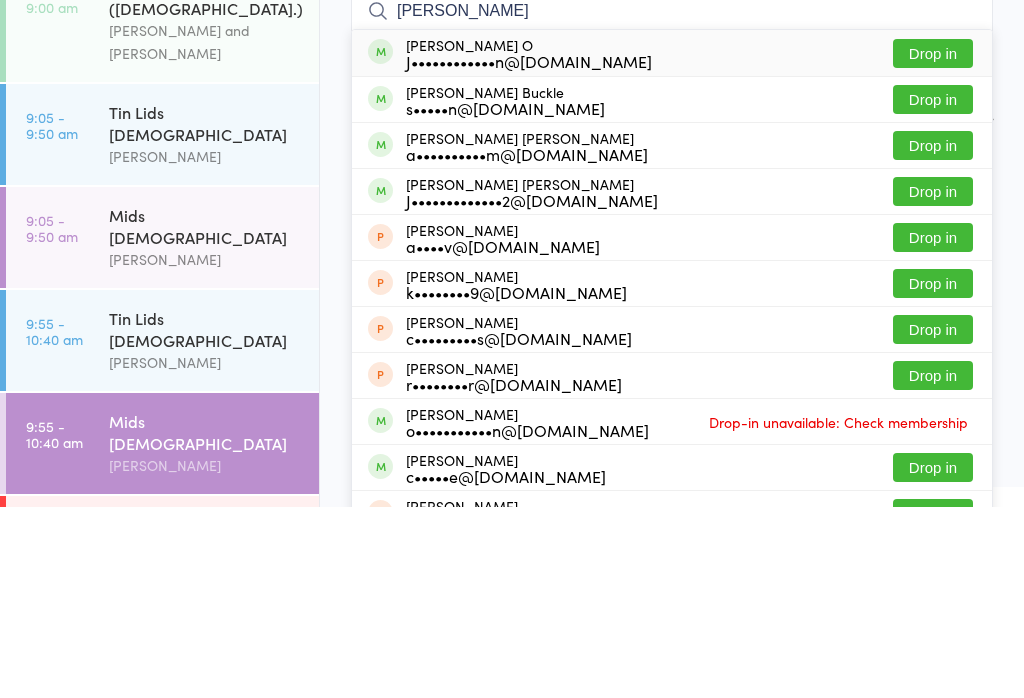 type on "Cooper" 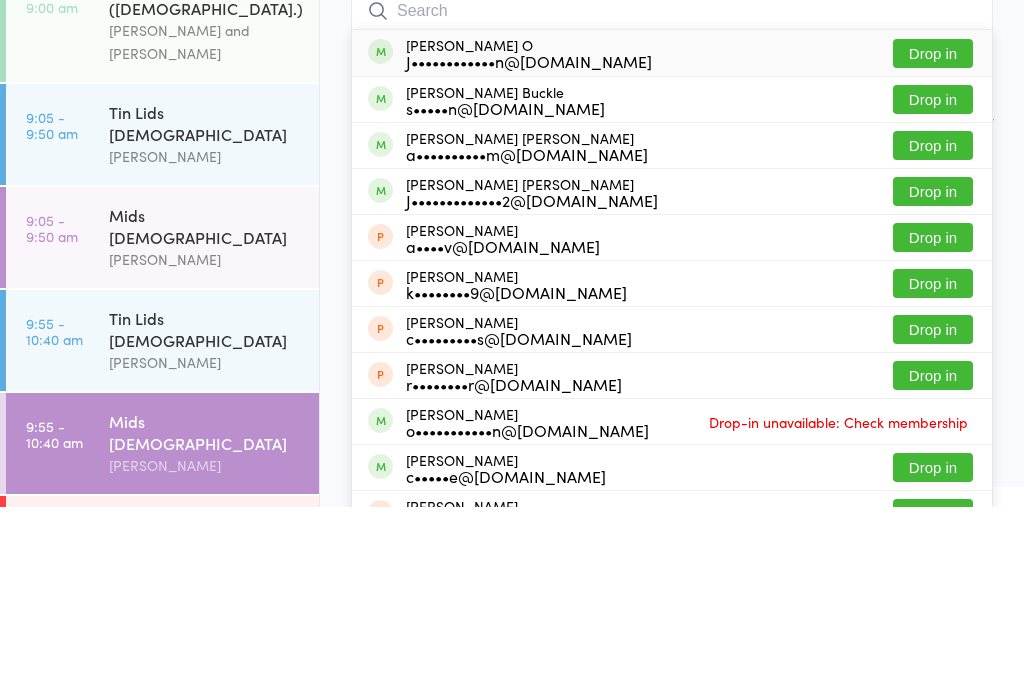 scroll, scrollTop: 104, scrollLeft: 0, axis: vertical 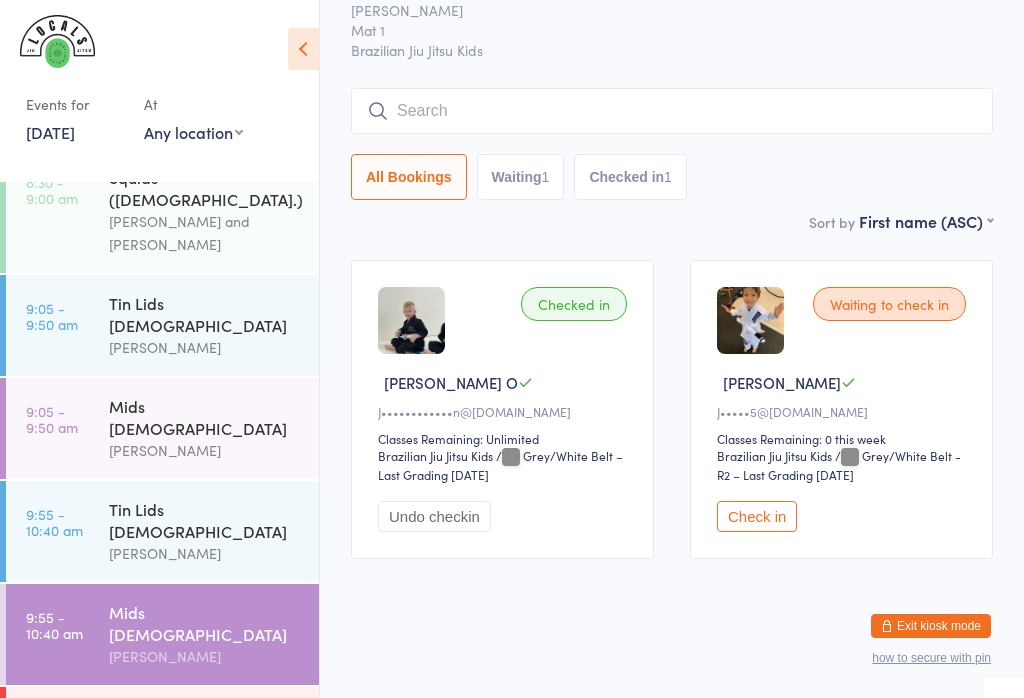 click on "Tin Lids [DEMOGRAPHIC_DATA]" at bounding box center (205, 520) 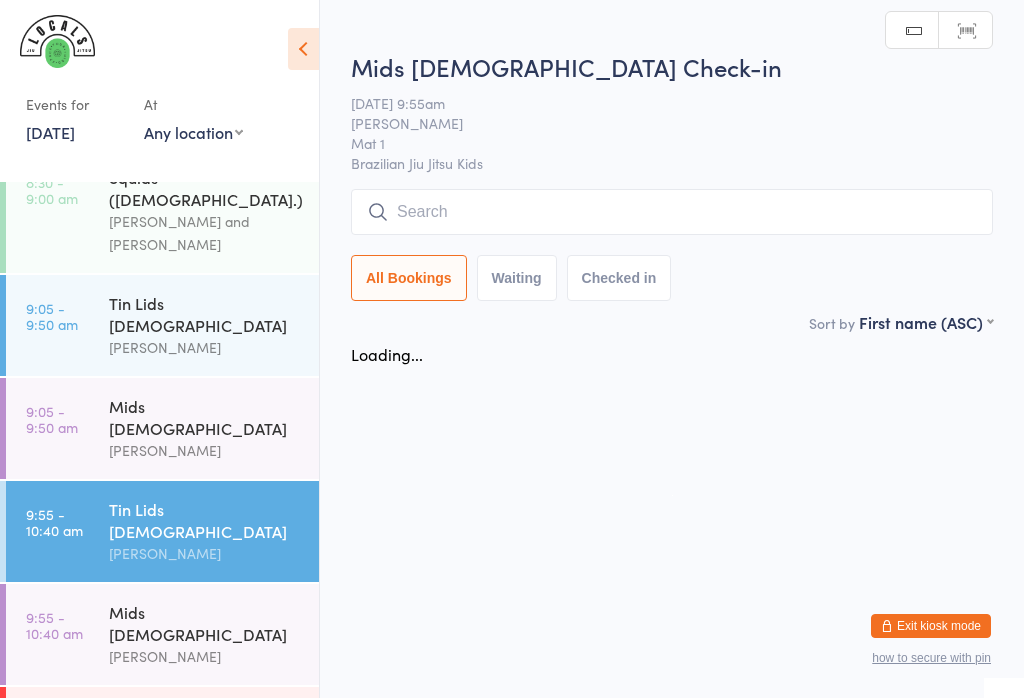 scroll, scrollTop: 0, scrollLeft: 0, axis: both 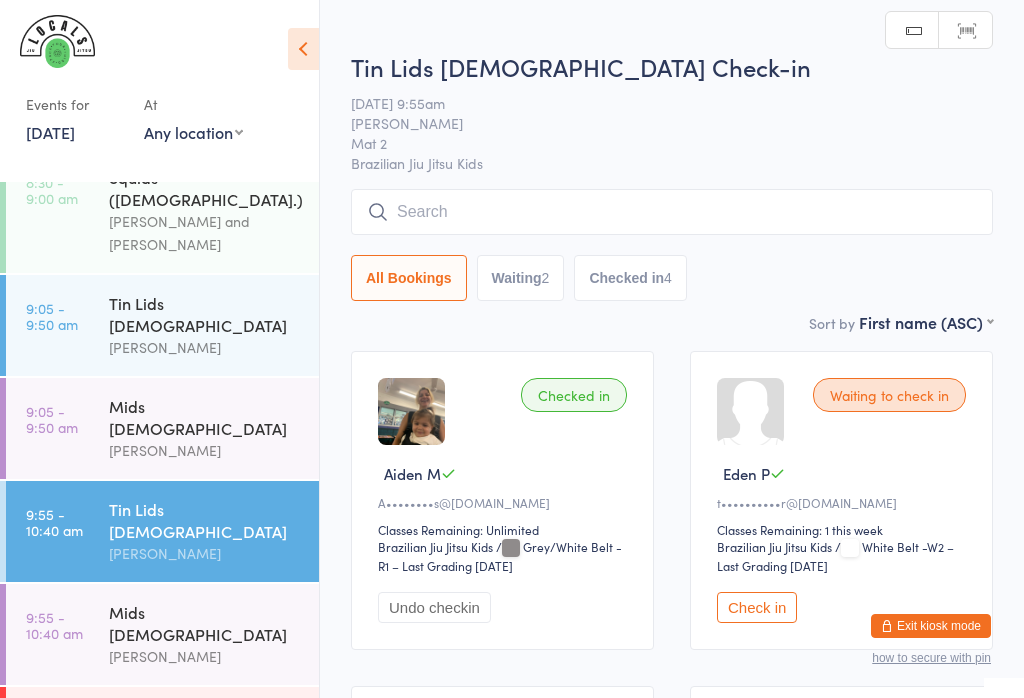 click at bounding box center [672, 212] 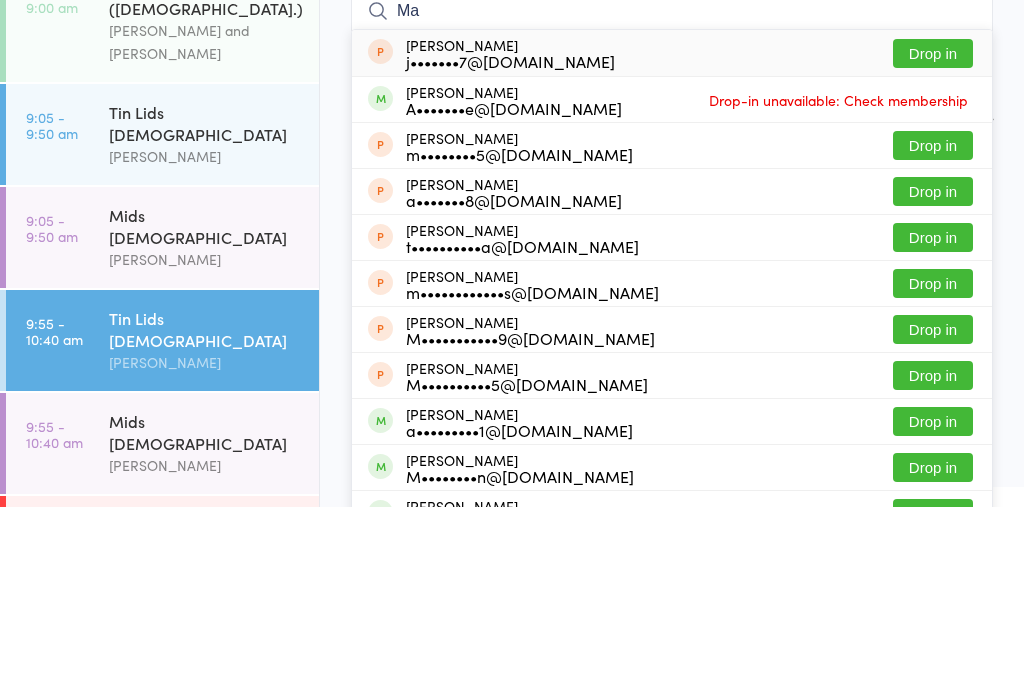 type on "M" 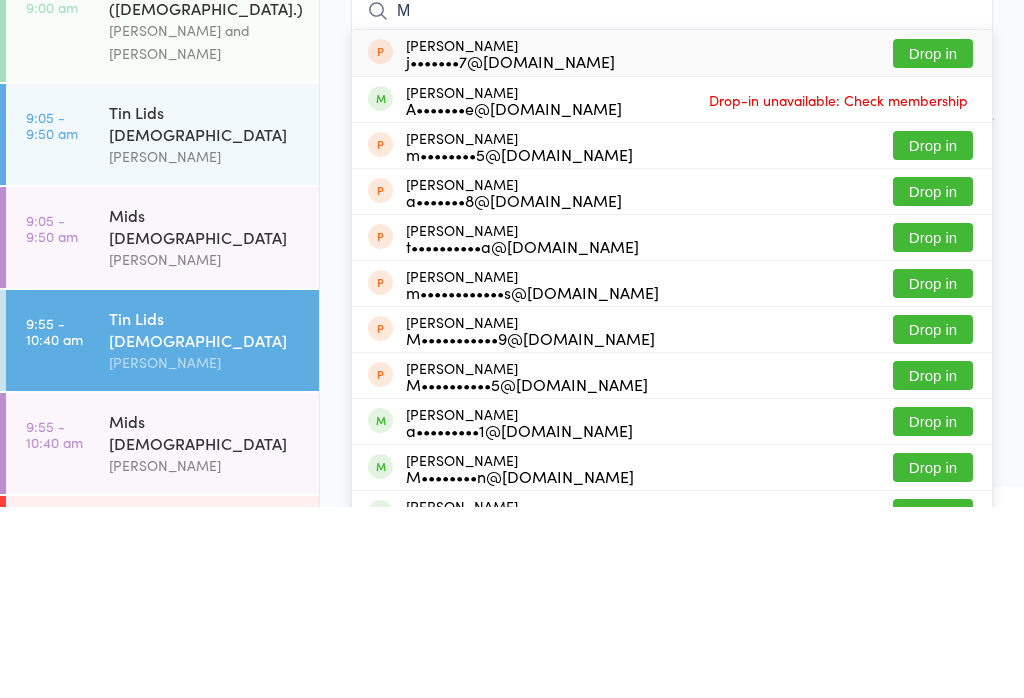 type 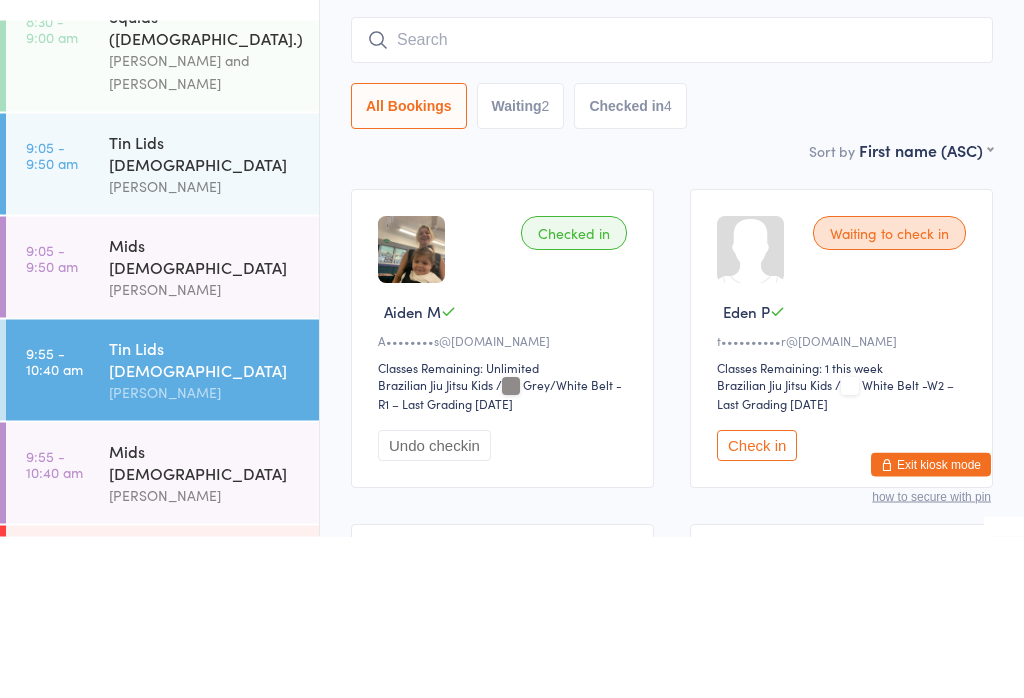 click on "Tin Lids [DEMOGRAPHIC_DATA]" at bounding box center [205, 314] 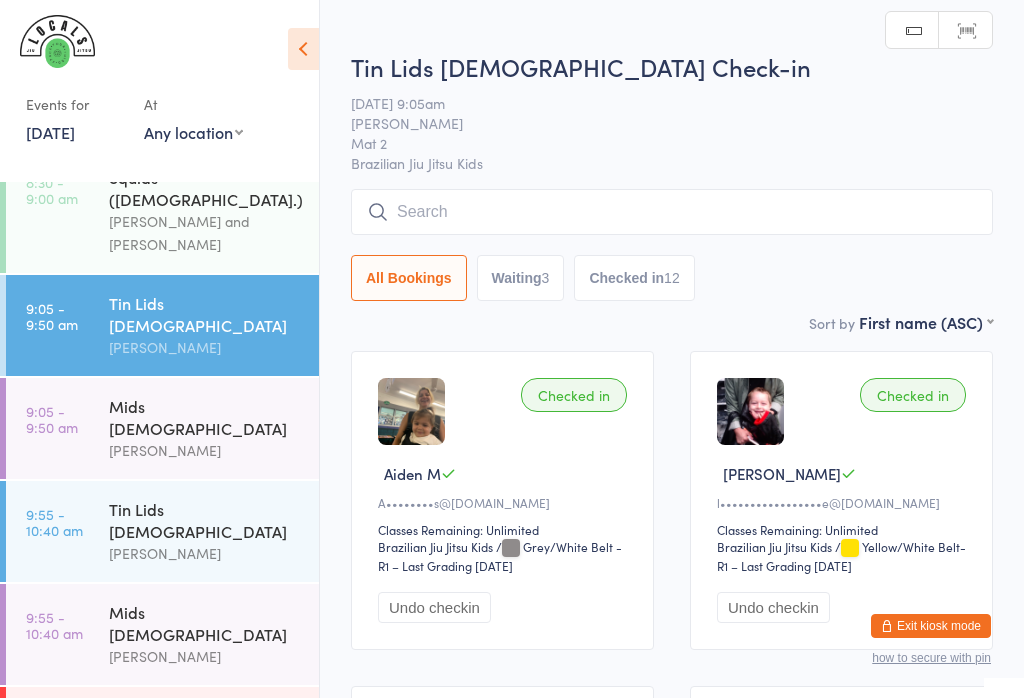click at bounding box center [672, 212] 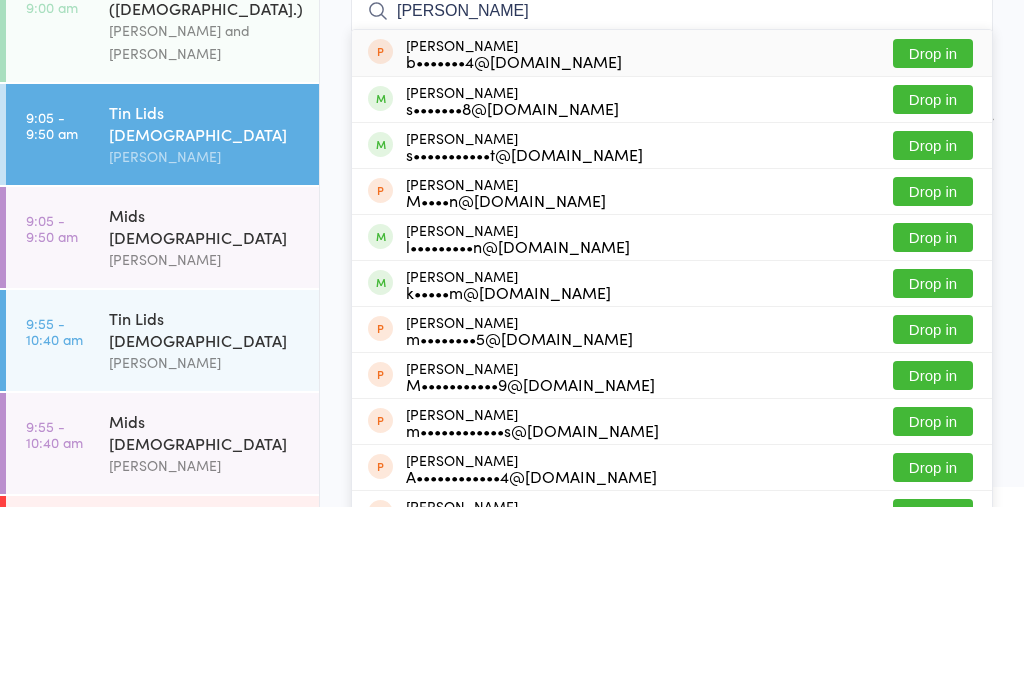 type on "Martin" 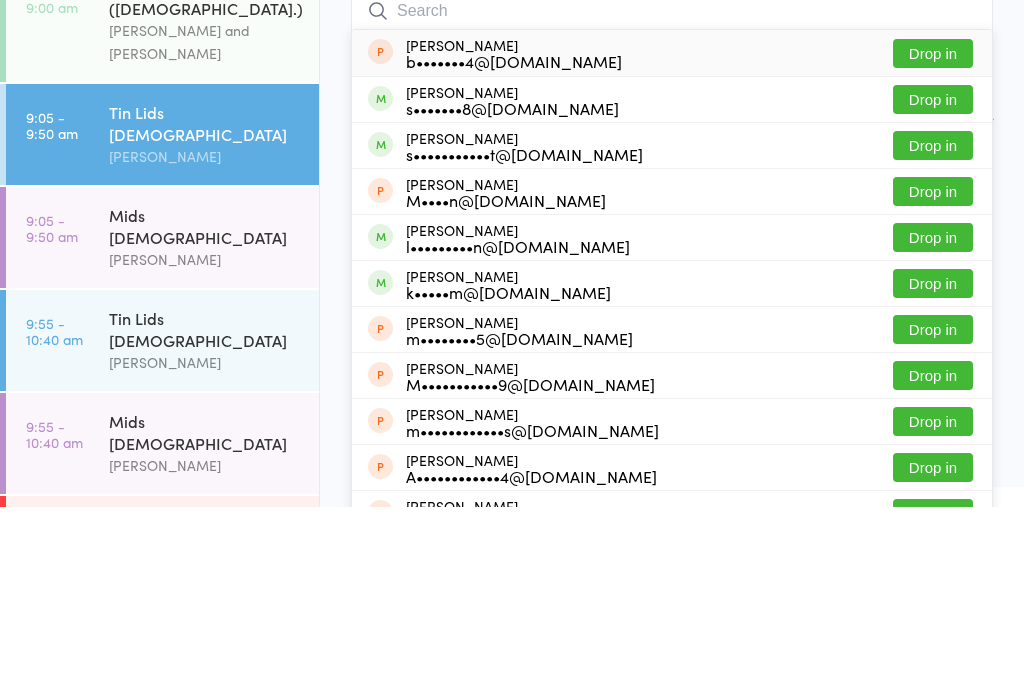 scroll, scrollTop: 191, scrollLeft: 0, axis: vertical 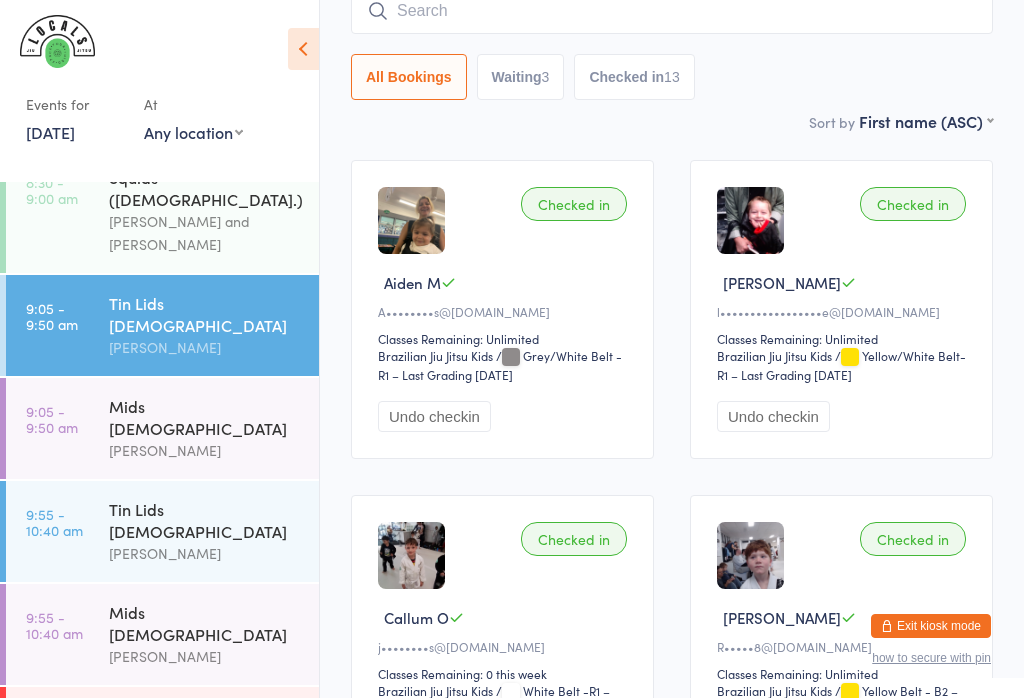 click on "Tin Lids [DEMOGRAPHIC_DATA]" at bounding box center [205, 520] 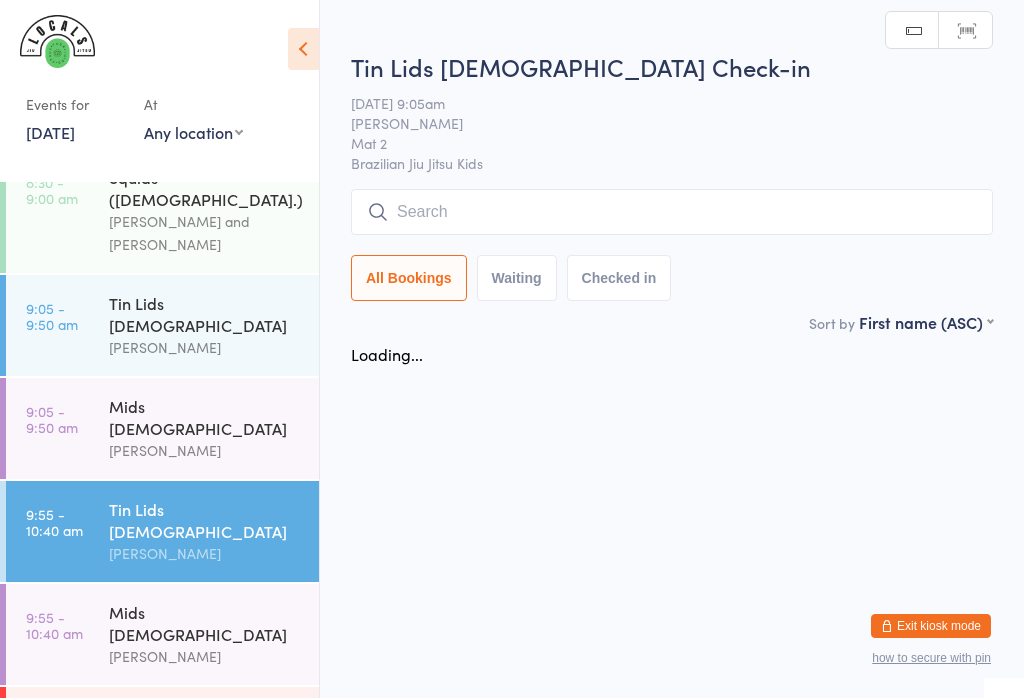 scroll, scrollTop: 0, scrollLeft: 0, axis: both 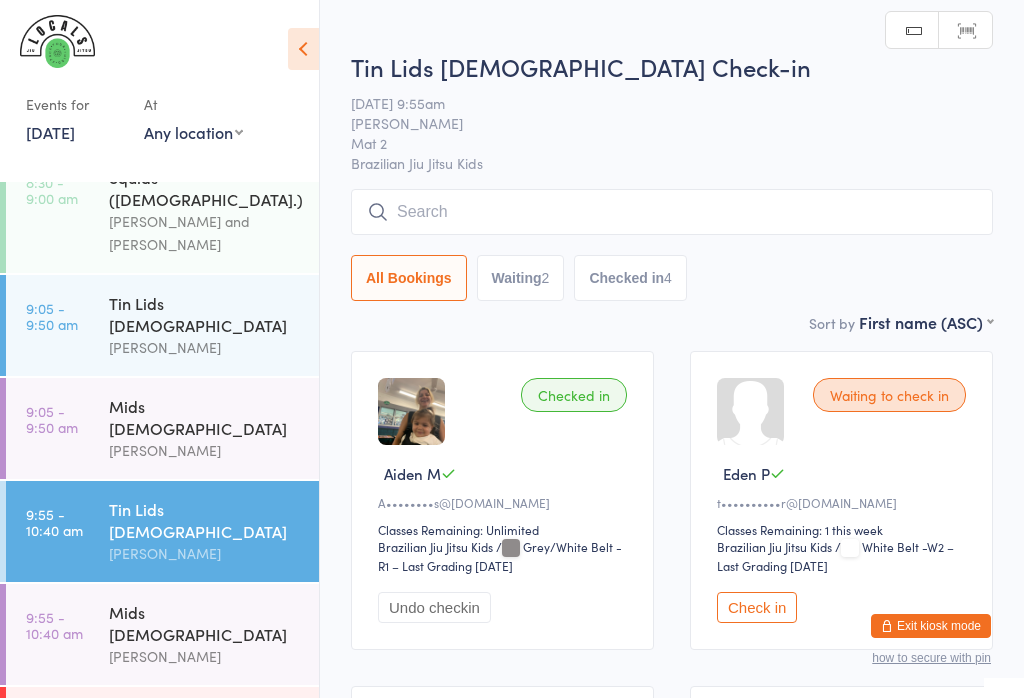 click at bounding box center [672, 212] 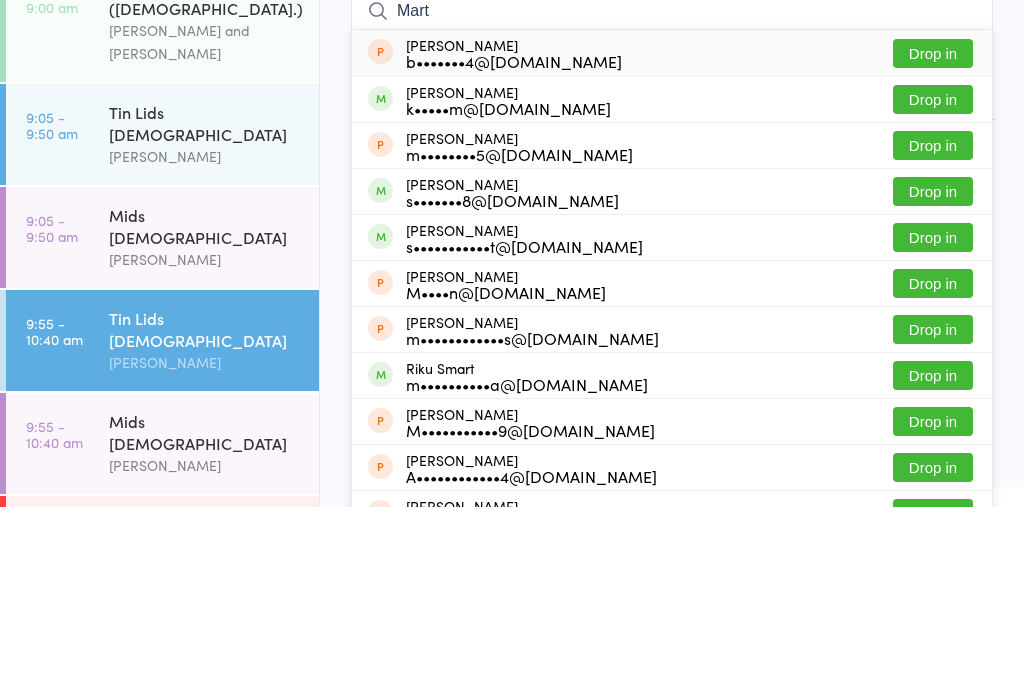 type on "Mart" 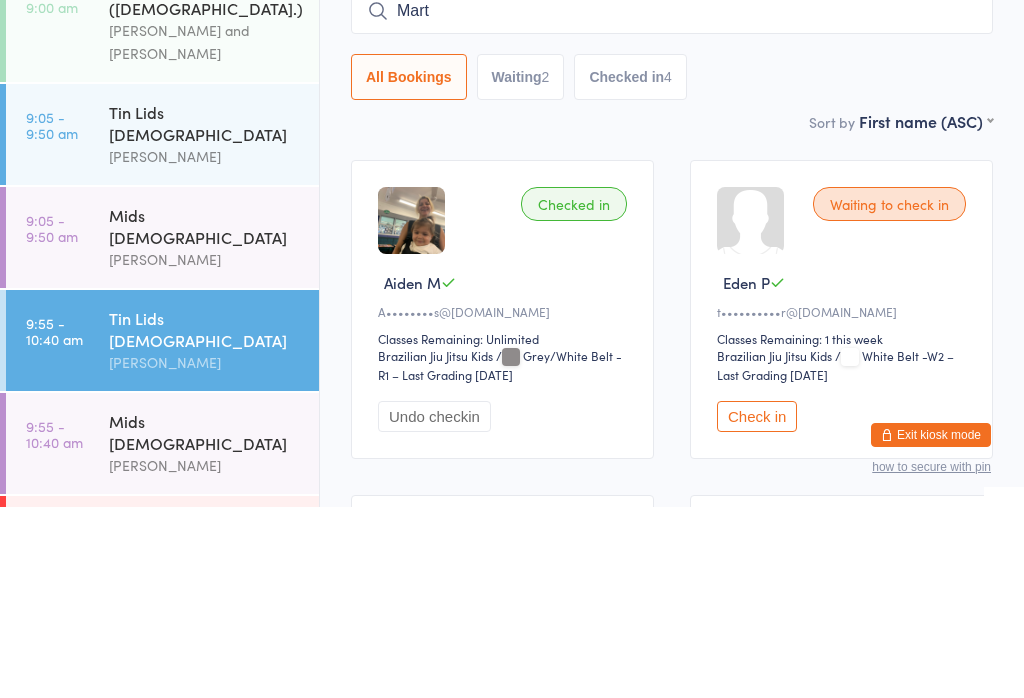 type 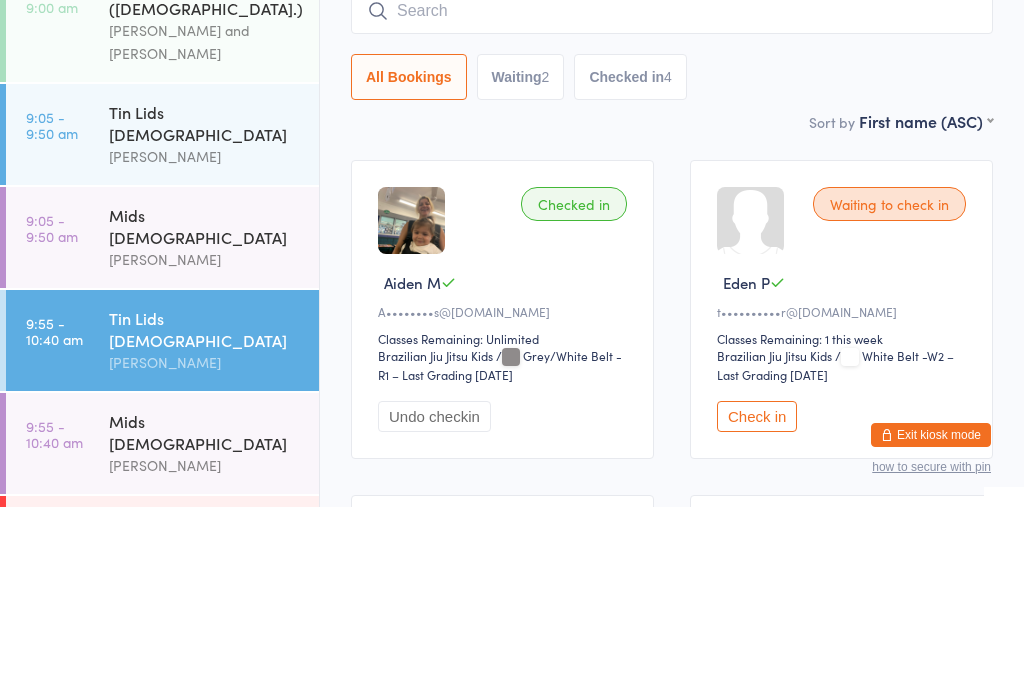 scroll, scrollTop: 191, scrollLeft: 0, axis: vertical 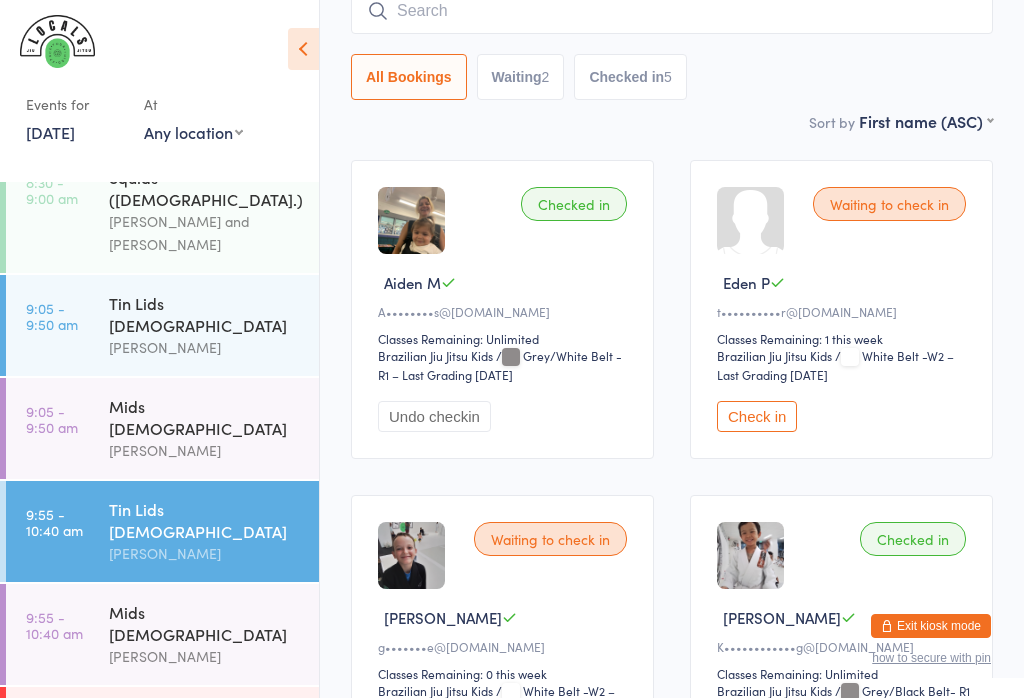 click on "[PERSON_NAME]" at bounding box center (205, 656) 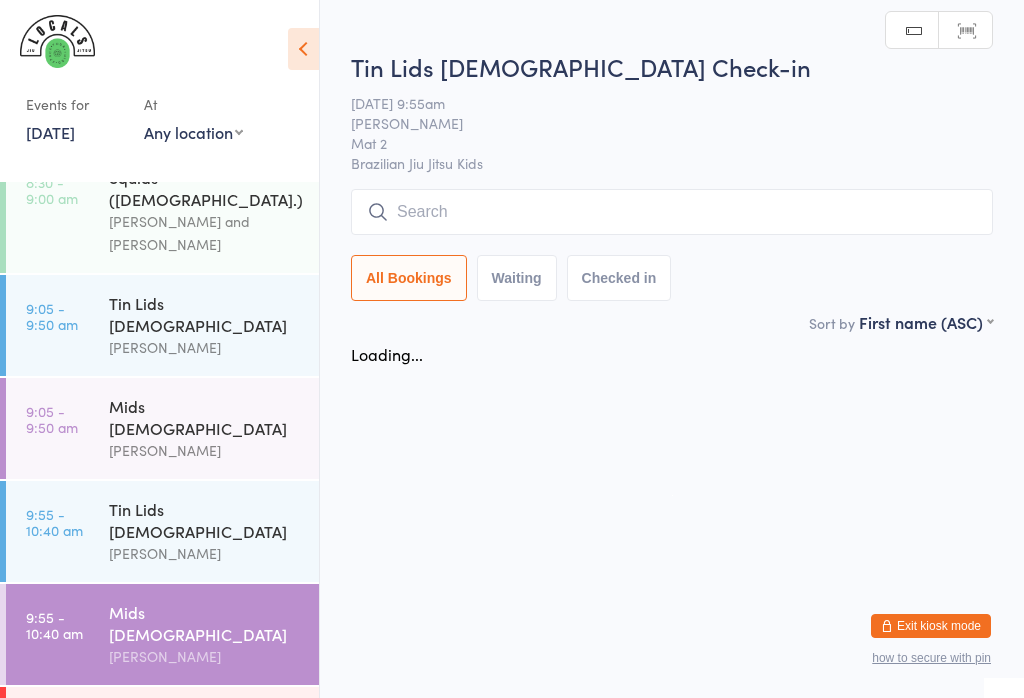 scroll, scrollTop: 0, scrollLeft: 0, axis: both 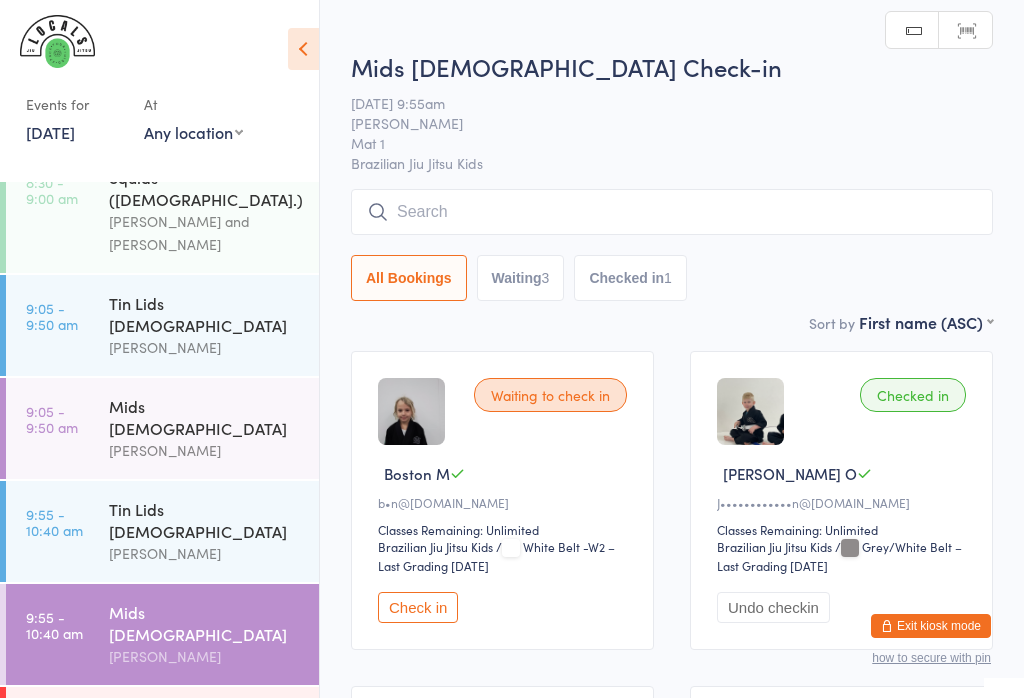 click on "Check in" at bounding box center (418, 607) 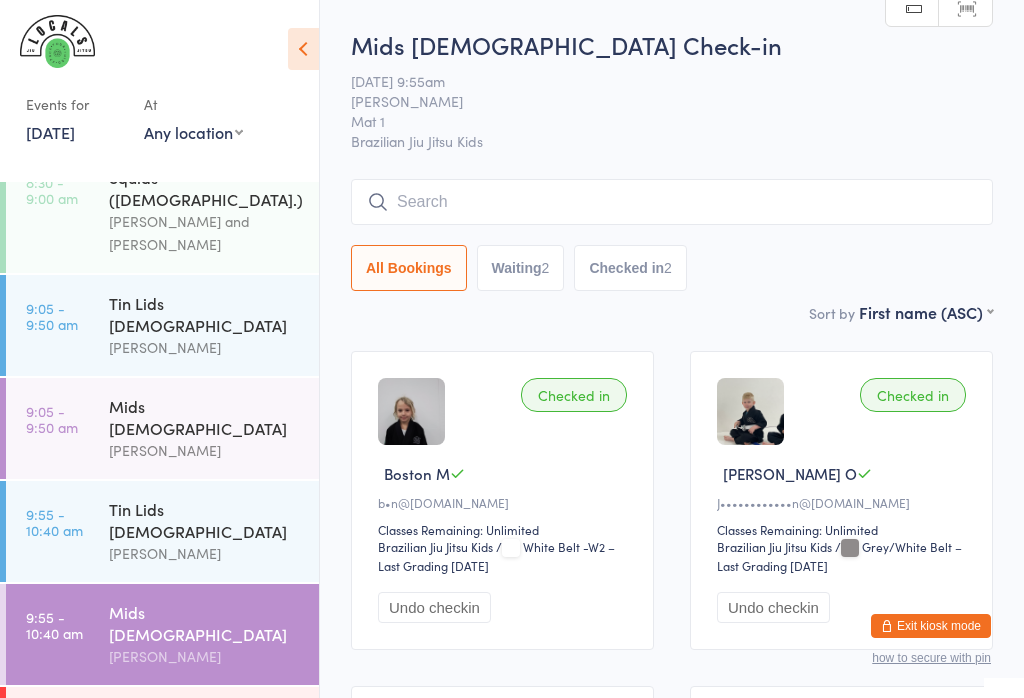 click on "9:55 - 10:40 am" at bounding box center [54, 522] 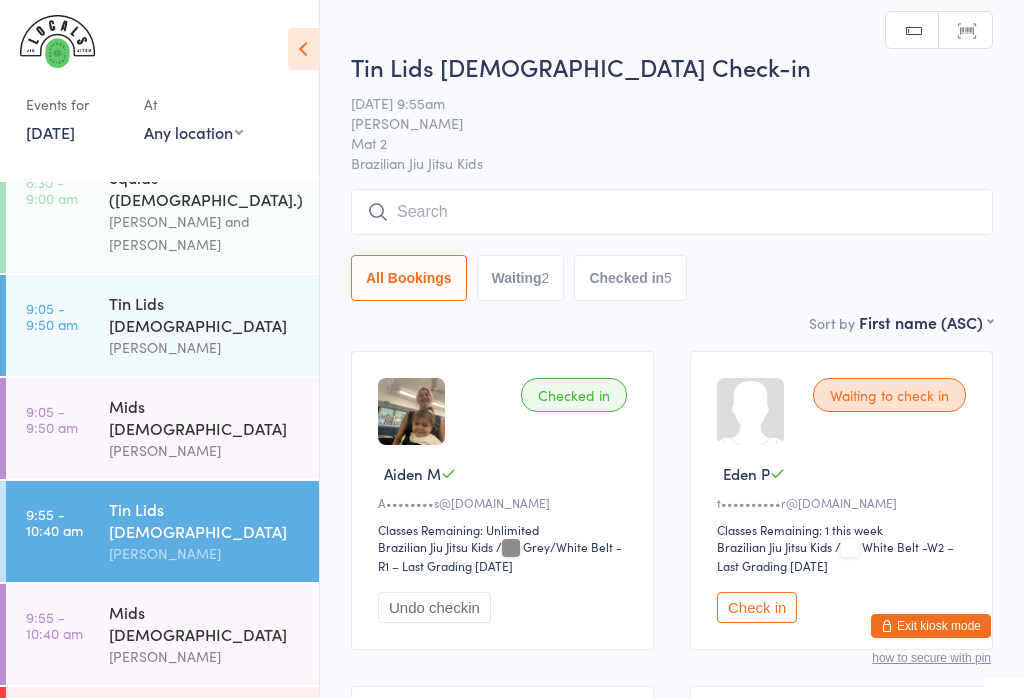 click at bounding box center [672, 212] 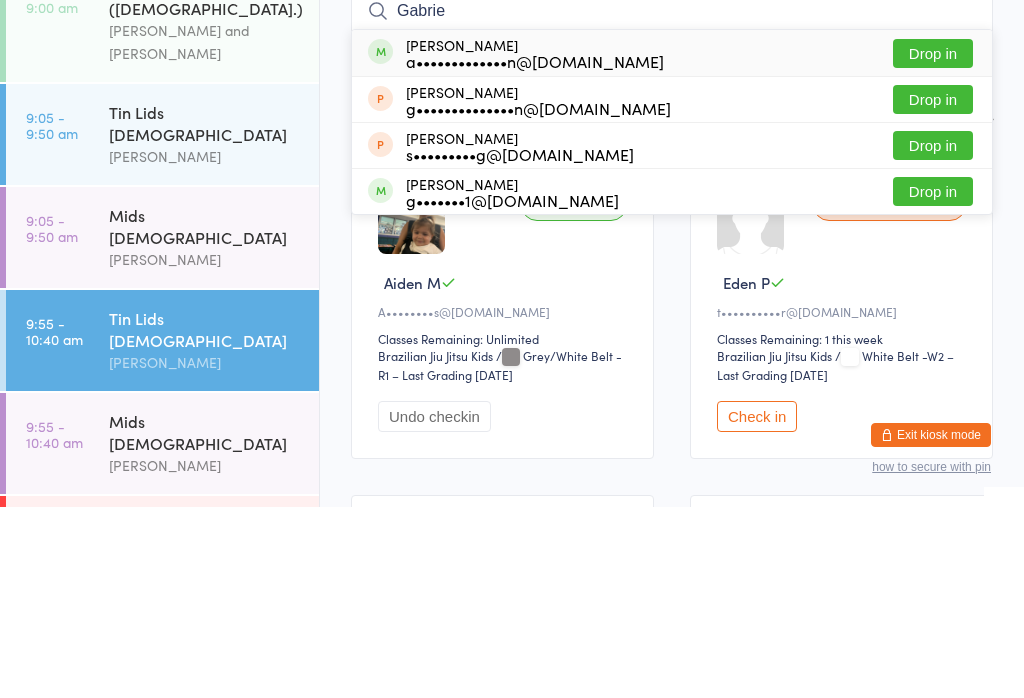 type on "Gabrie" 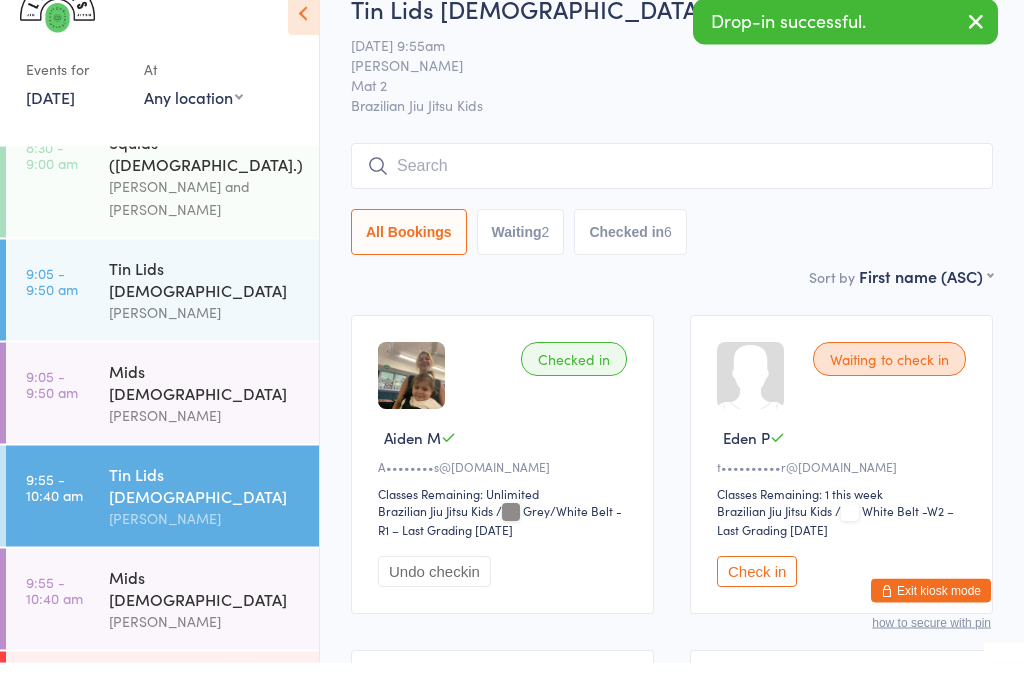 click on "All Bookings Waiting  2 Checked in  6" at bounding box center (672, 268) 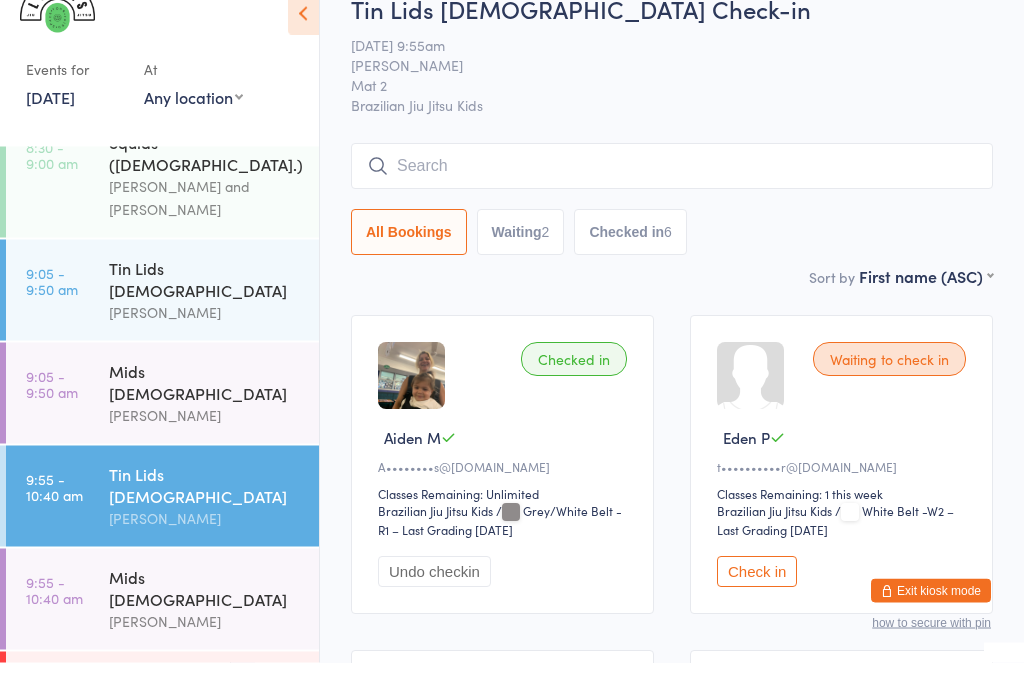 scroll, scrollTop: 36, scrollLeft: 0, axis: vertical 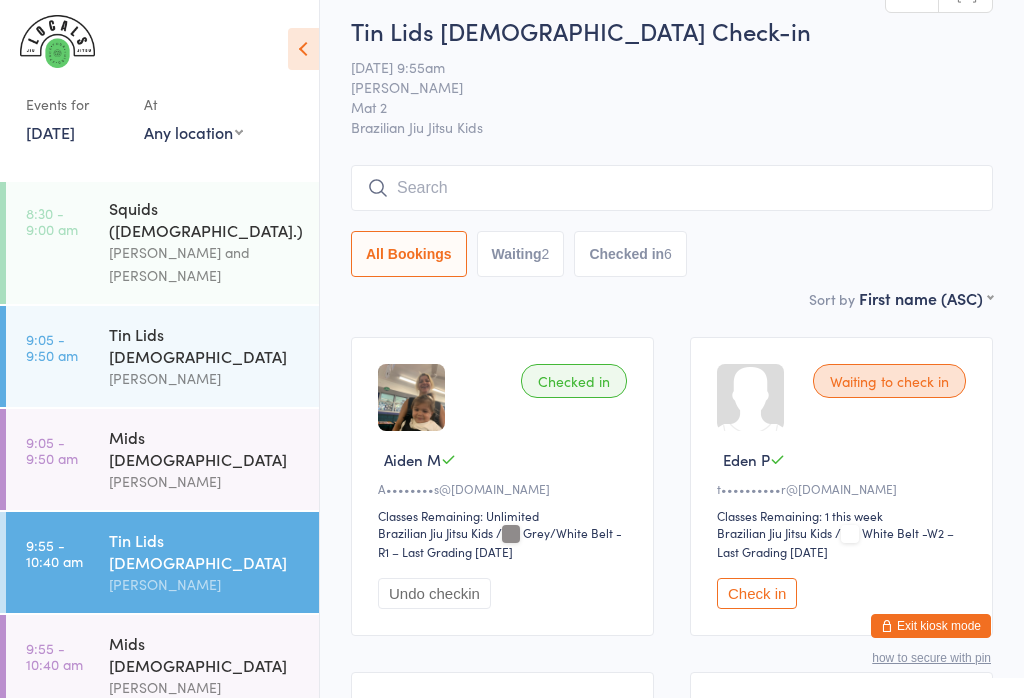 click on "Tin Lids 8 - 12 y.o Check-in 12 Jul 9:55am  Veselin Celic  Mat 2  Brazilian Jiu Jitsu Kids  Manual search Scanner input All Bookings Waiting  2 Checked in  6" at bounding box center (672, 150) 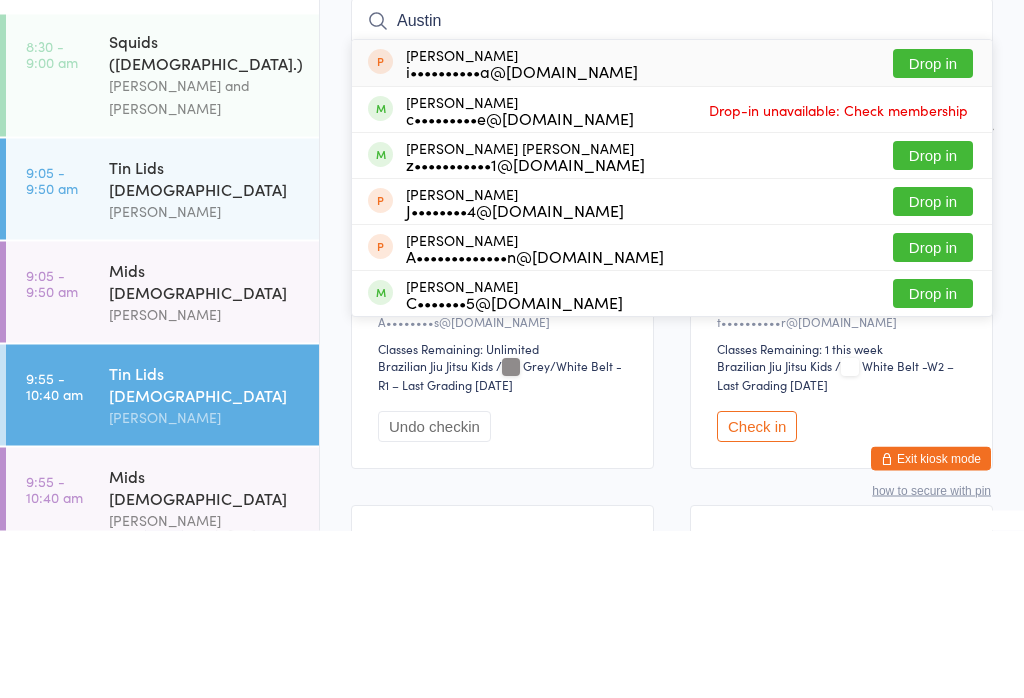 type on "Austin" 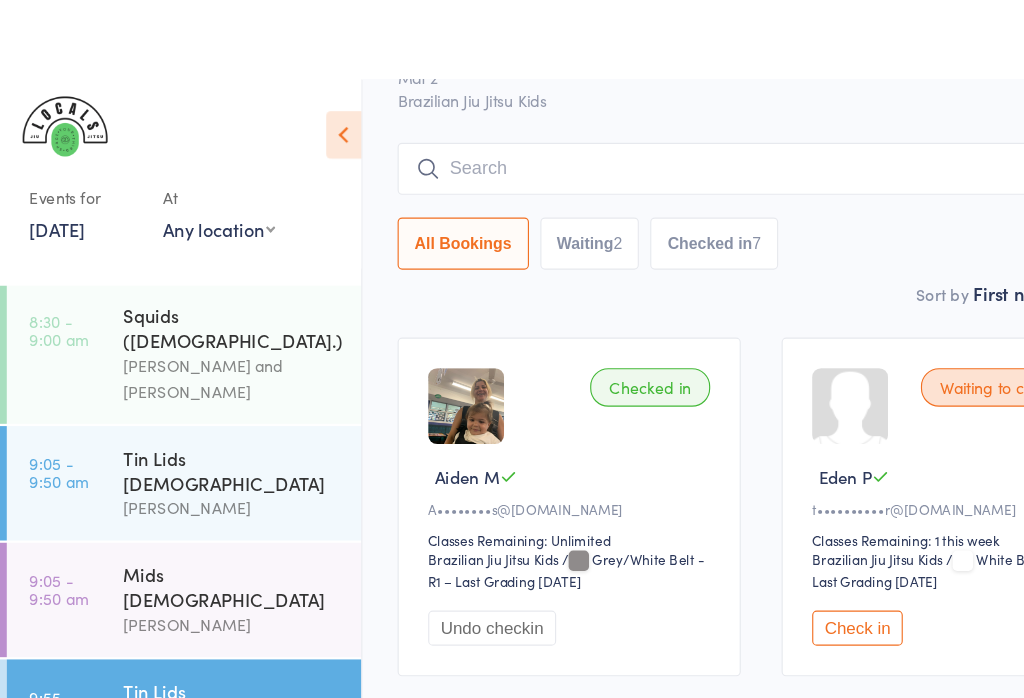 scroll, scrollTop: 0, scrollLeft: 0, axis: both 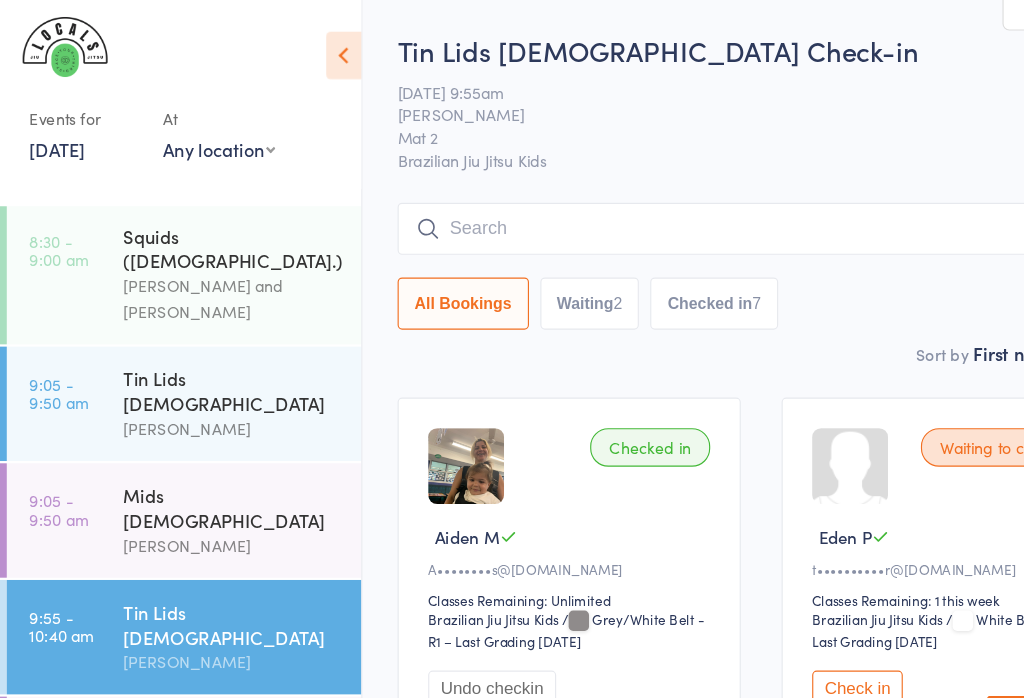 click at bounding box center (672, 202) 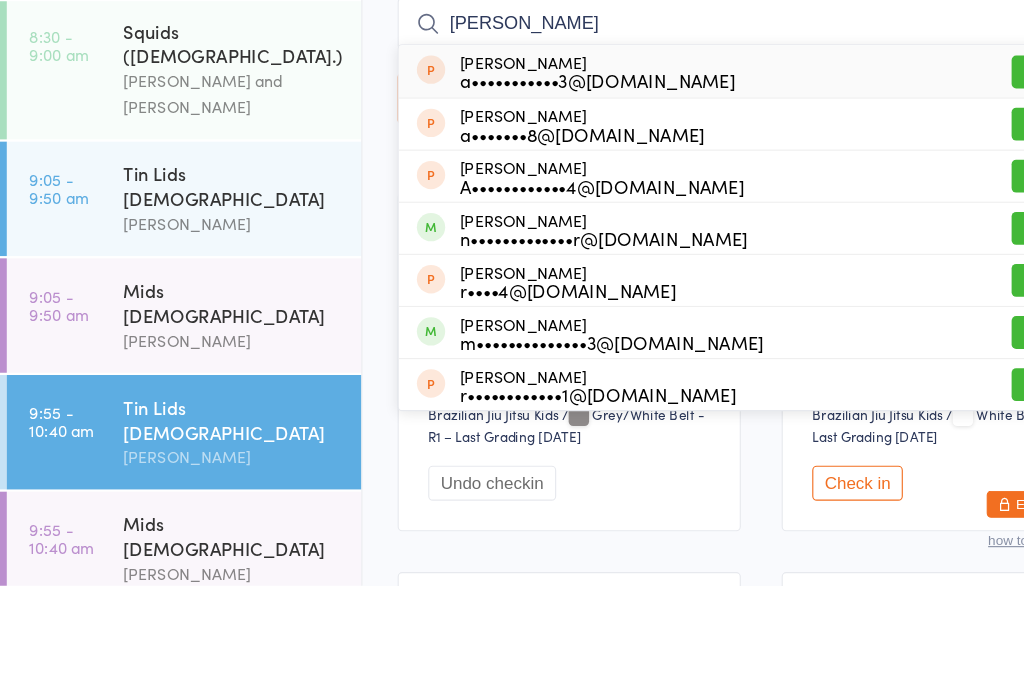type on "Adam" 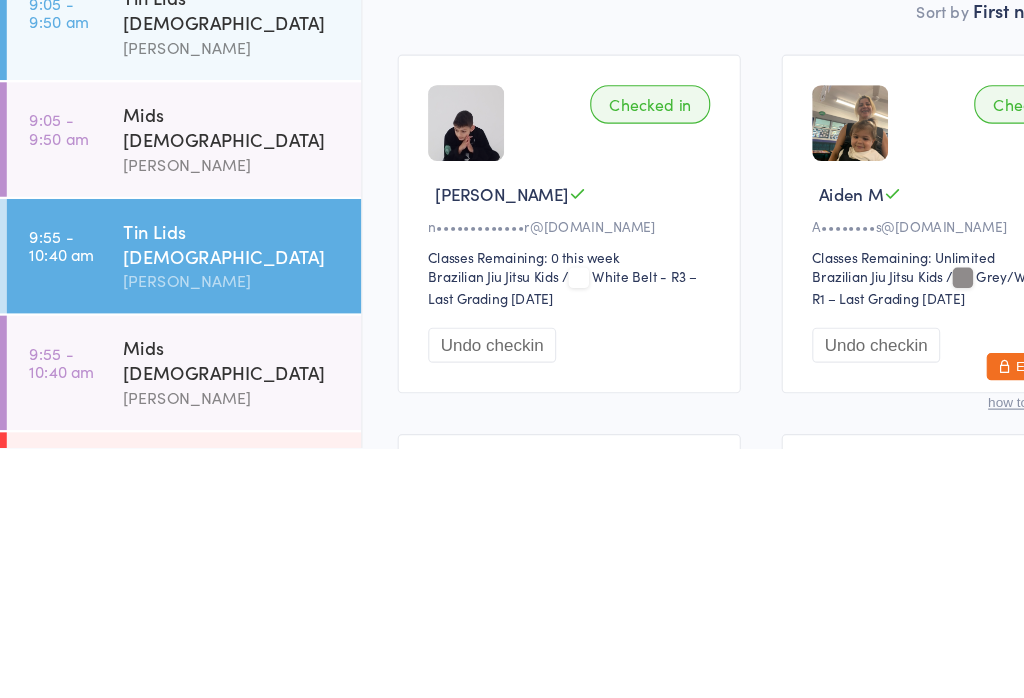 scroll, scrollTop: 33, scrollLeft: 0, axis: vertical 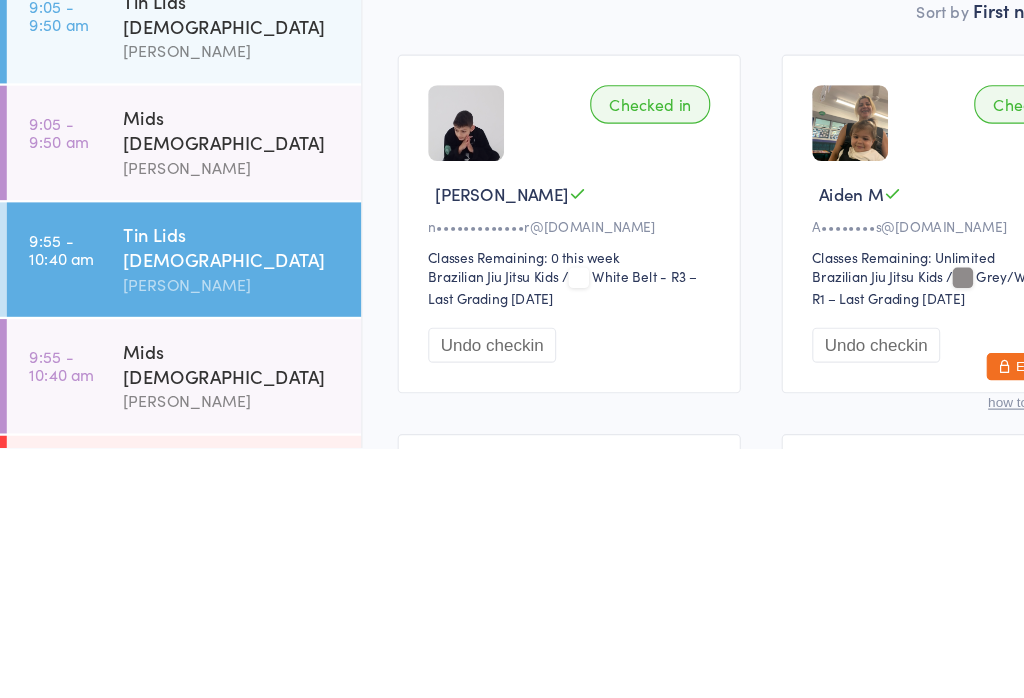 click on "Mids [DEMOGRAPHIC_DATA]" at bounding box center [205, 623] 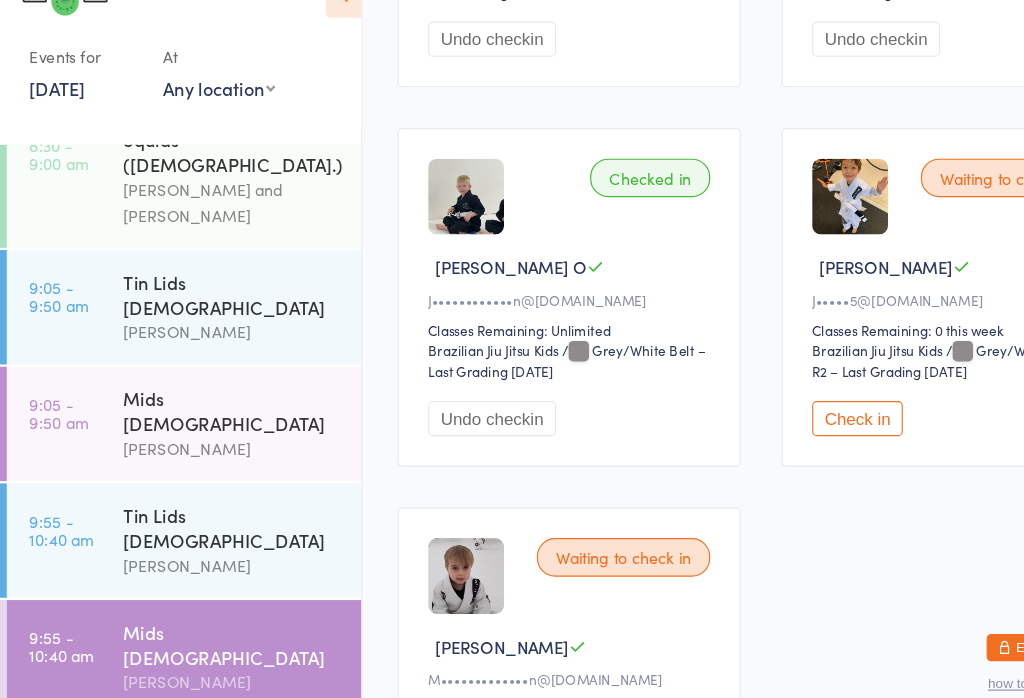 scroll, scrollTop: 520, scrollLeft: 0, axis: vertical 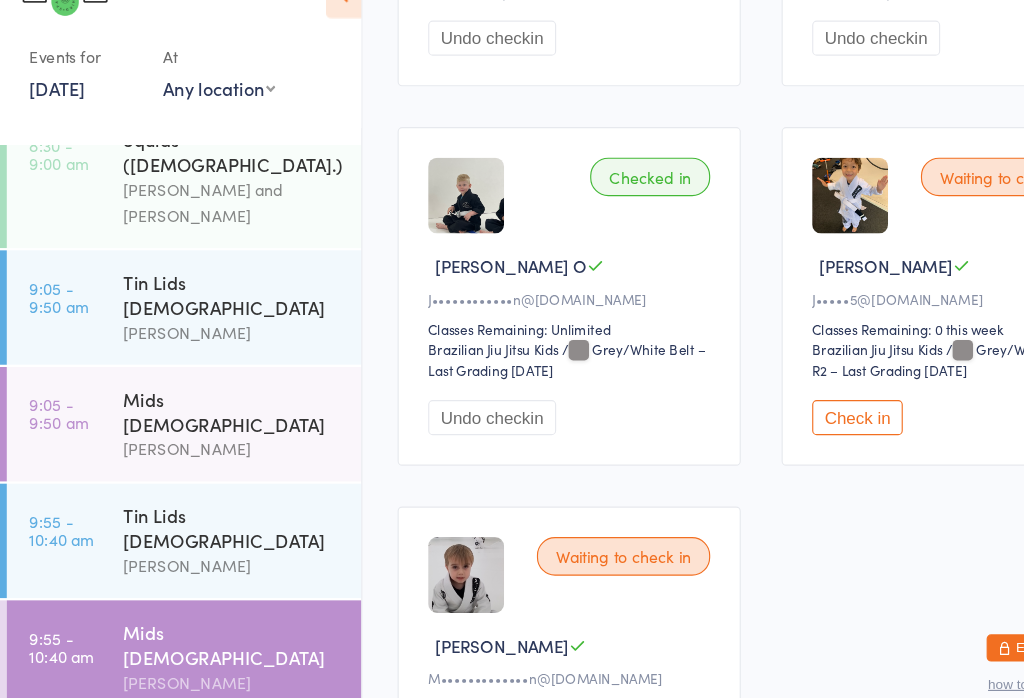 click on "Check in" at bounding box center (757, 422) 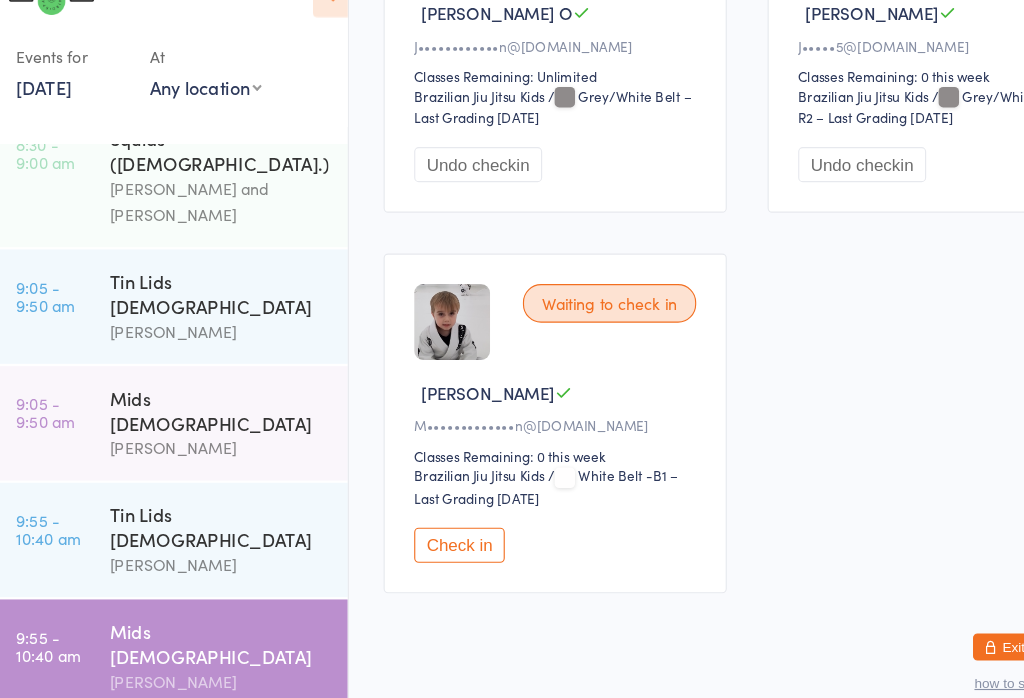 scroll, scrollTop: 789, scrollLeft: 0, axis: vertical 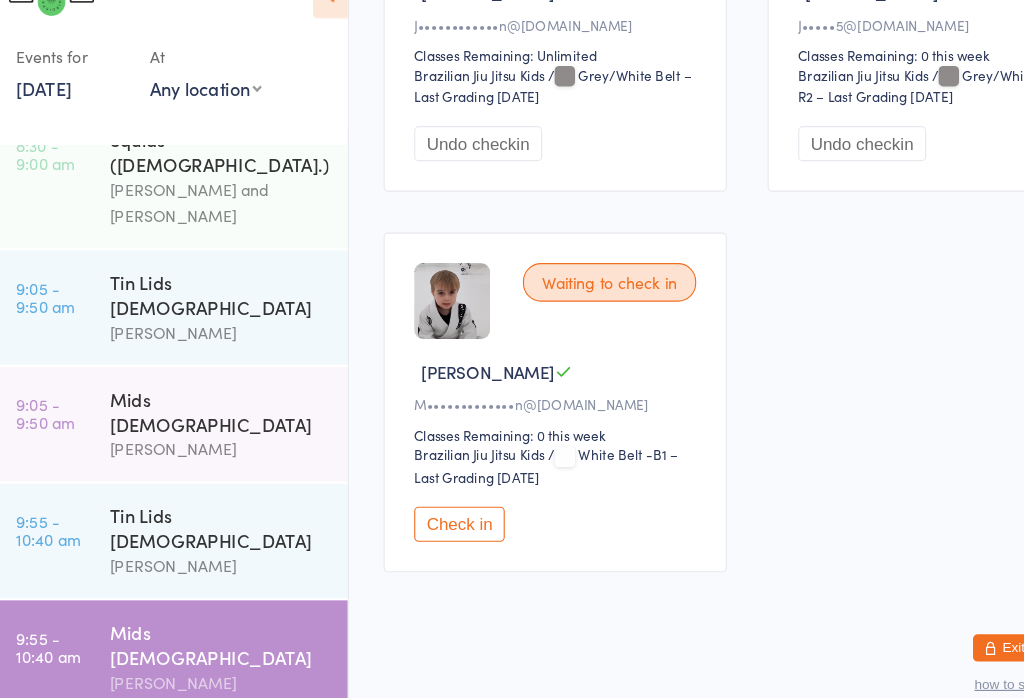 click on "Check in" at bounding box center (418, 516) 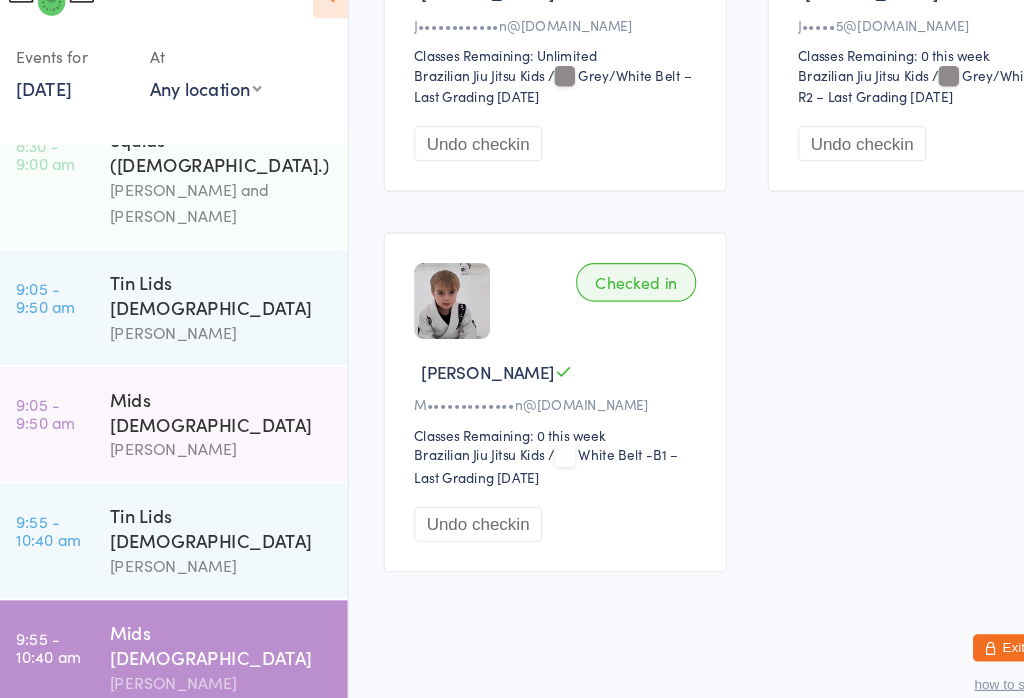 click on "Mids [DEMOGRAPHIC_DATA]" at bounding box center [205, 623] 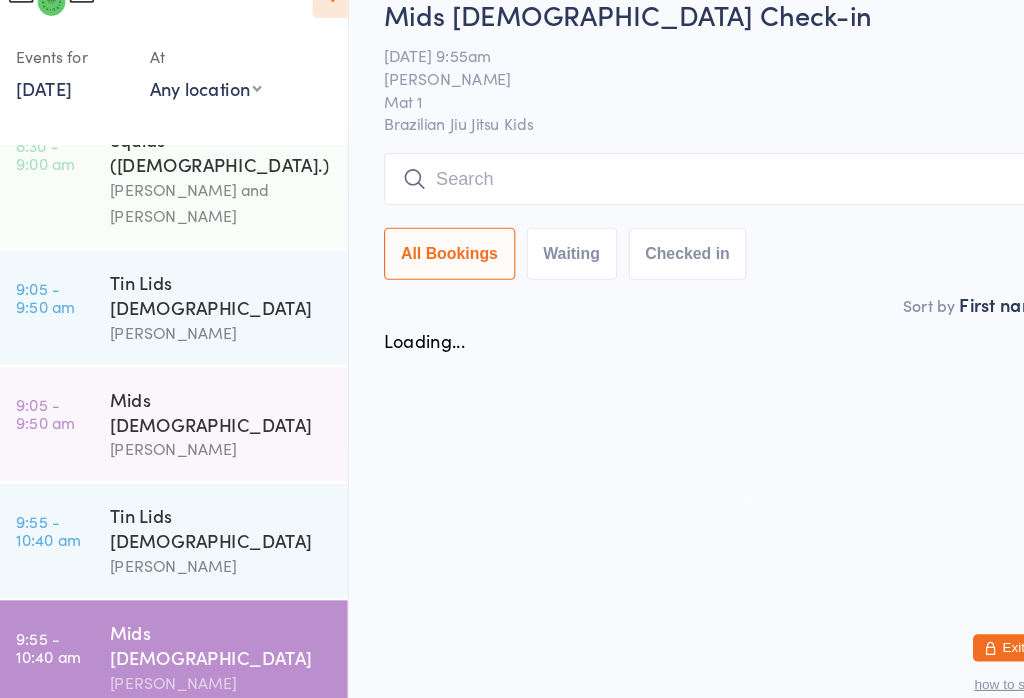 scroll, scrollTop: 0, scrollLeft: 0, axis: both 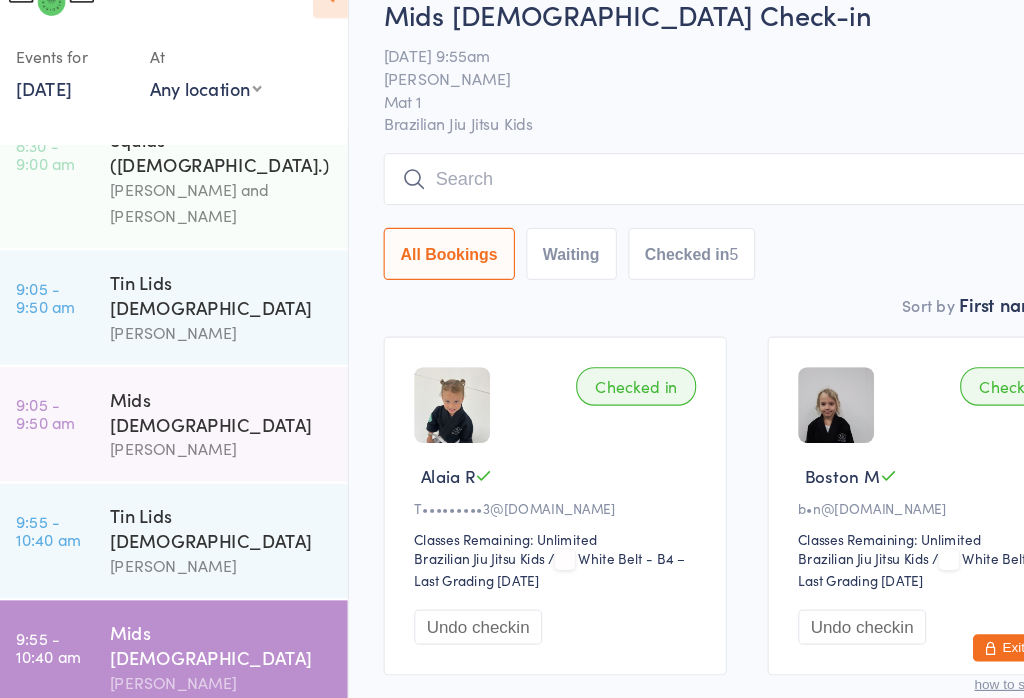 click at bounding box center (672, 212) 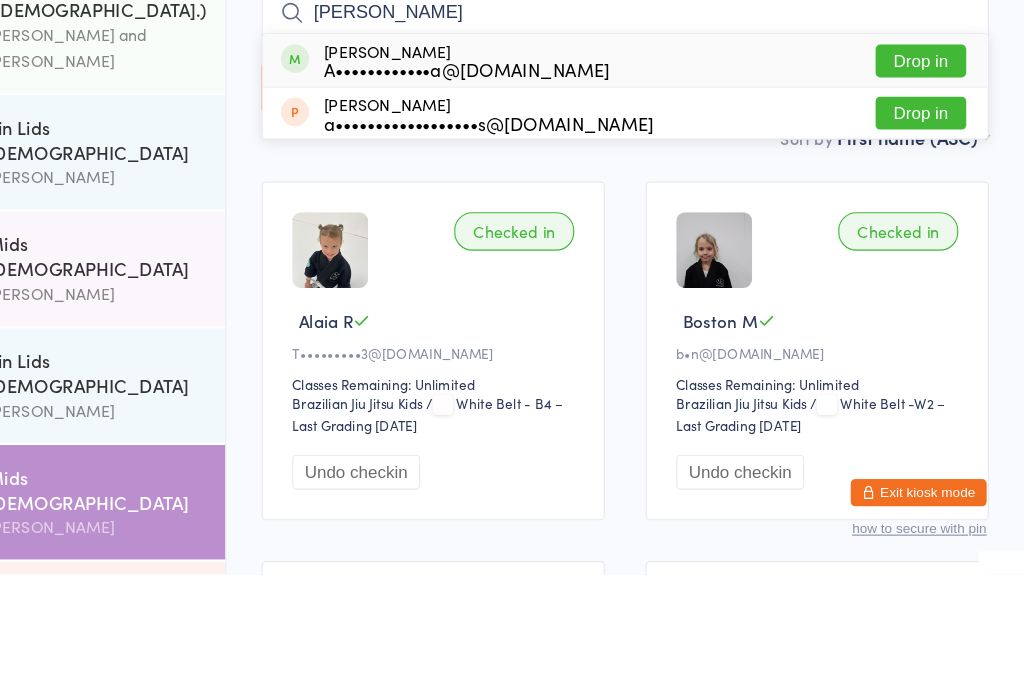 type on "Riyanshi" 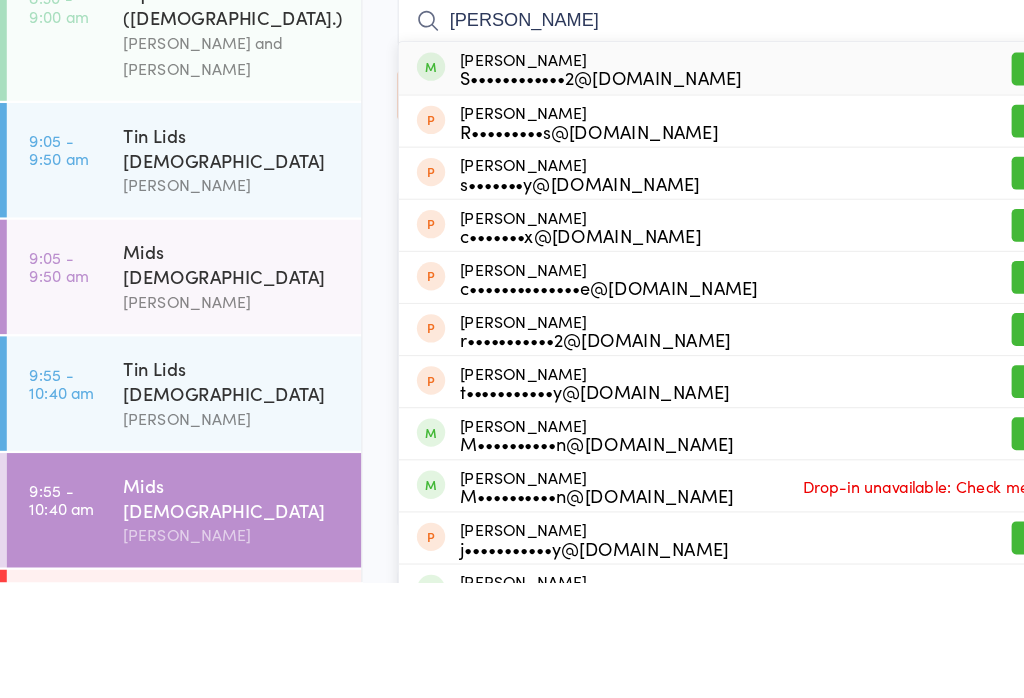 type on "[PERSON_NAME]" 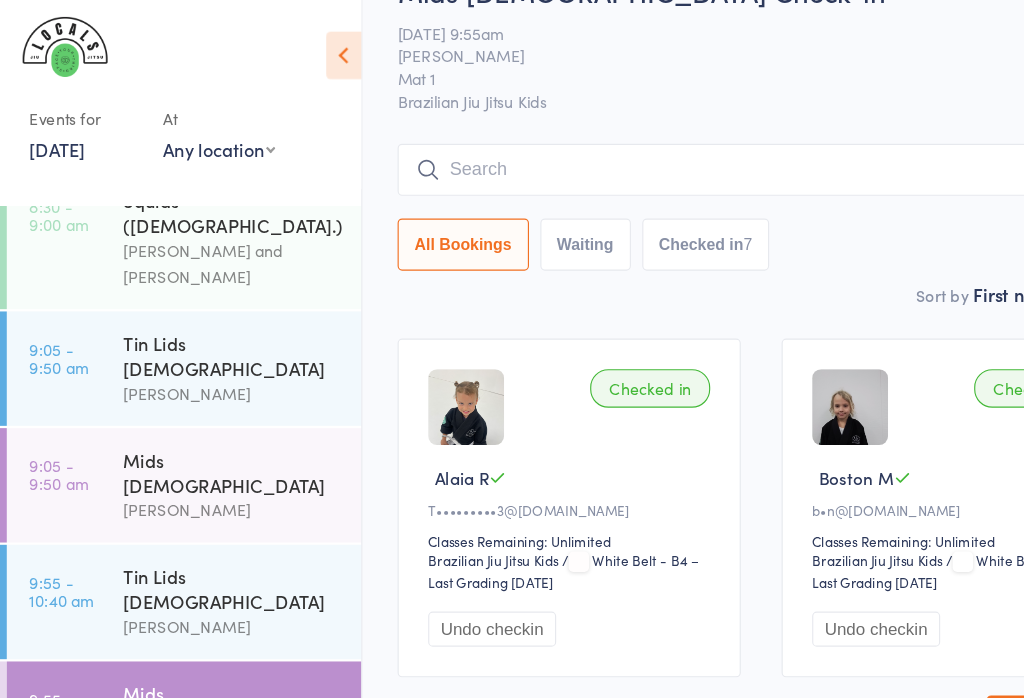 scroll, scrollTop: 0, scrollLeft: 0, axis: both 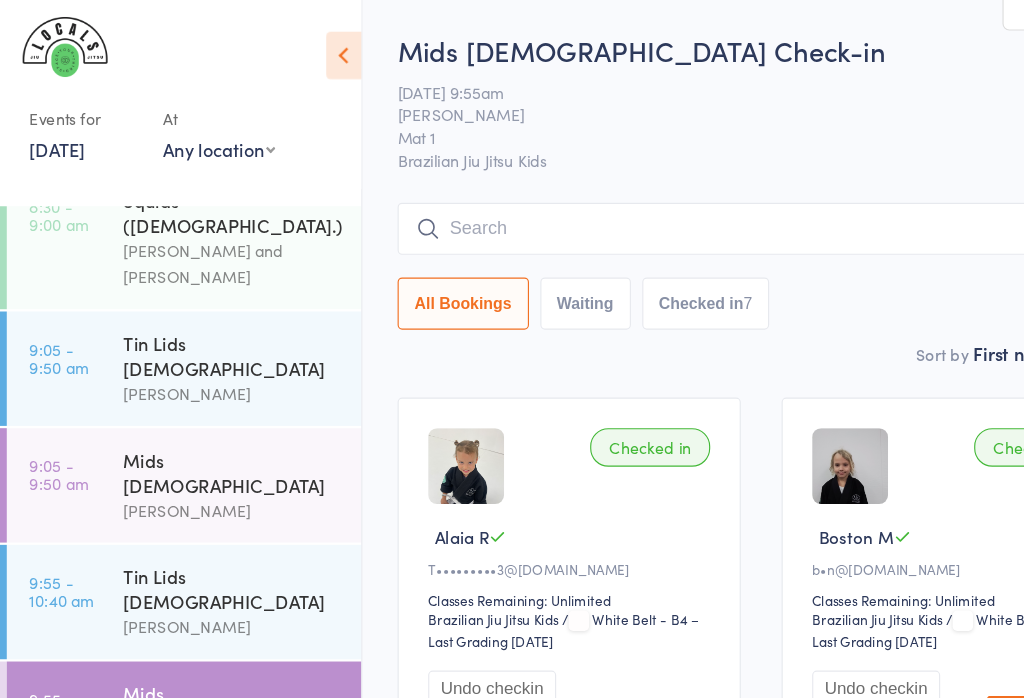 click at bounding box center (672, 202) 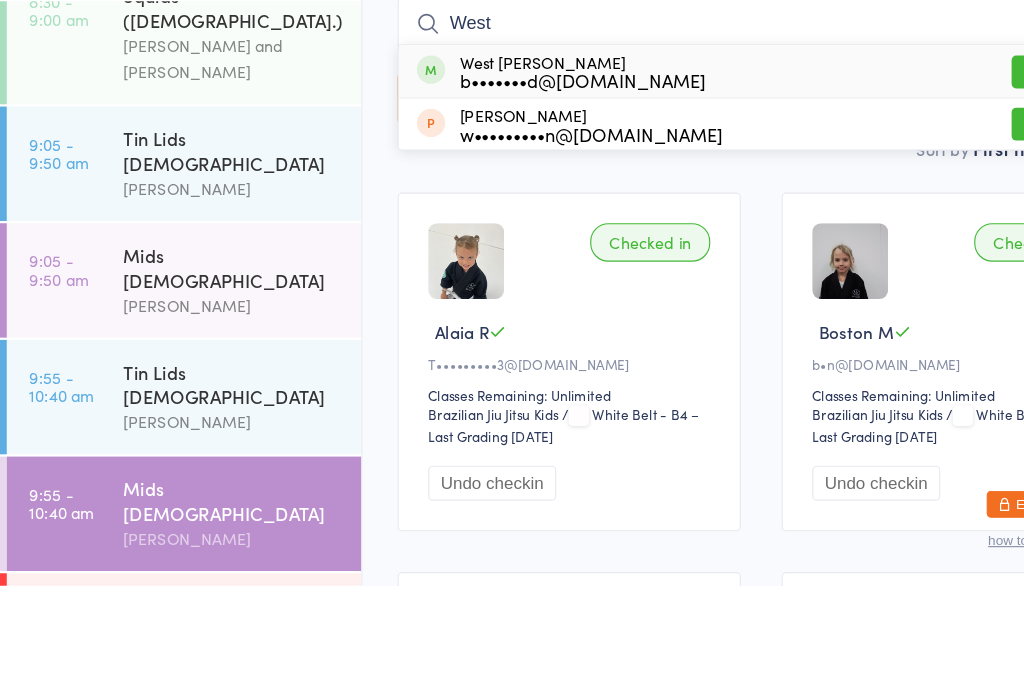 scroll, scrollTop: 21, scrollLeft: 0, axis: vertical 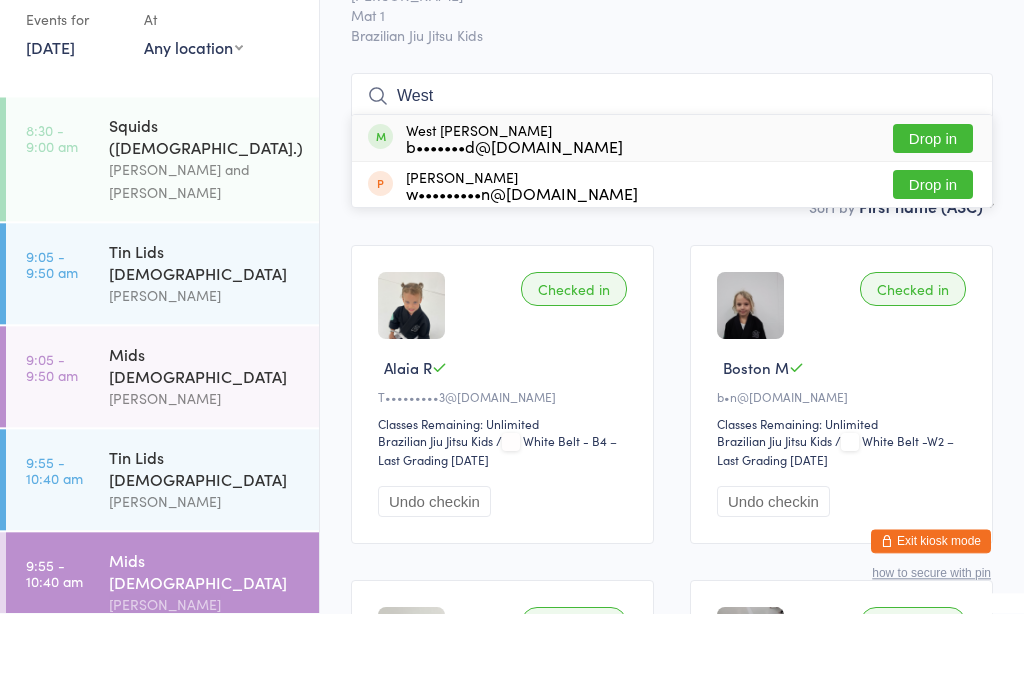 type on "West" 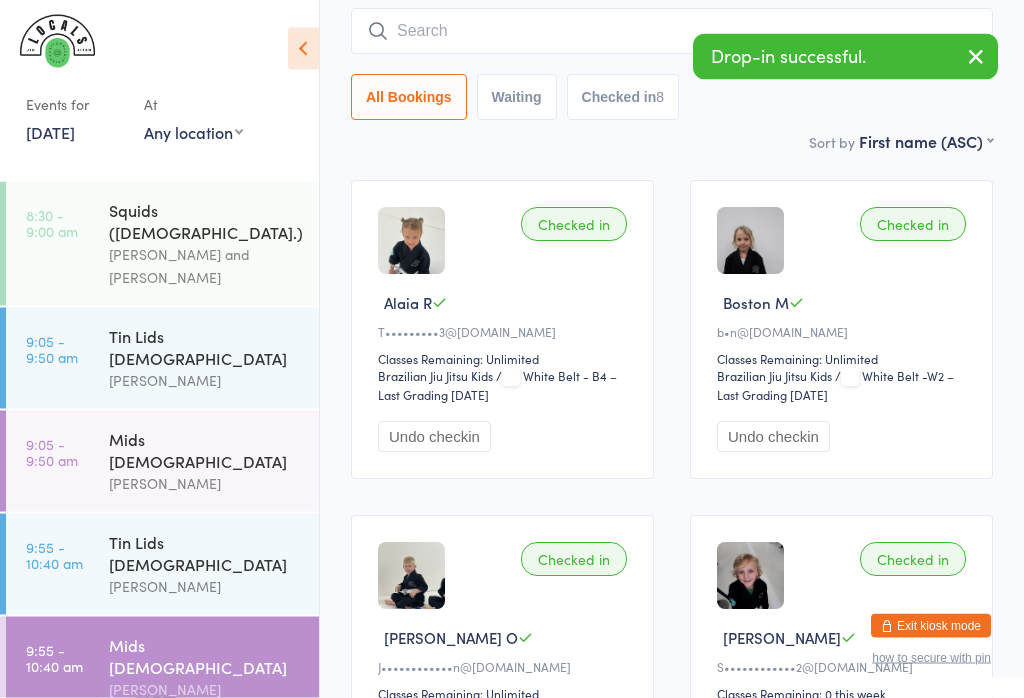 scroll, scrollTop: 0, scrollLeft: 0, axis: both 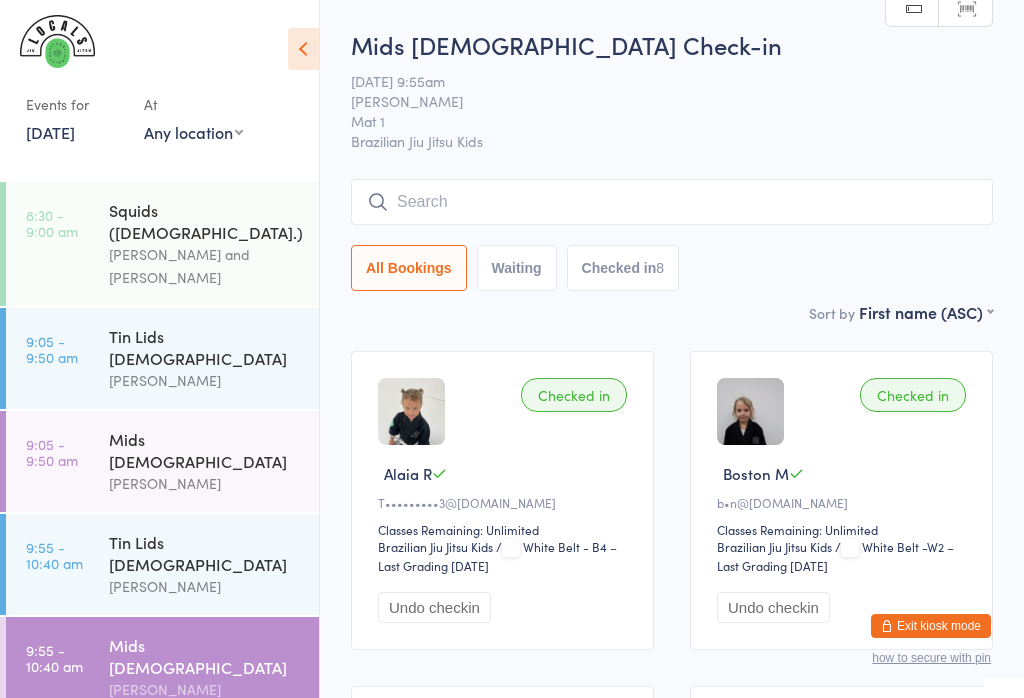 click on "[DATE]" at bounding box center [50, 132] 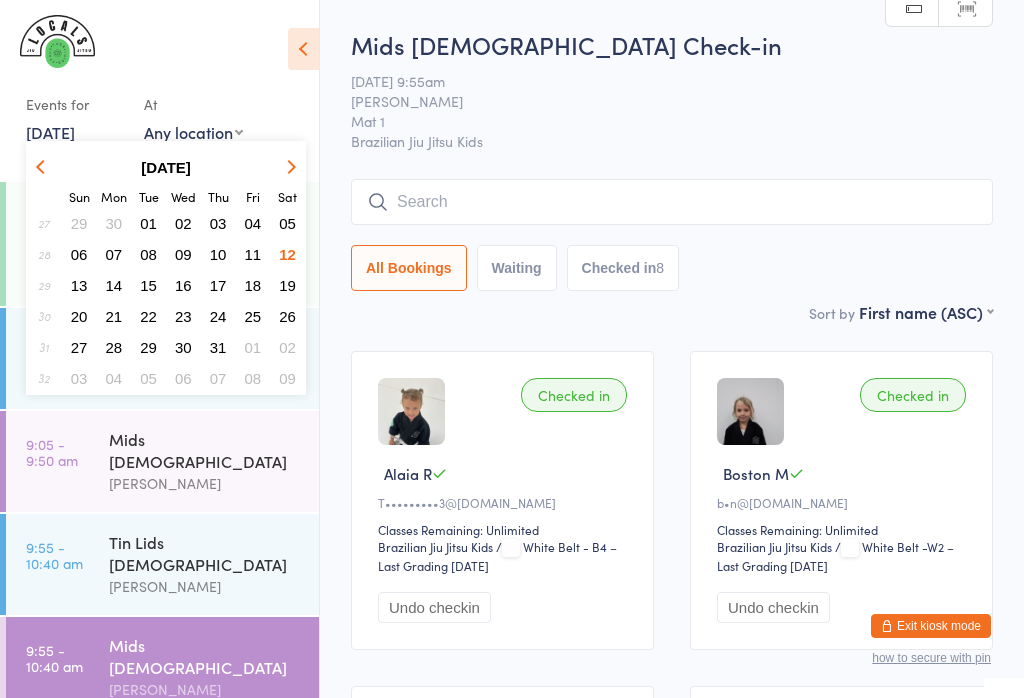 click on "11" at bounding box center (253, 254) 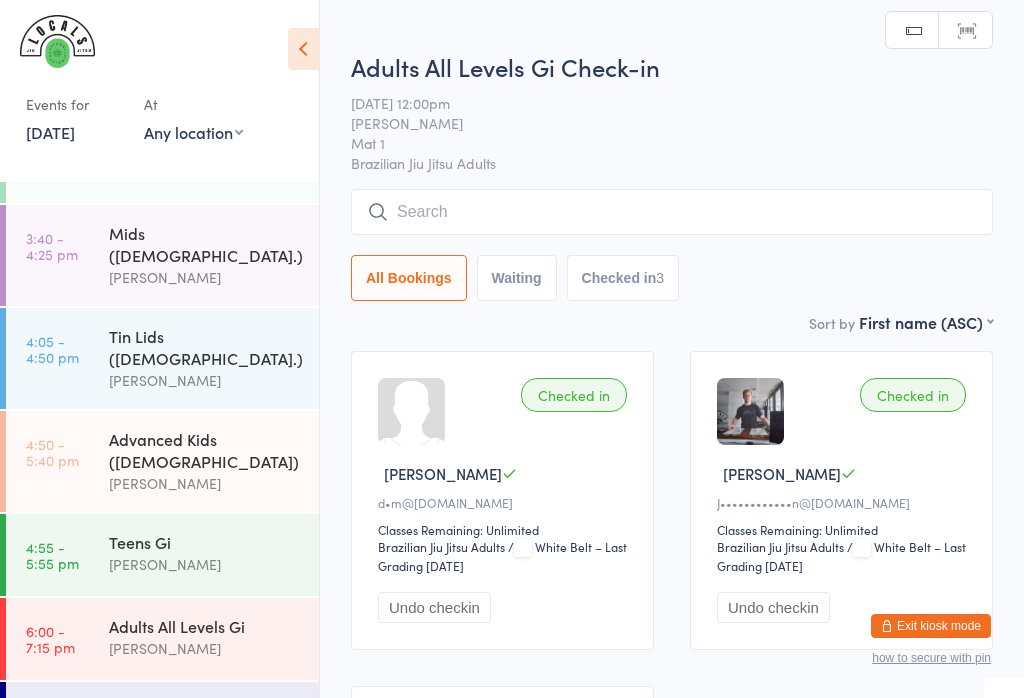 scroll, scrollTop: 165, scrollLeft: 0, axis: vertical 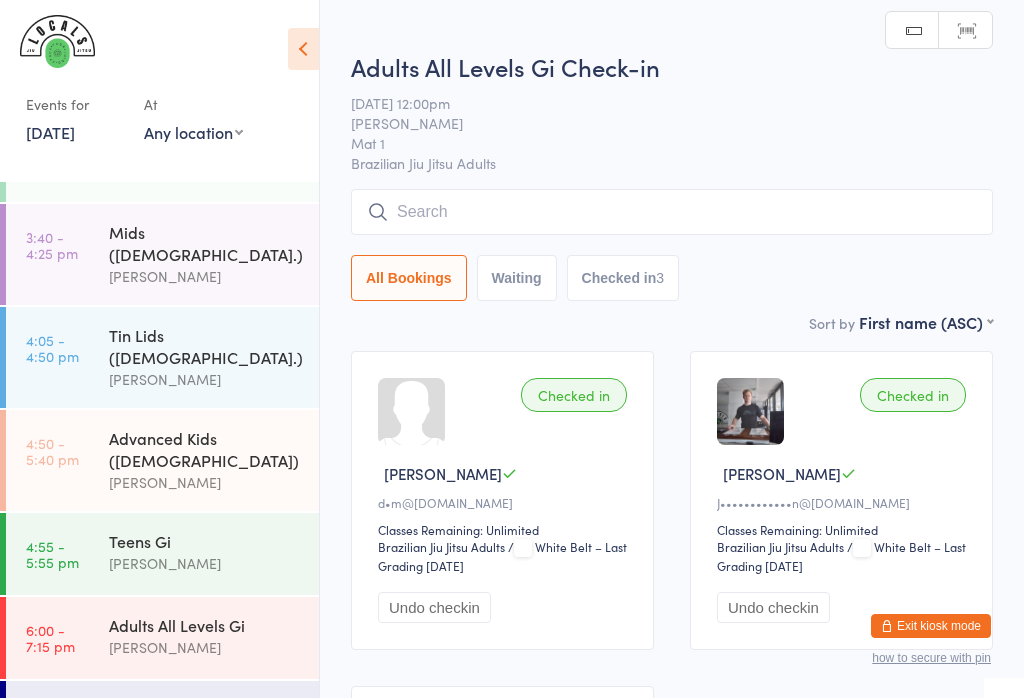 click on "[PERSON_NAME]" at bounding box center [205, 482] 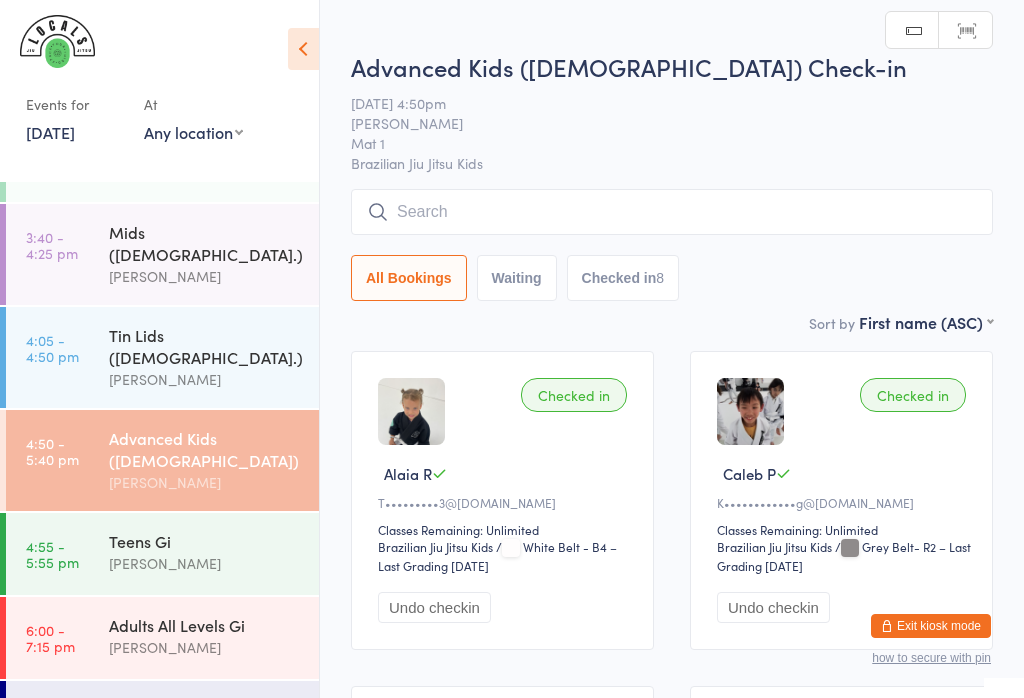 click at bounding box center [672, 212] 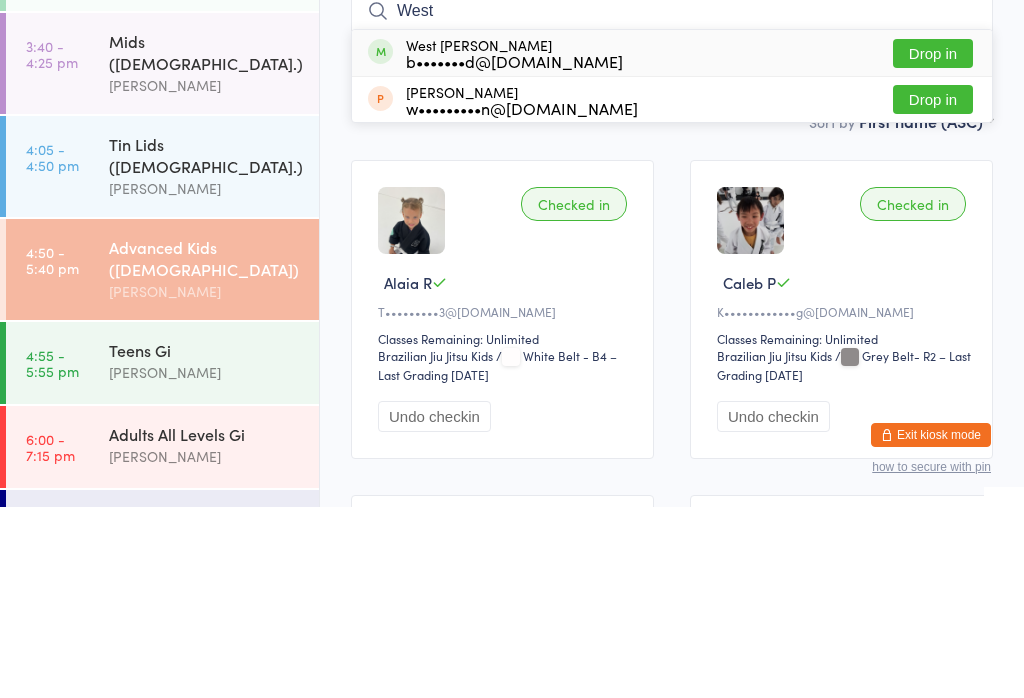 type on "West" 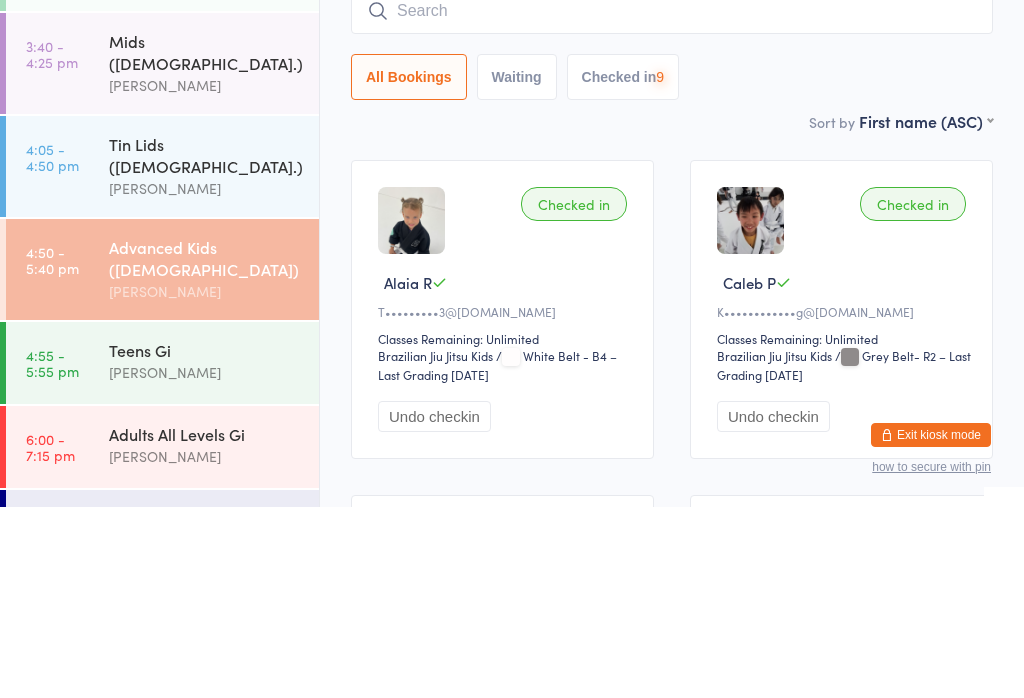 scroll, scrollTop: 148, scrollLeft: 0, axis: vertical 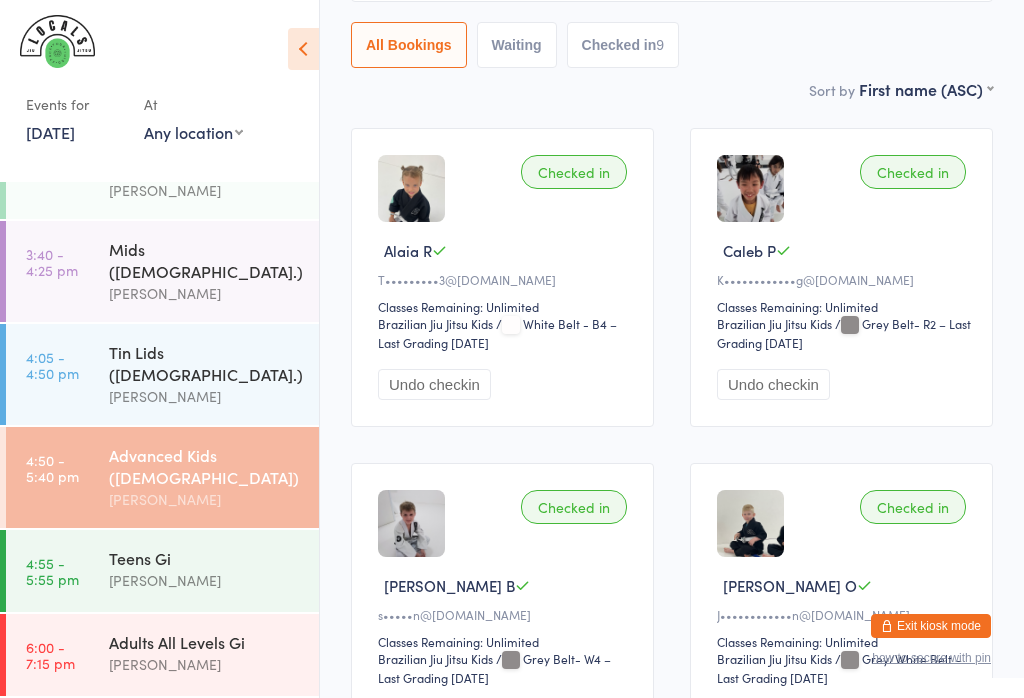 click on "11 Jul, 2025" at bounding box center (50, 132) 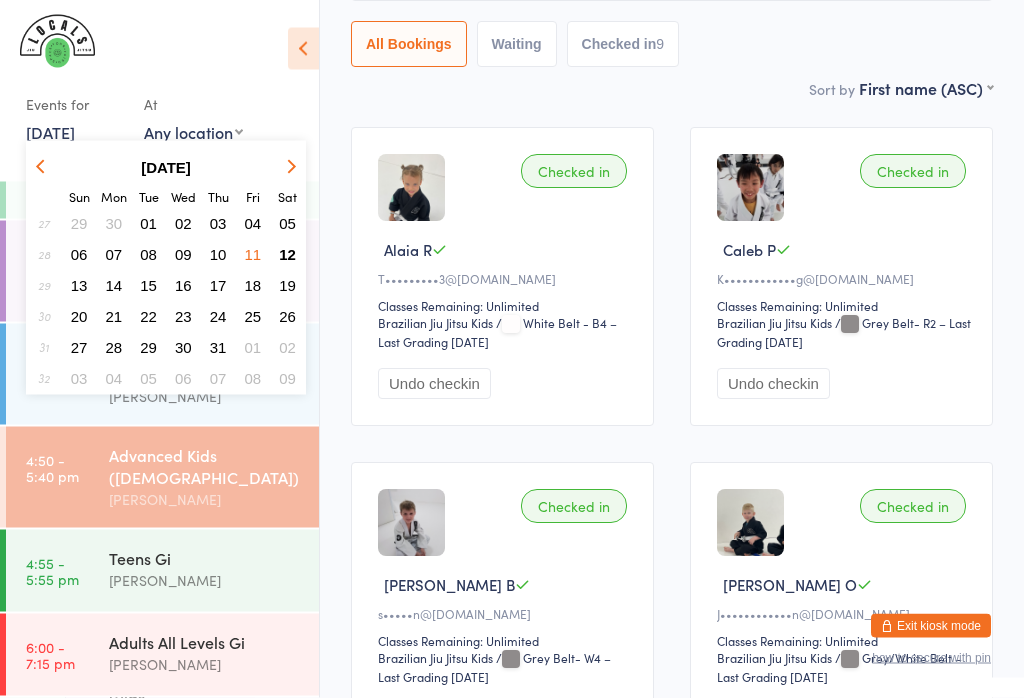 scroll, scrollTop: 224, scrollLeft: 0, axis: vertical 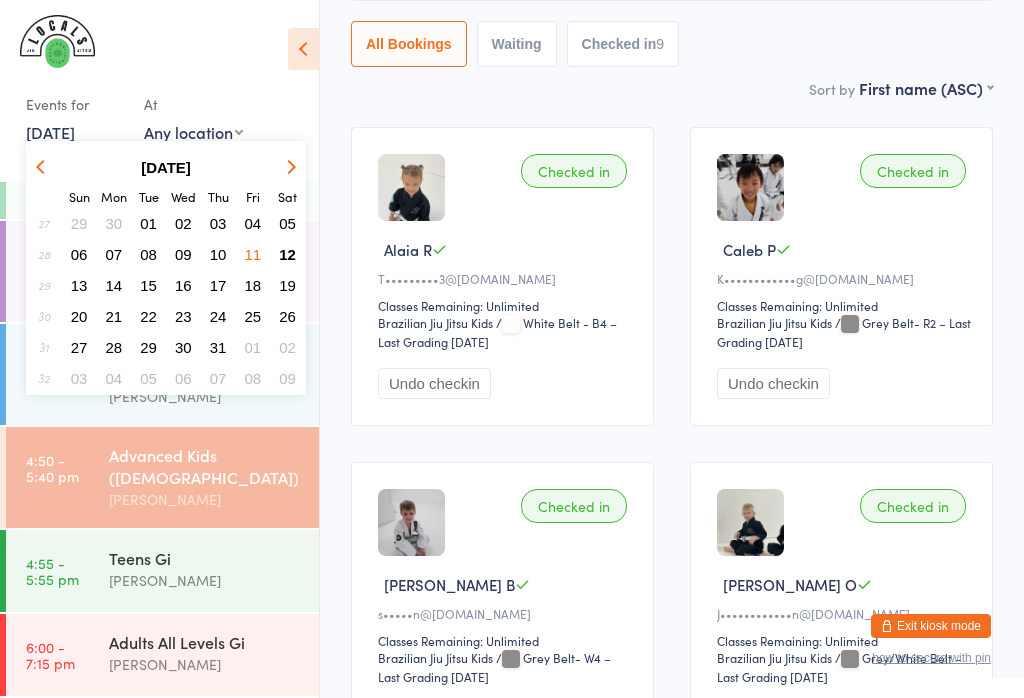 click on "12" at bounding box center [287, 254] 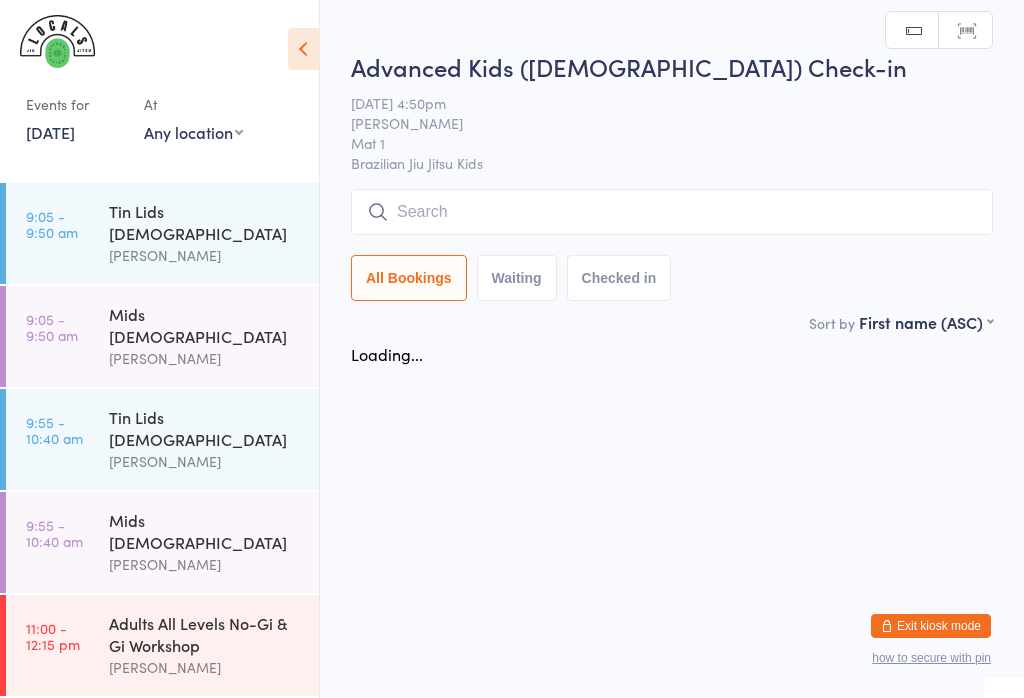 scroll, scrollTop: 0, scrollLeft: 0, axis: both 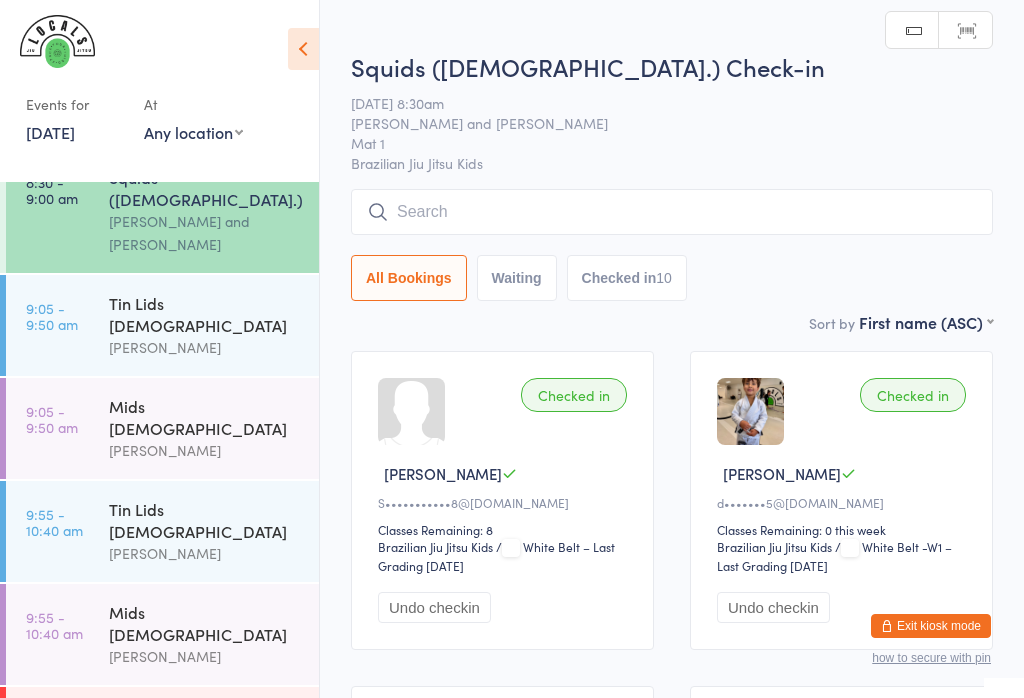 click on "Mids [DEMOGRAPHIC_DATA]" at bounding box center [205, 417] 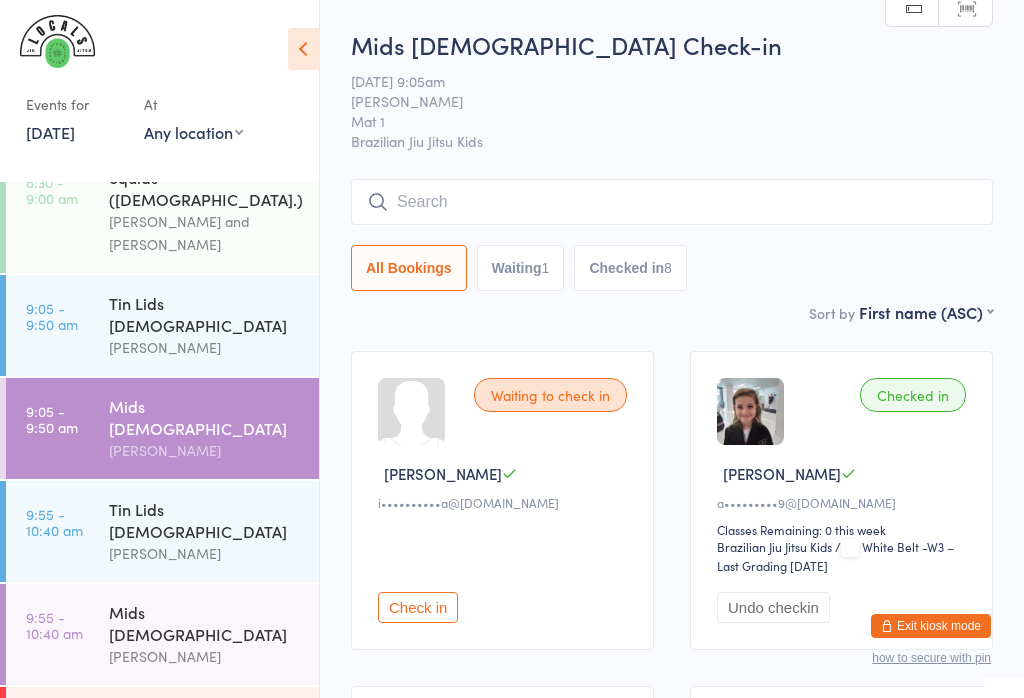 click at bounding box center (672, 202) 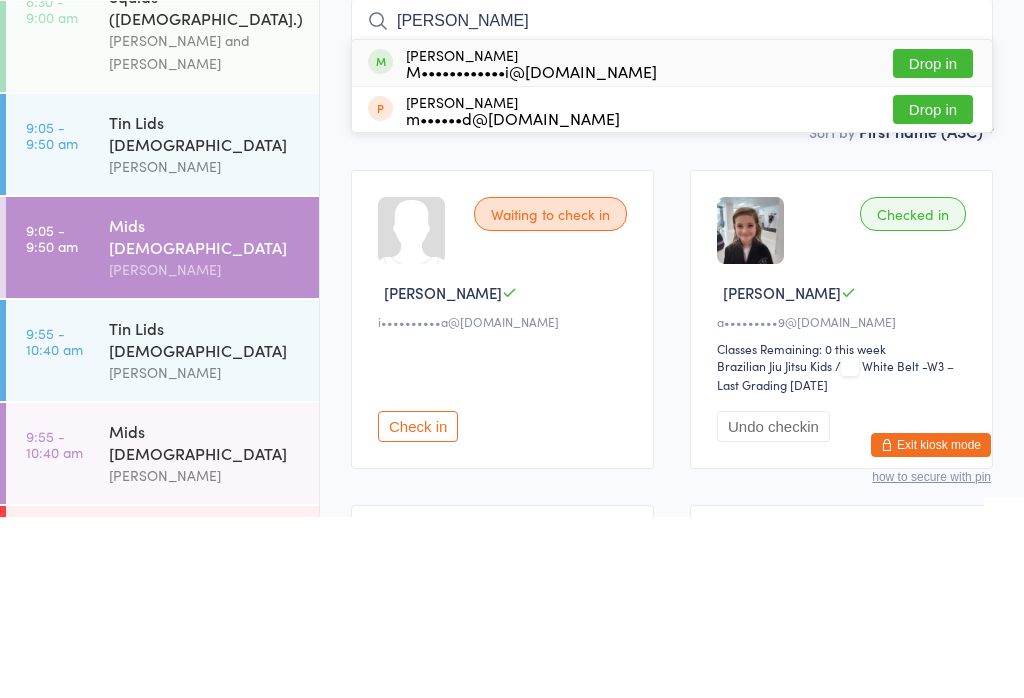 type on "Moses" 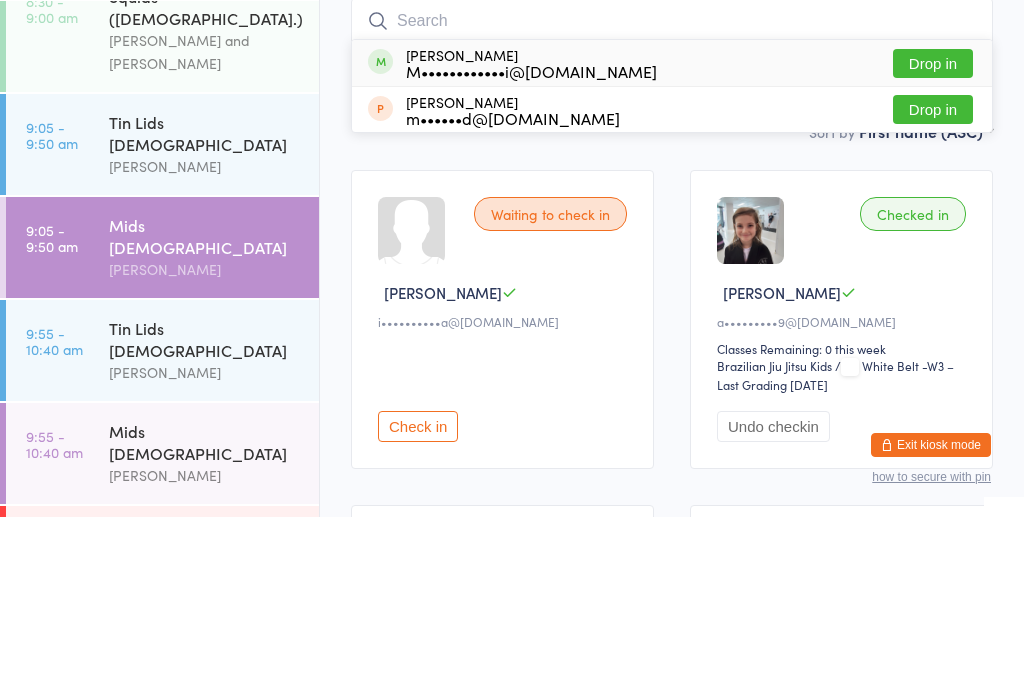 scroll, scrollTop: 181, scrollLeft: 0, axis: vertical 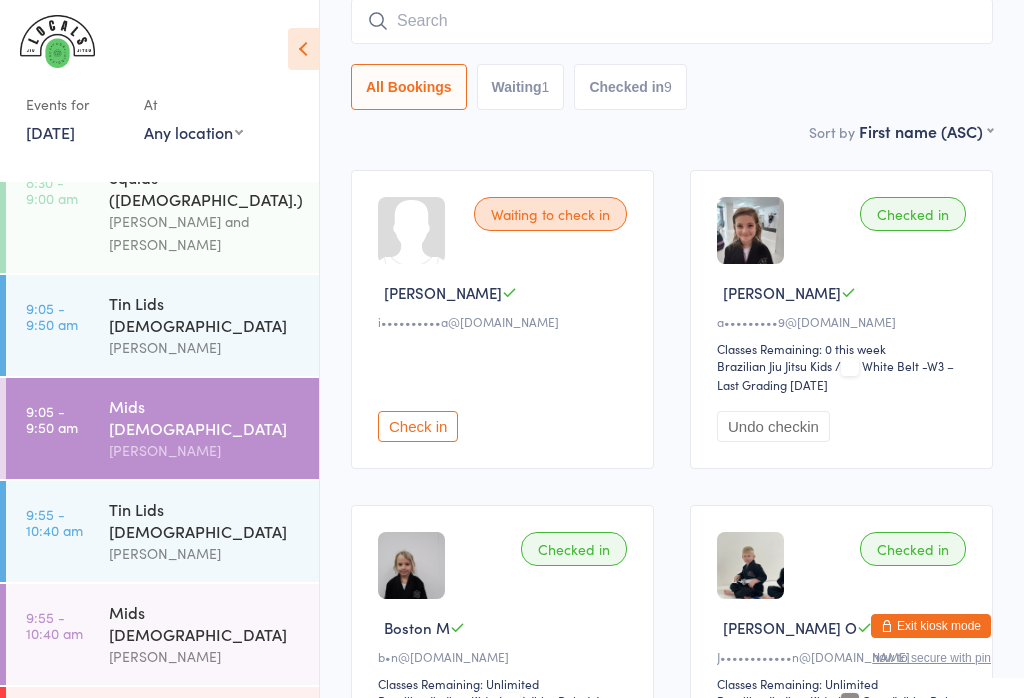 click on "Adults All Levels No-Gi & Gi Workshop" at bounding box center [205, 726] 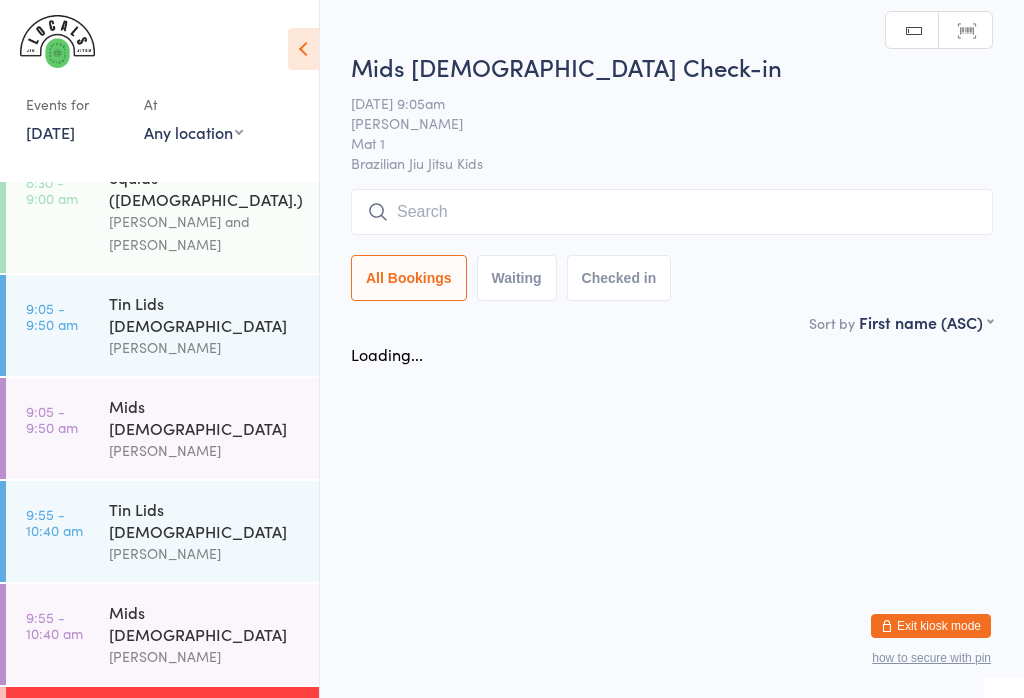 scroll, scrollTop: 0, scrollLeft: 0, axis: both 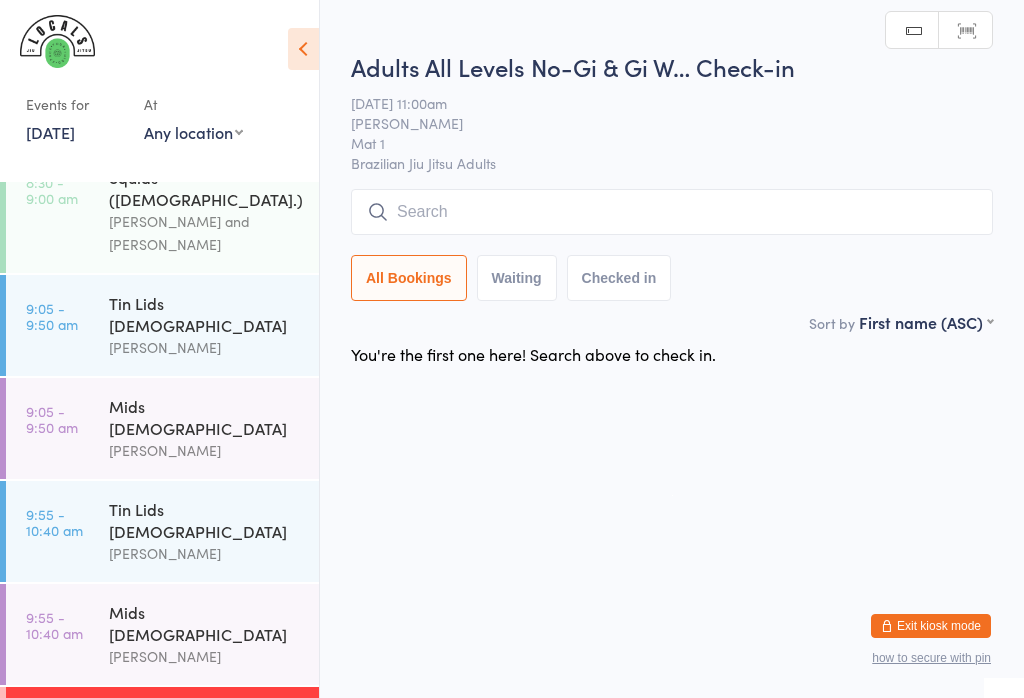click at bounding box center (672, 212) 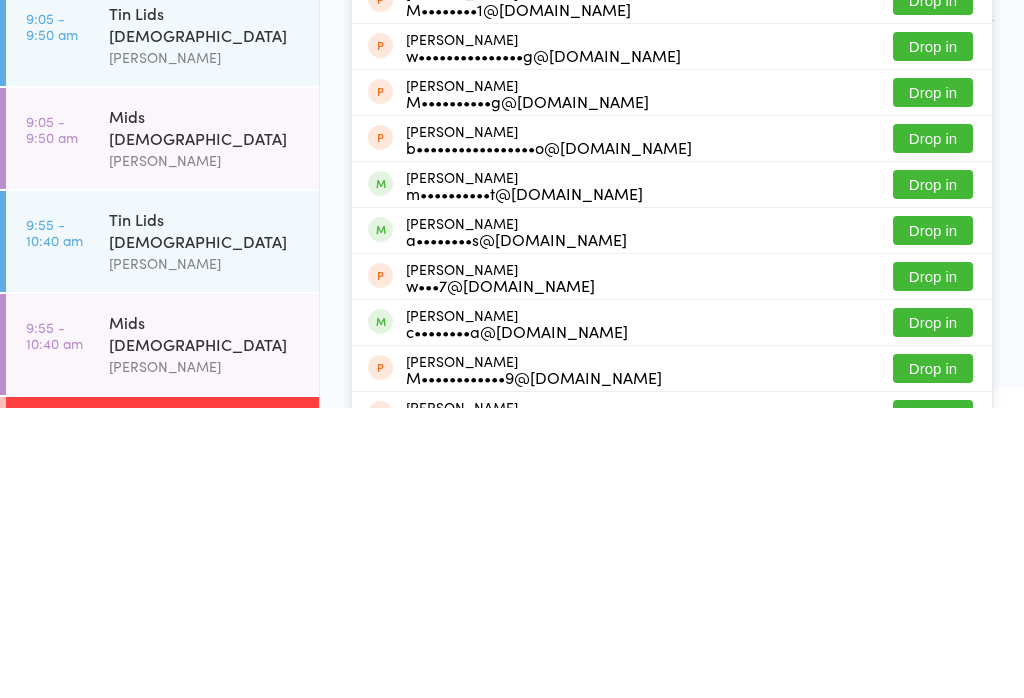 type on "Matth" 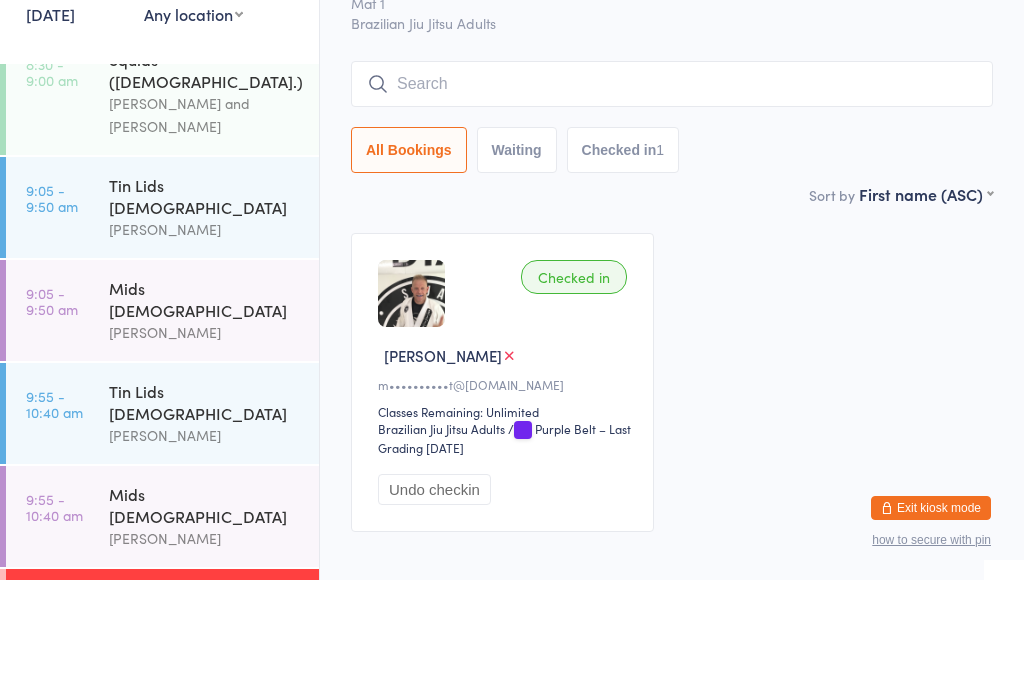 scroll, scrollTop: 73, scrollLeft: 0, axis: vertical 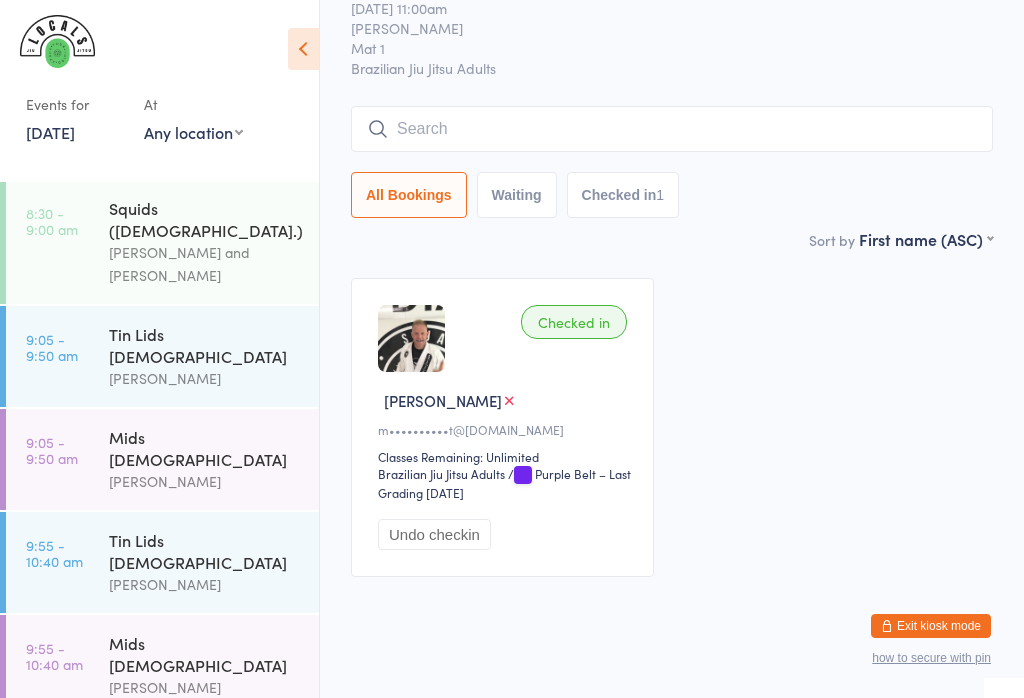 click at bounding box center (672, 129) 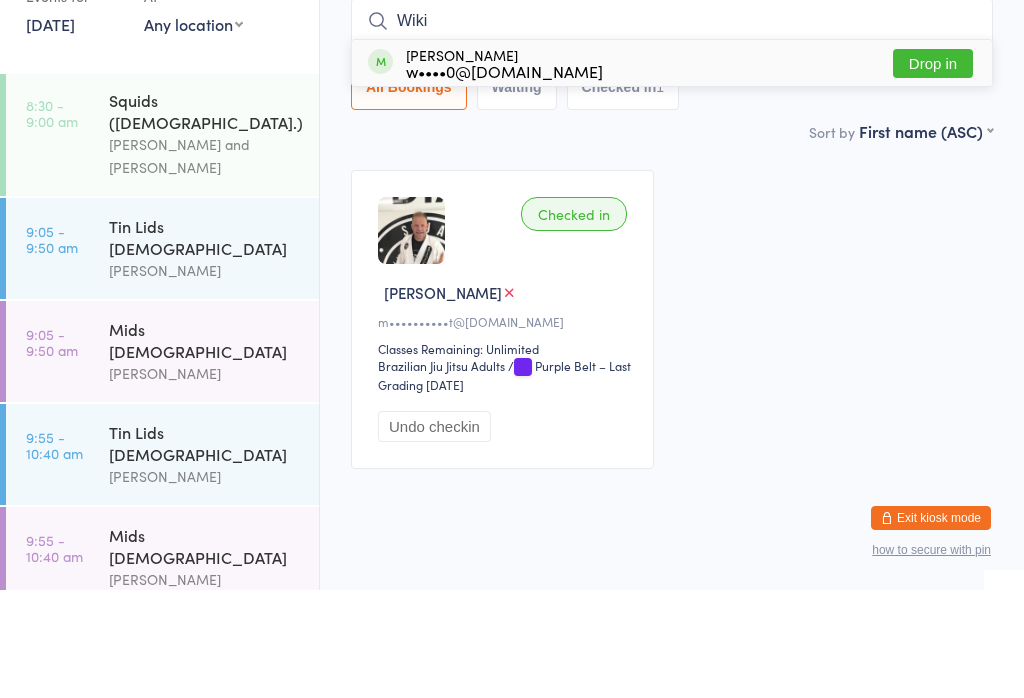 type on "Wiki" 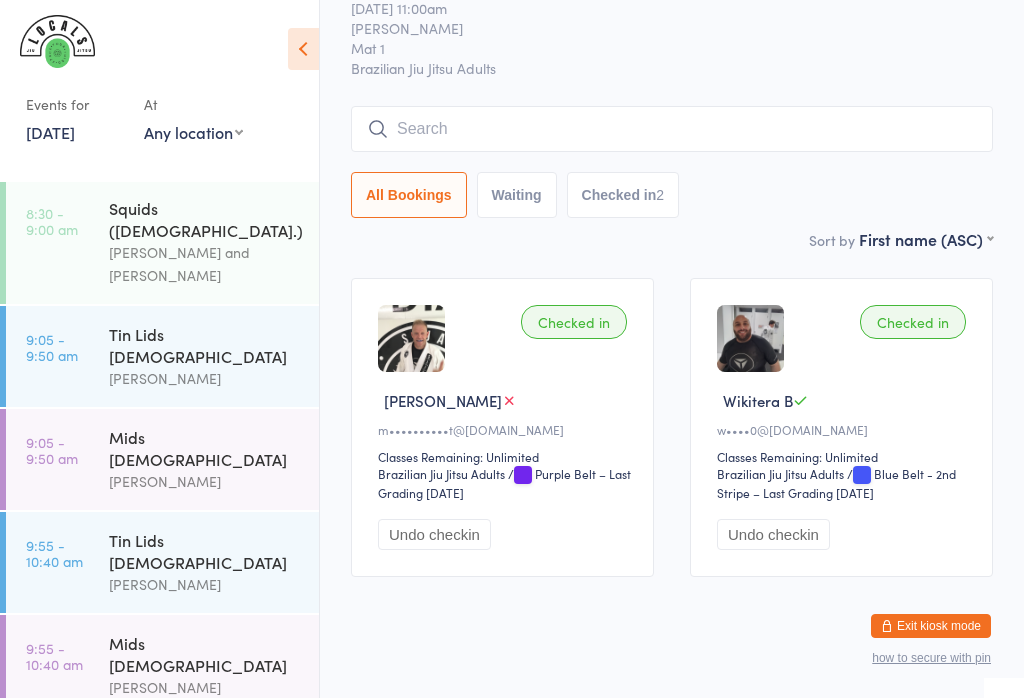 click at bounding box center (672, 129) 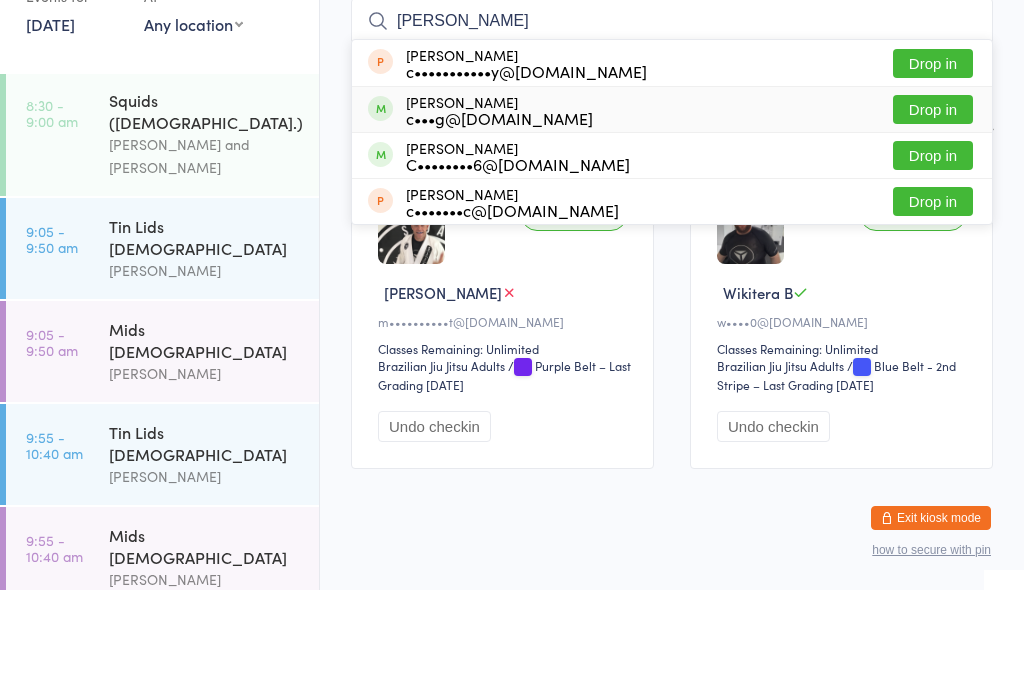 type on "Craig" 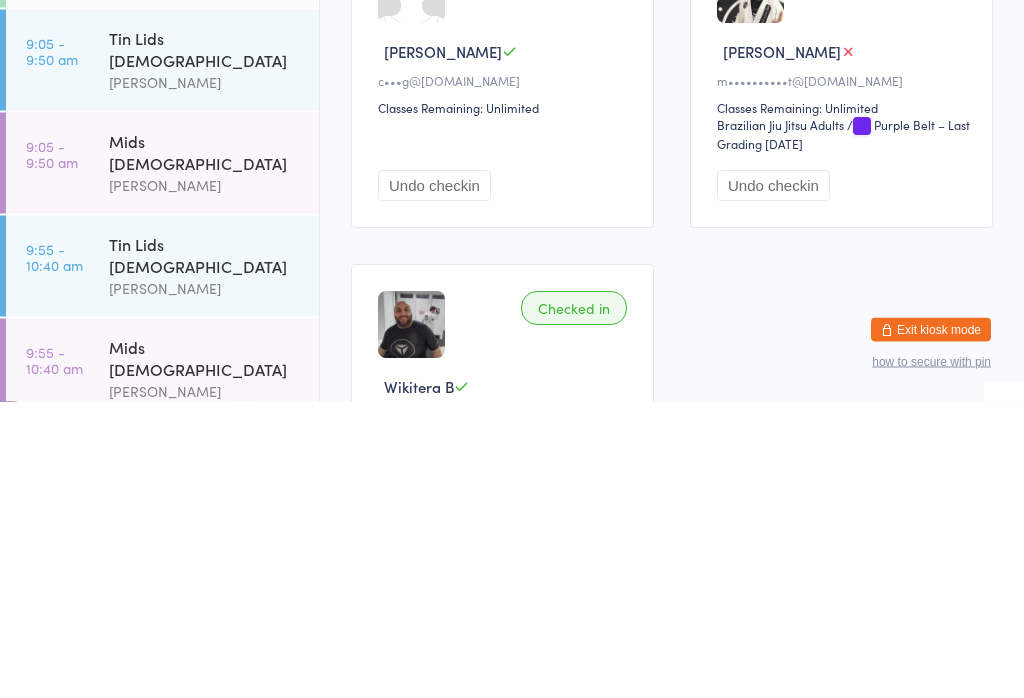 scroll, scrollTop: 124, scrollLeft: 0, axis: vertical 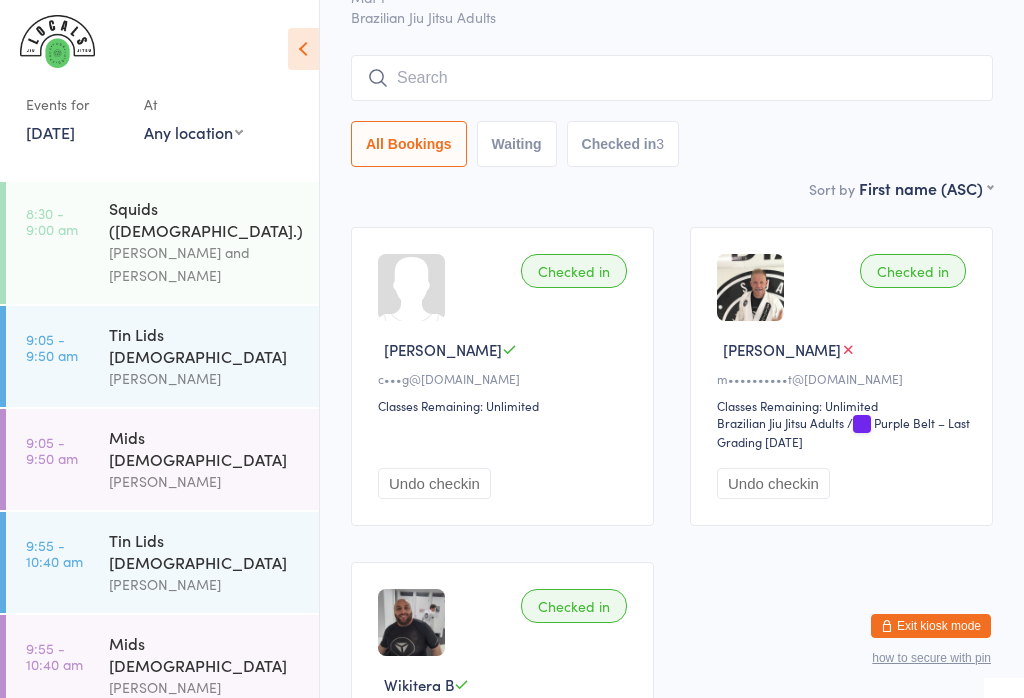 click at bounding box center (672, 78) 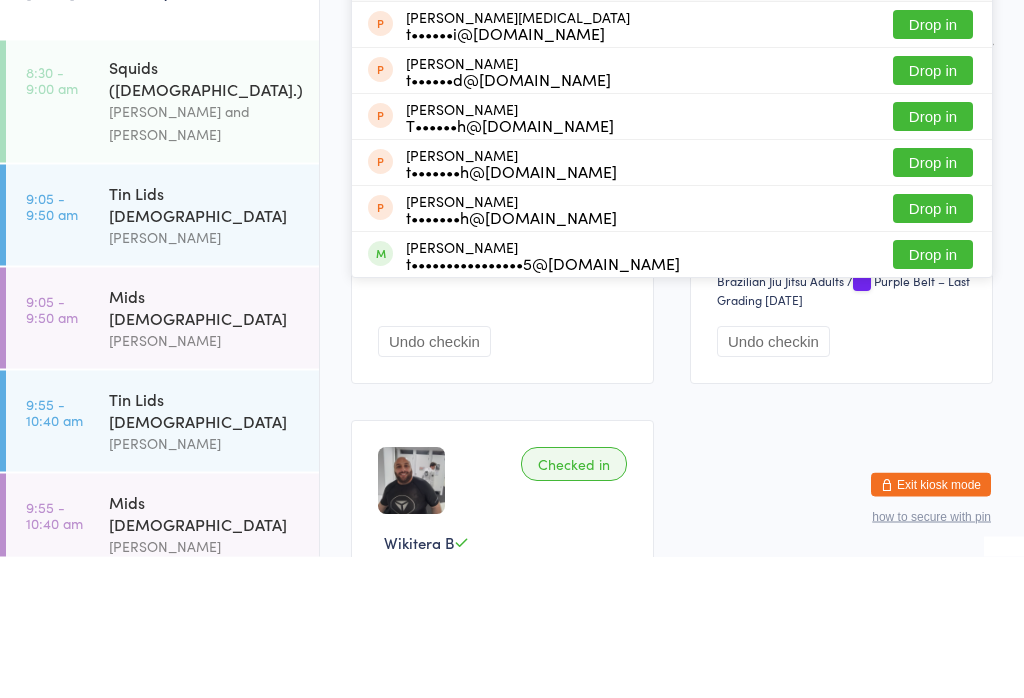 type on "Tim" 